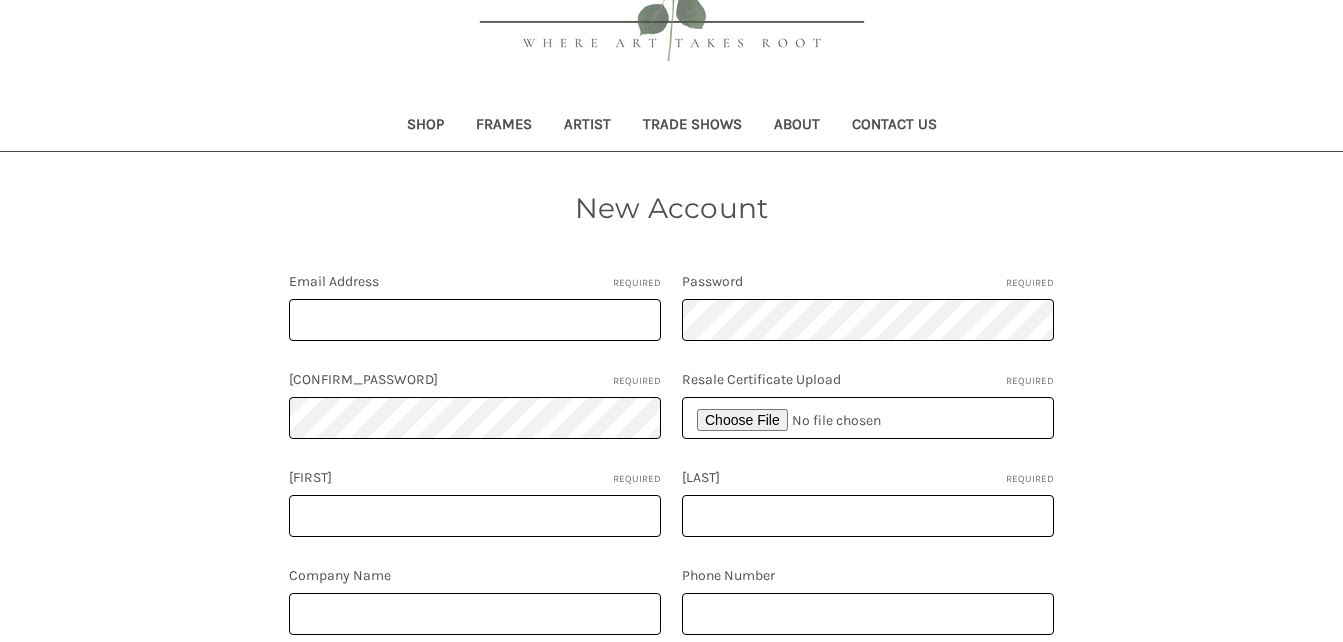 scroll, scrollTop: 253, scrollLeft: 0, axis: vertical 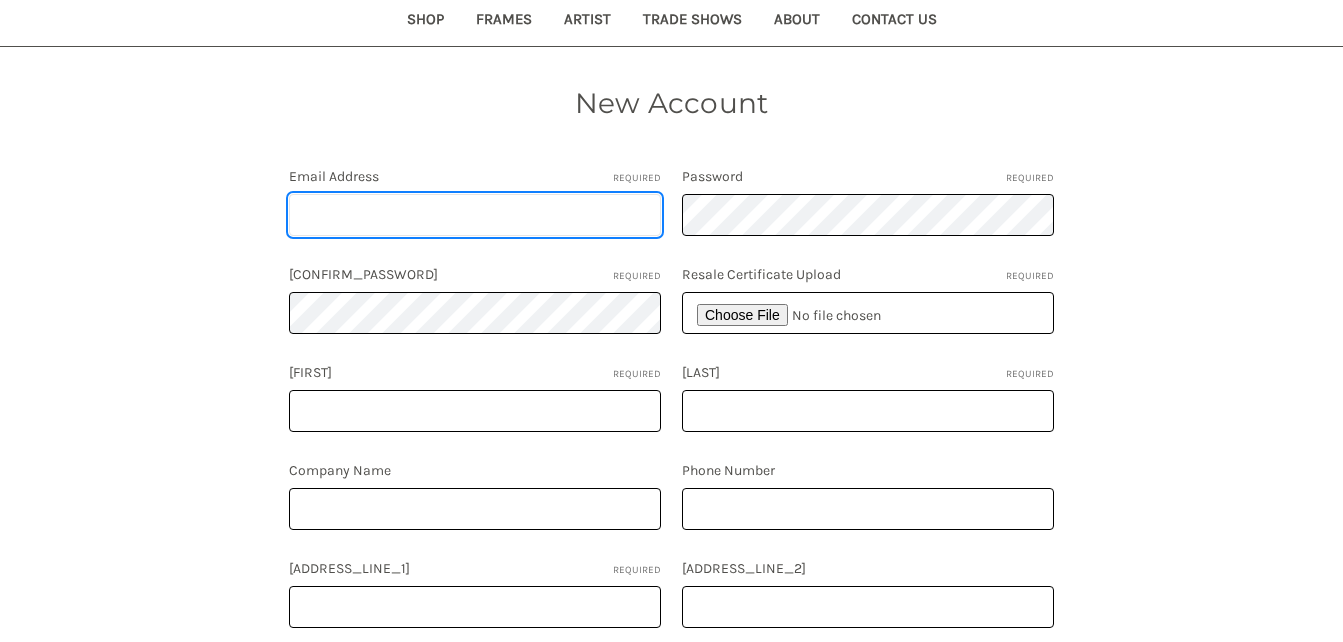 click on "[EMAIL_ADDRESS]
Required" at bounding box center (475, 215) 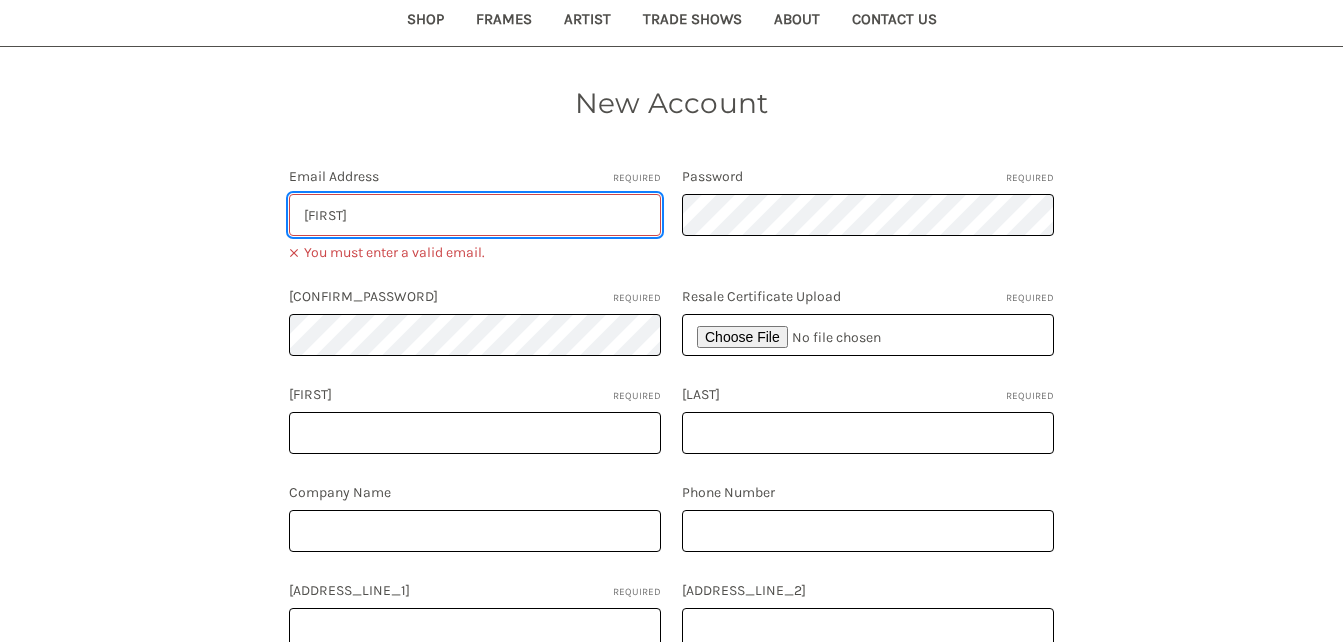 type on "[EMAIL]" 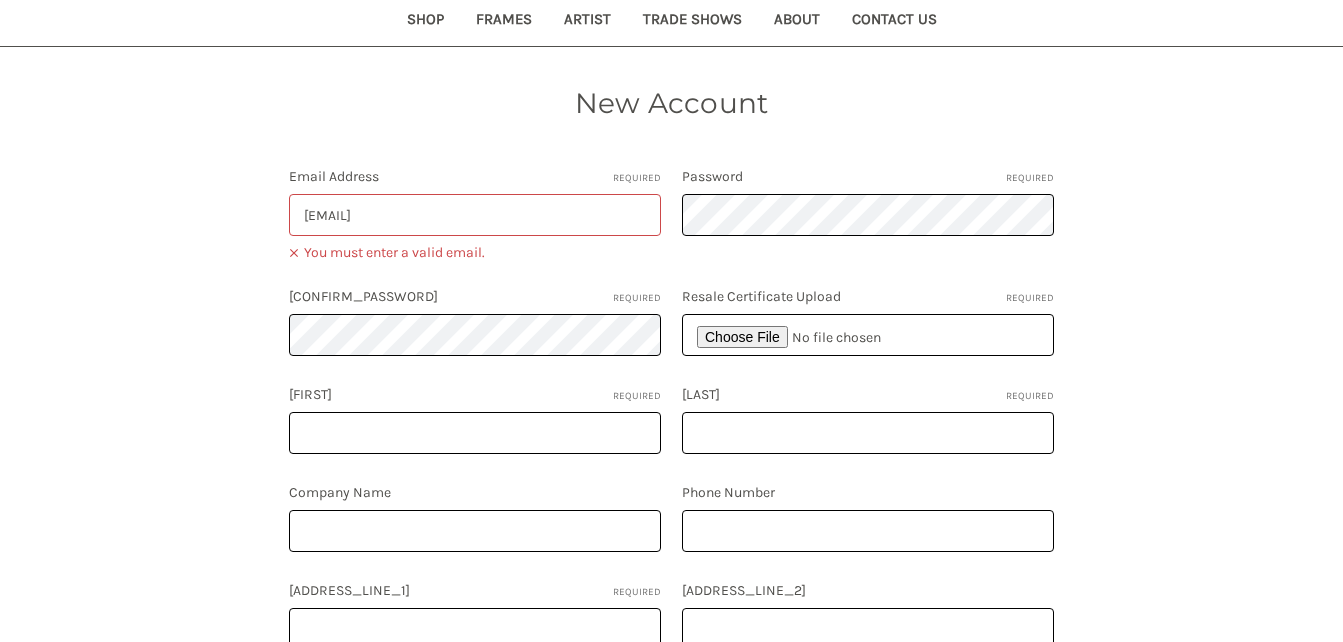 type on "[FIRST]" 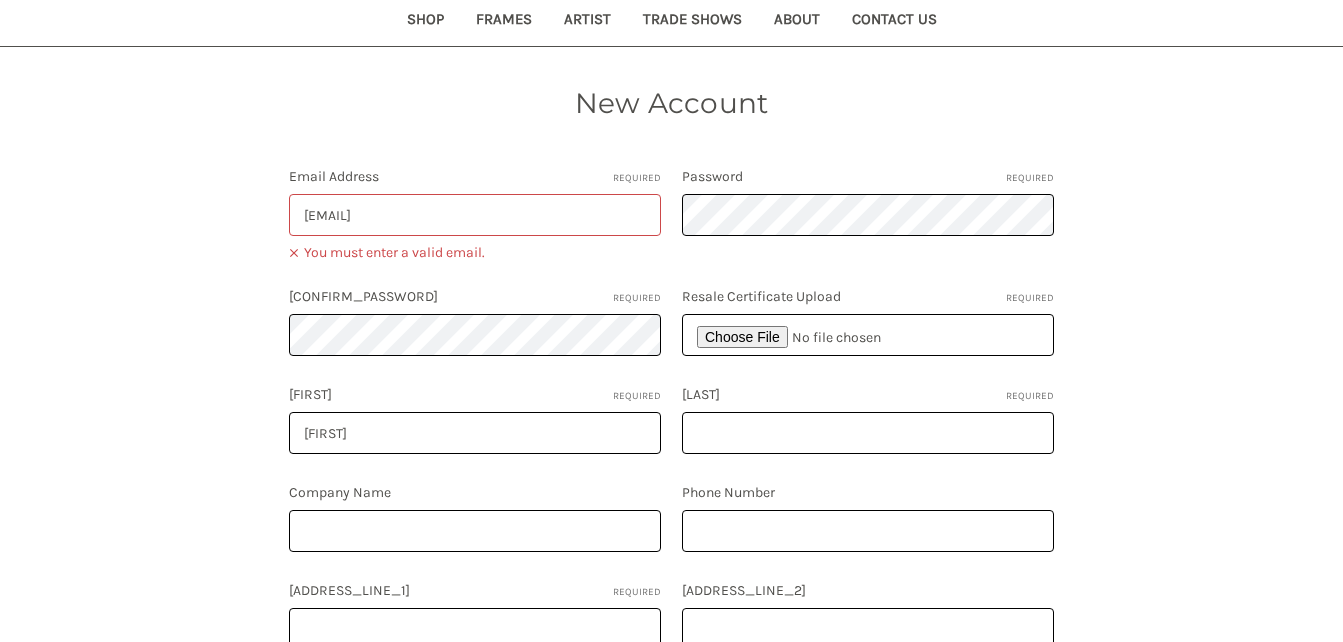 type on "[LAST]" 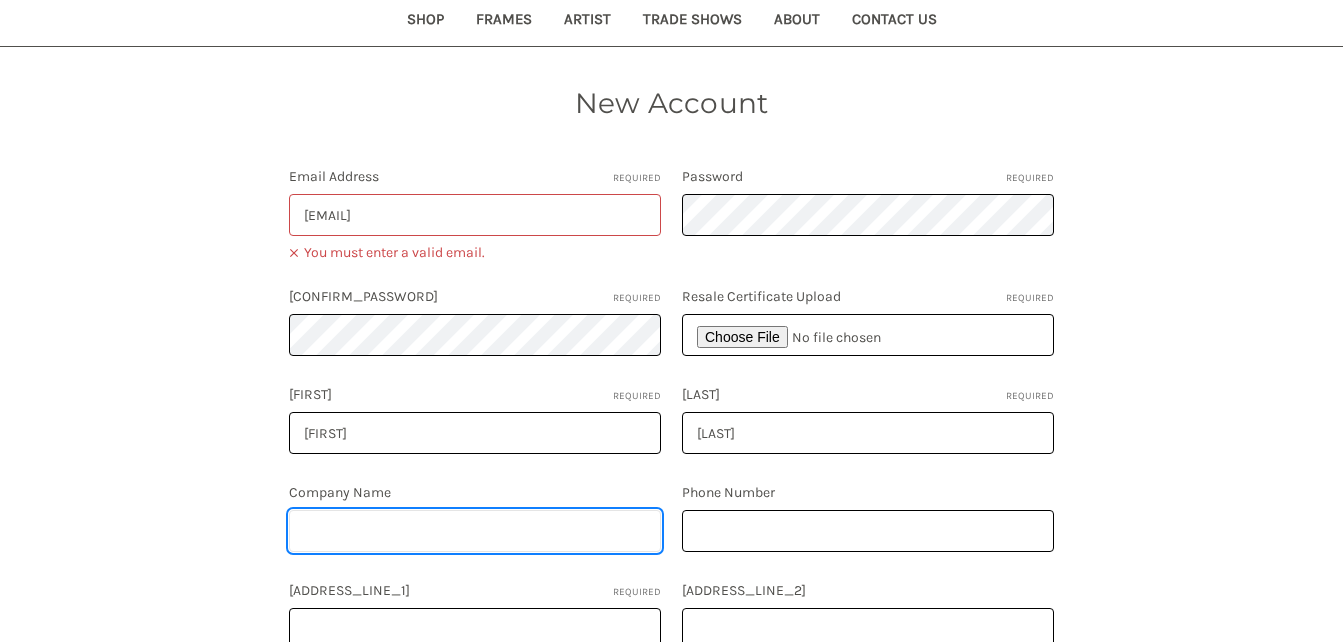 type on "Monkee's of Bald Head Island" 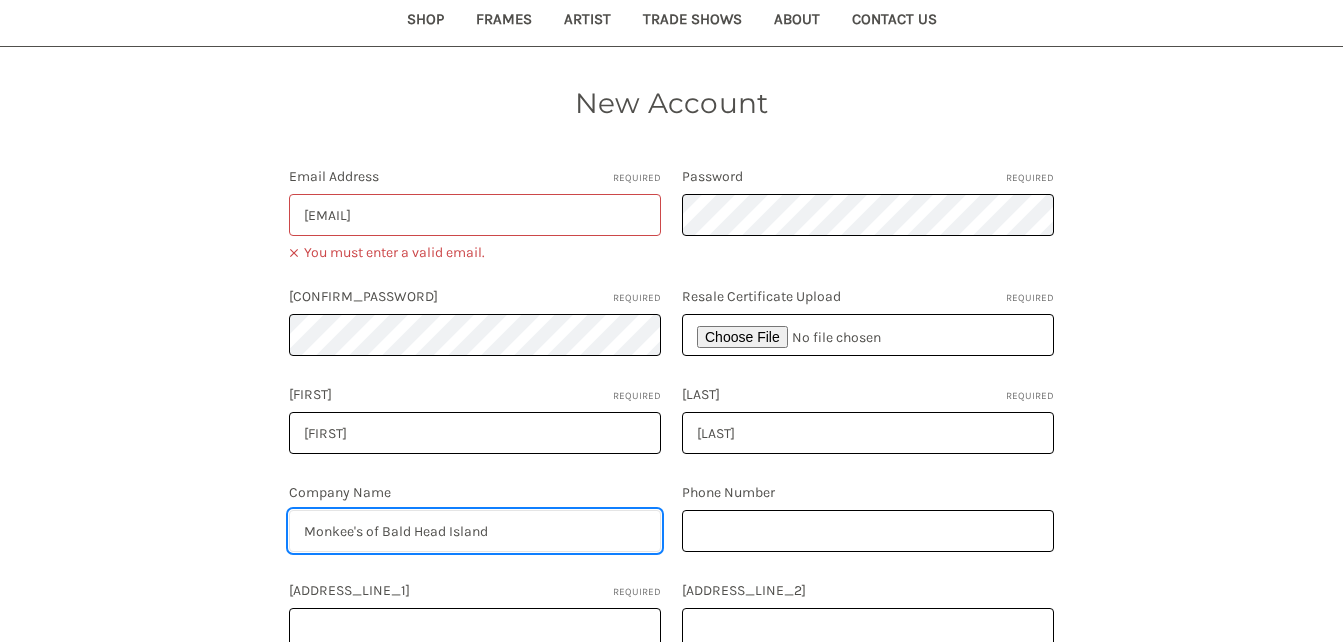 type on "9106176437" 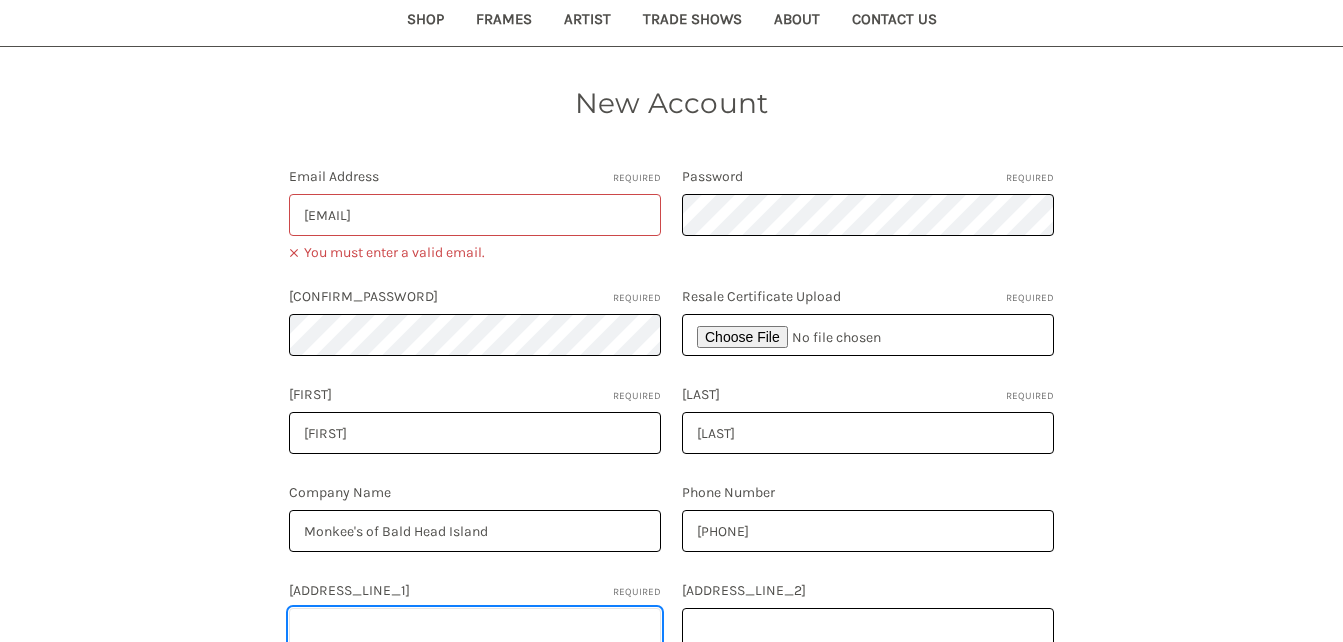 type on "2 Maratime Way" 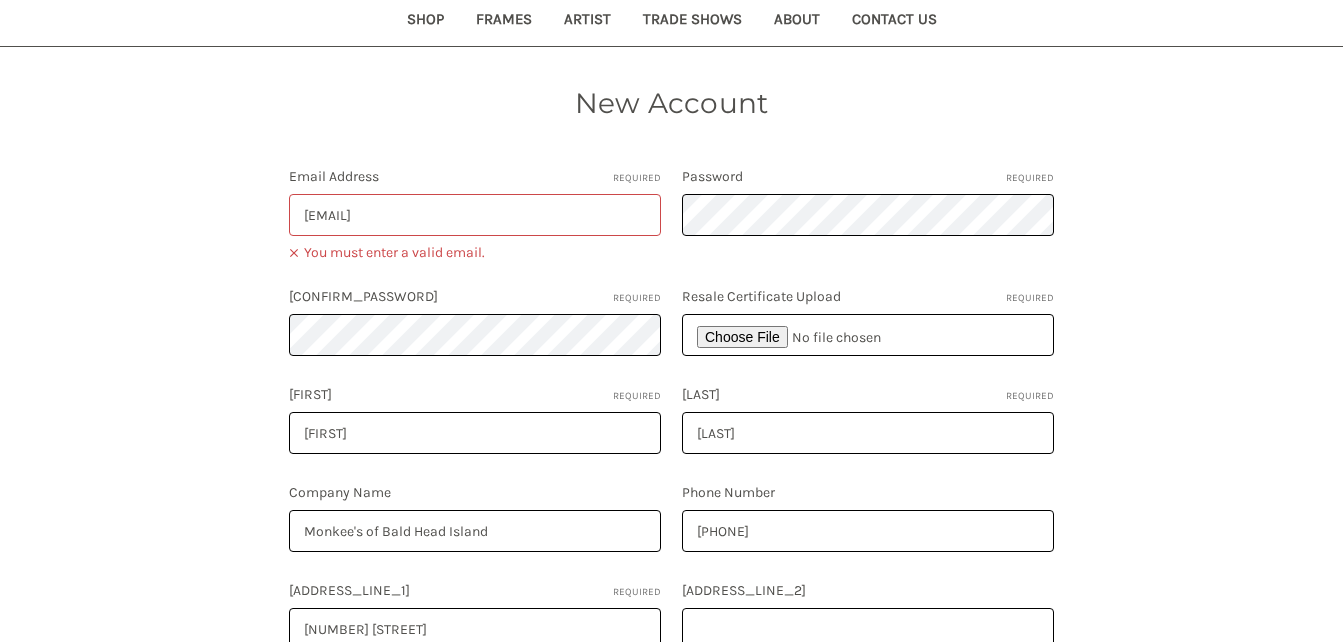 type on "Bald Head Island" 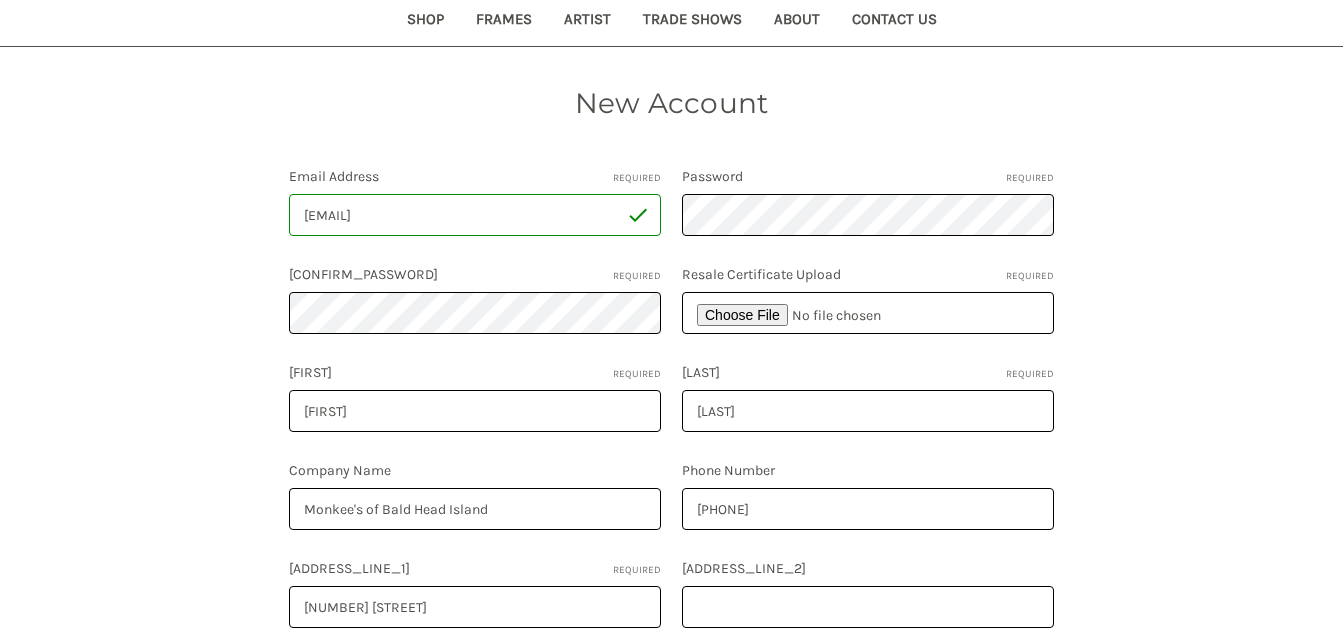 select on "**********" 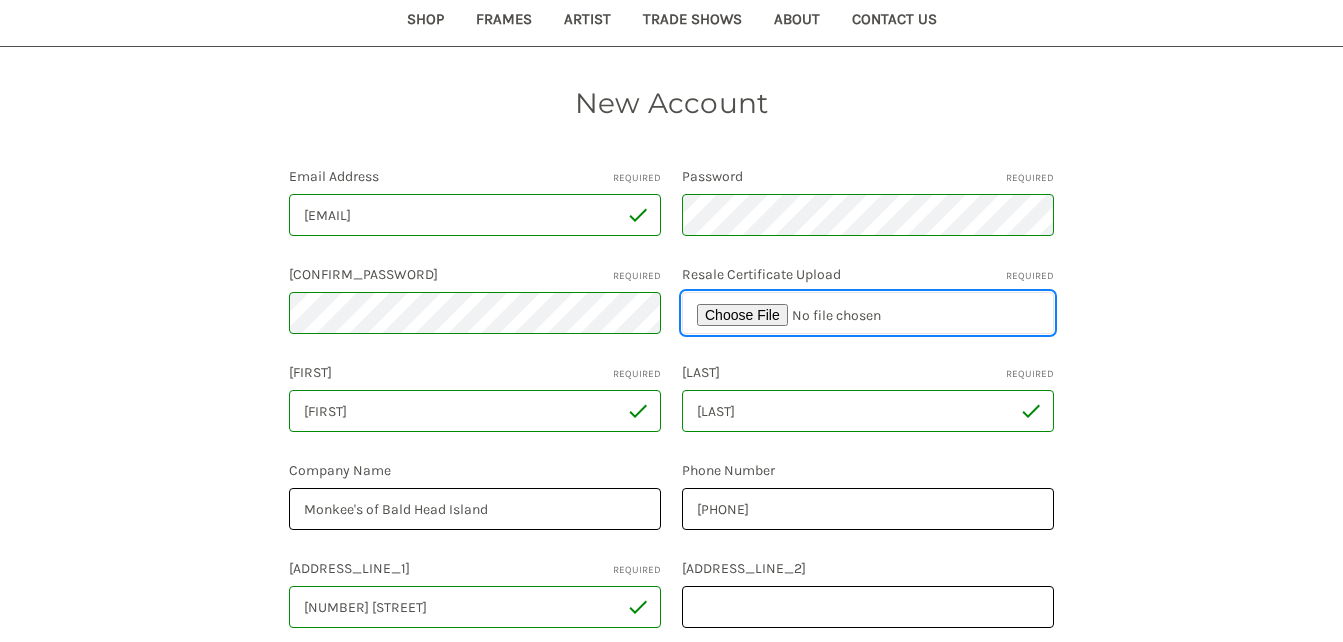 click at bounding box center (868, 313) 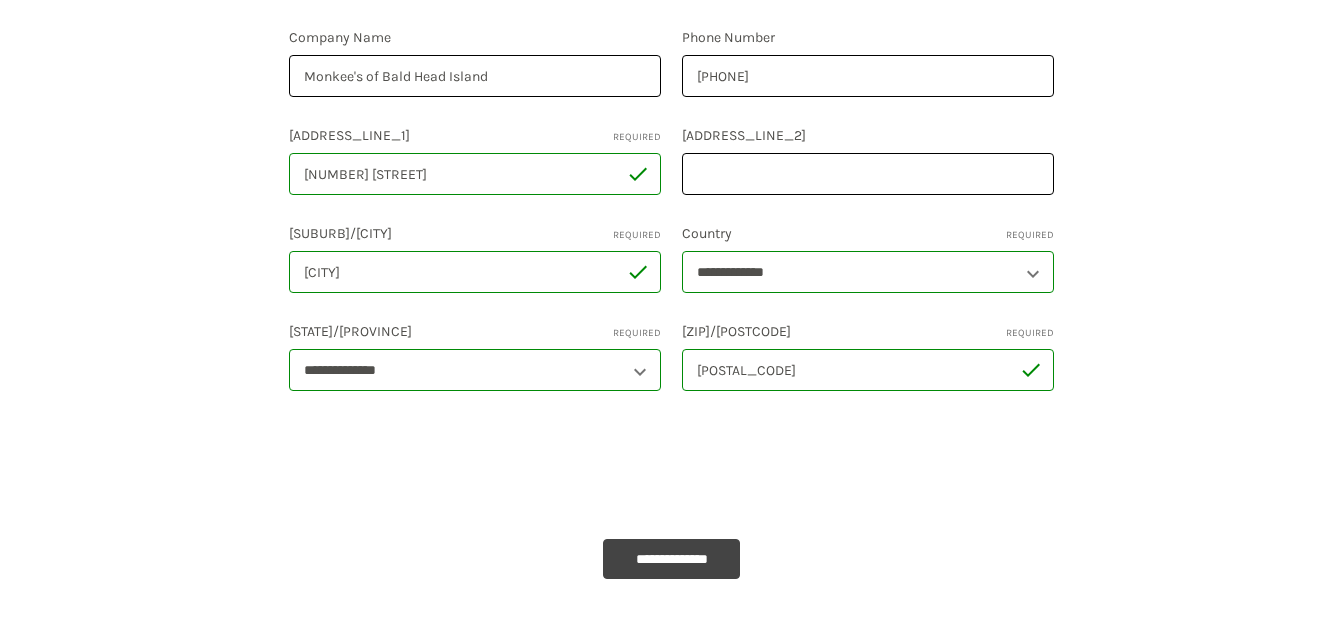scroll, scrollTop: 715, scrollLeft: 0, axis: vertical 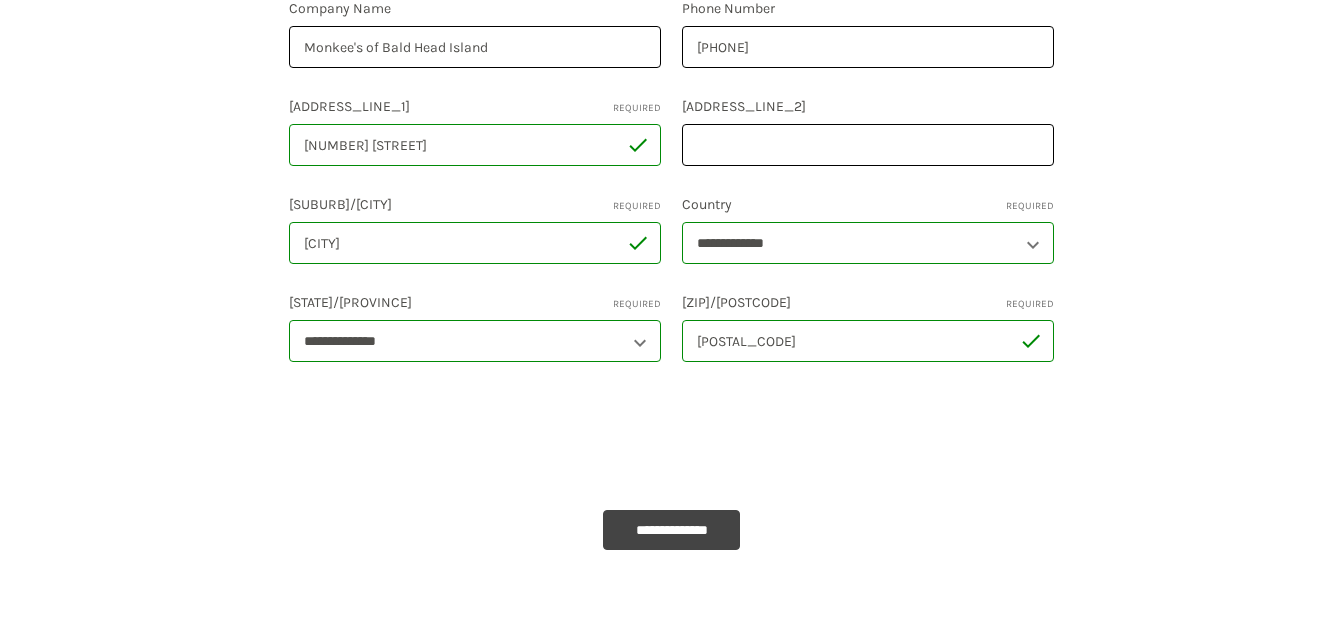 click on "New Account
Email Address
Required
kathy@monkeesofbaldheadisland.com
You must enter a valid email.
Password
Required
Confirm Password
Required
Resale Certificate Upload
Required
Resale Certificate Upload field cannot be blank.
First Name
Required
kathy
Last Name
Required
rourk
Company Name
Monkee's of Bald Head Island
Phone Number
9106176437
Address Line 1
Required
2 Maratime Way" at bounding box center [672, 95] 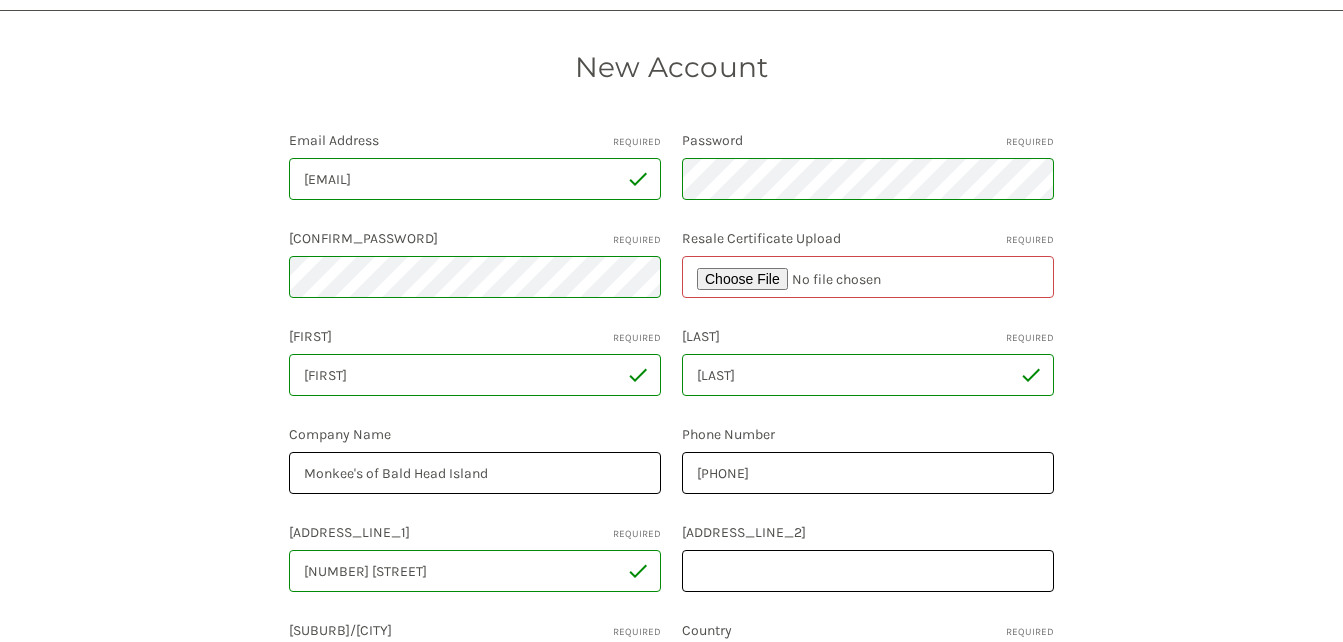 scroll, scrollTop: 282, scrollLeft: 0, axis: vertical 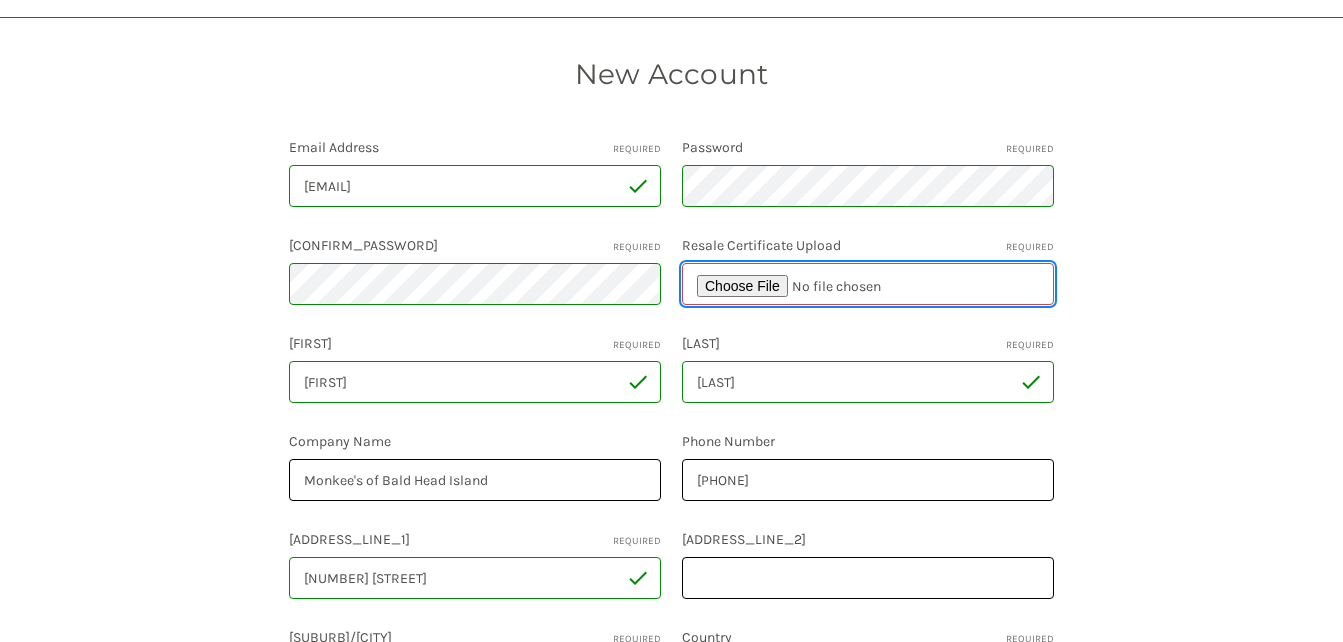 click at bounding box center (868, 284) 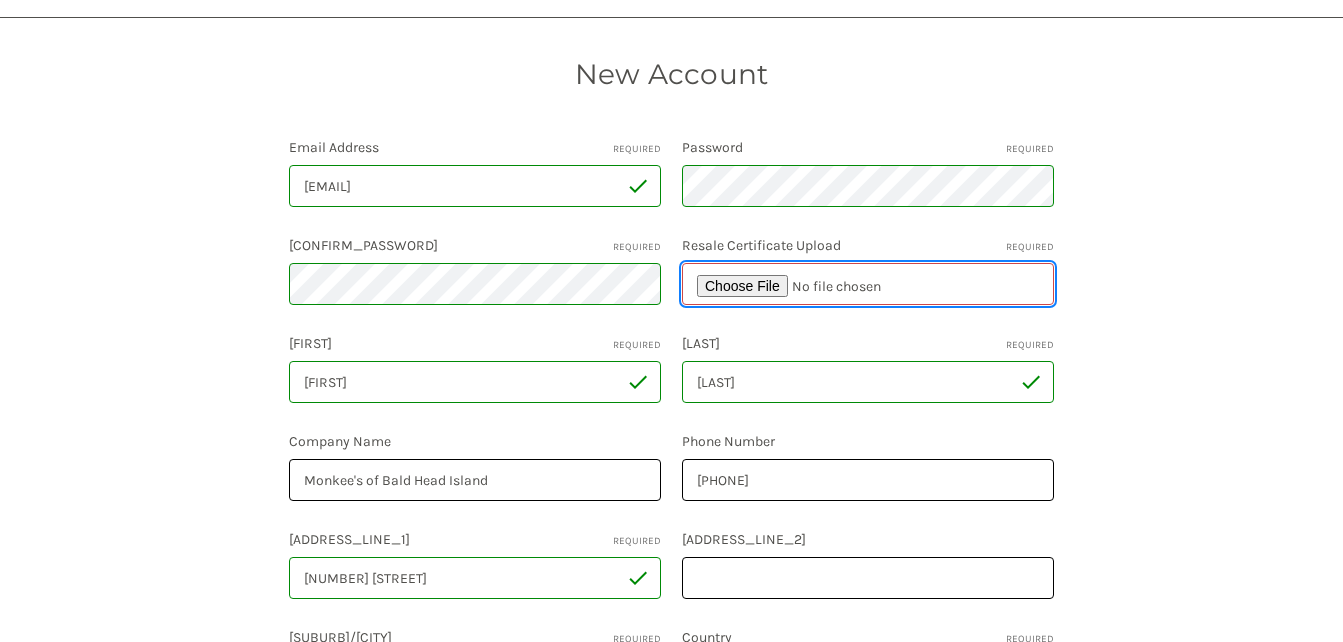 type on "C:\fakepath\IMG_7456.jpeg" 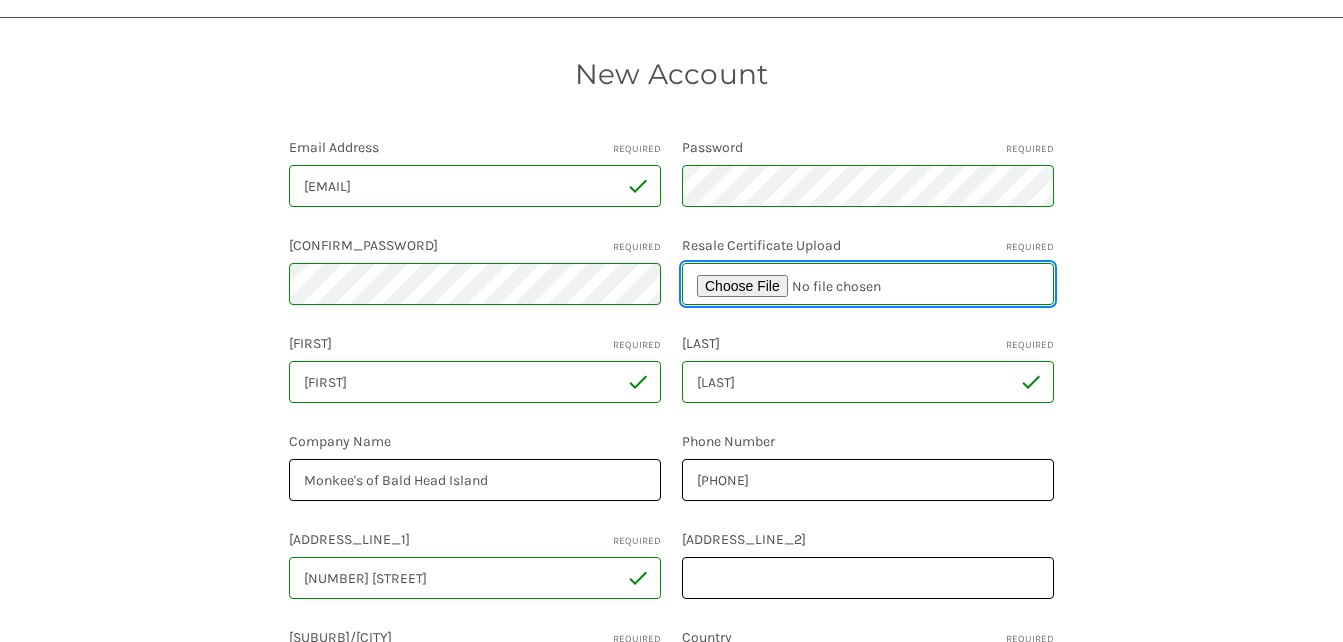 scroll, scrollTop: 984, scrollLeft: 0, axis: vertical 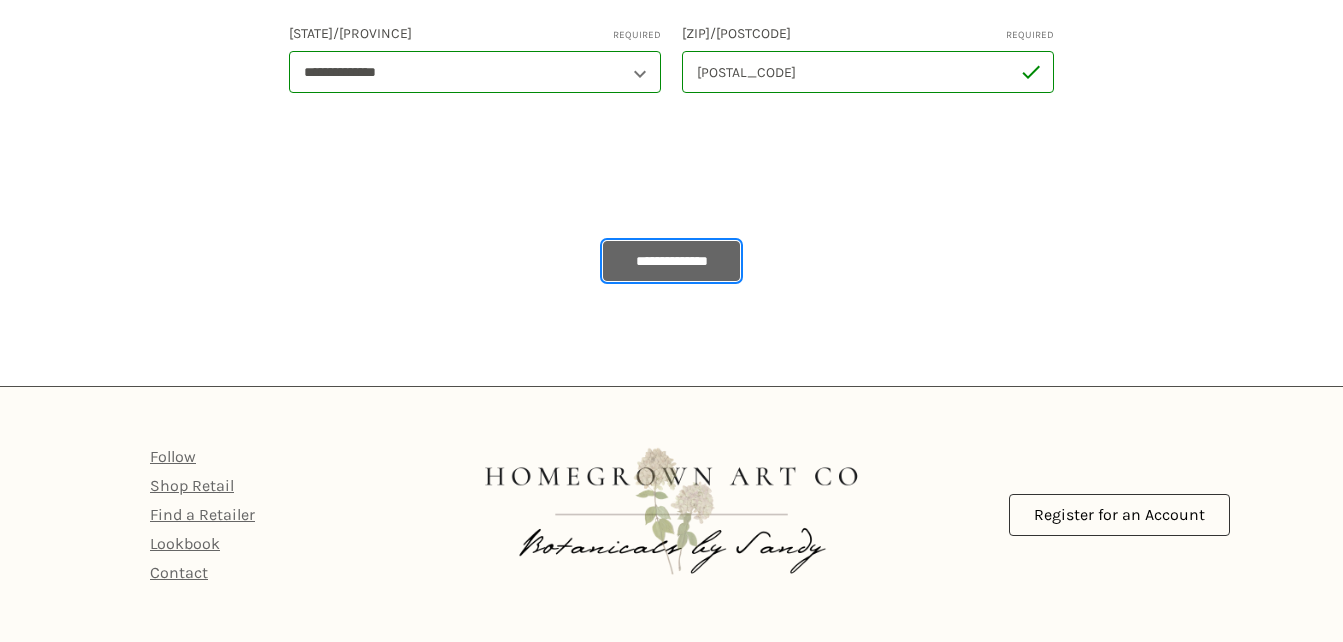 click on "**********" at bounding box center (672, 261) 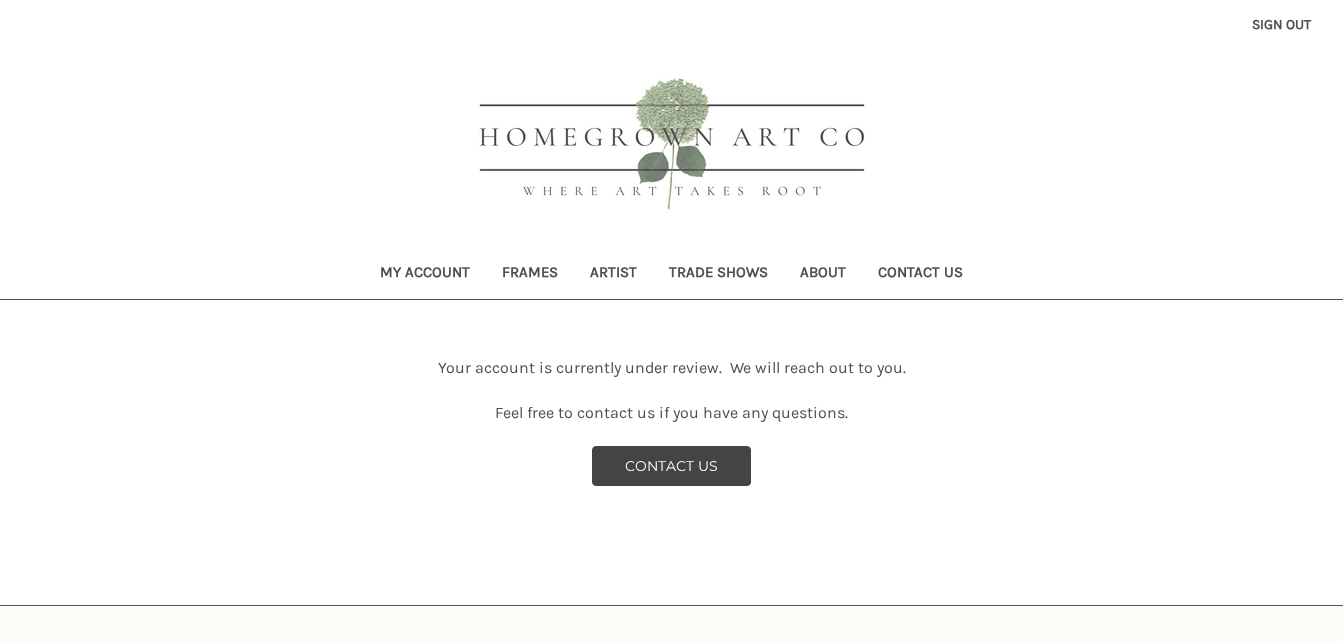 scroll, scrollTop: 219, scrollLeft: 0, axis: vertical 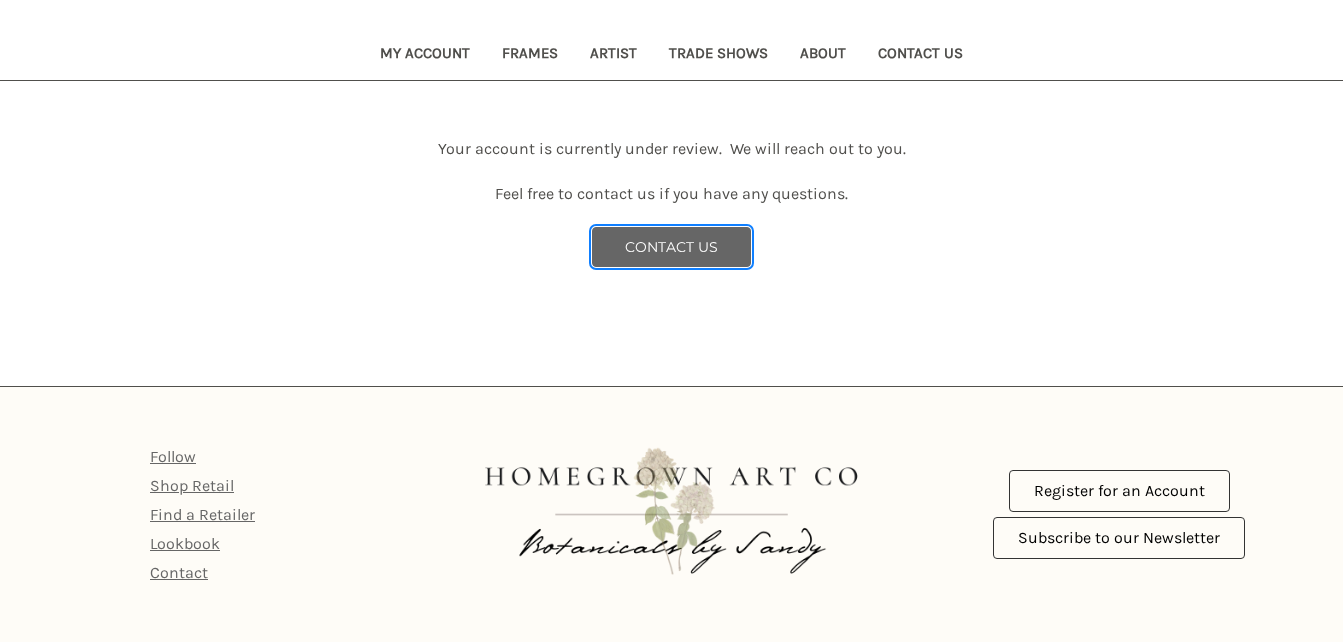 click on "CONTACT US" at bounding box center (671, 247) 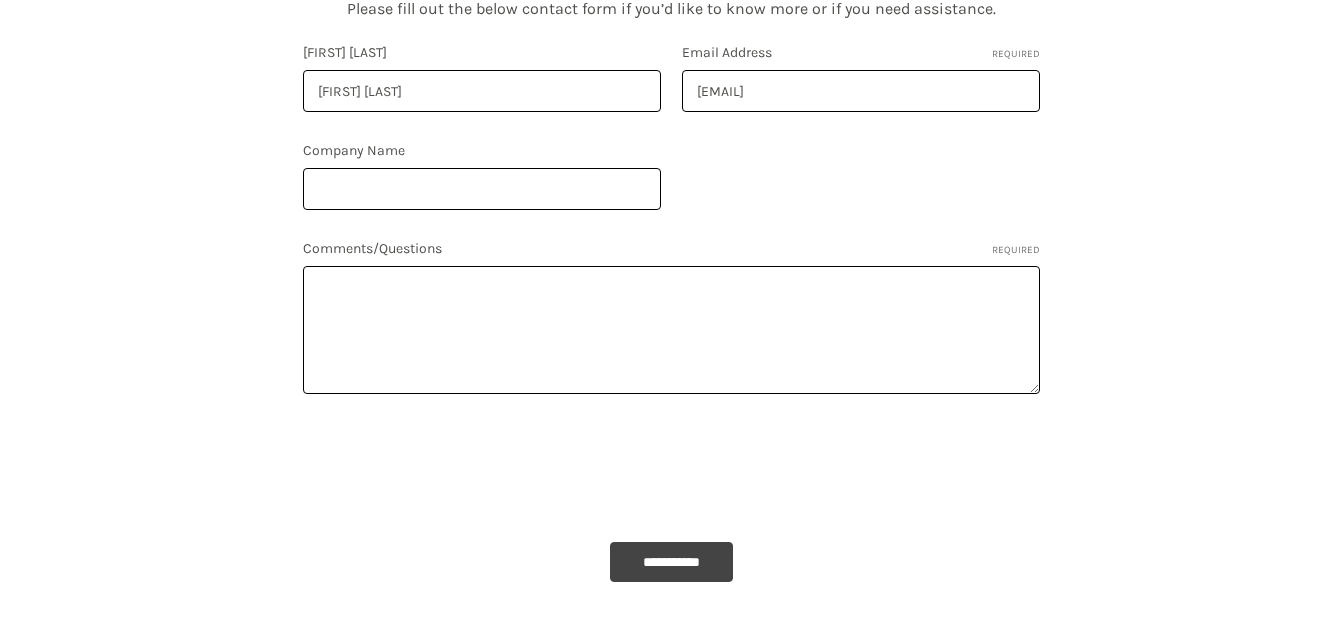 scroll, scrollTop: 869, scrollLeft: 0, axis: vertical 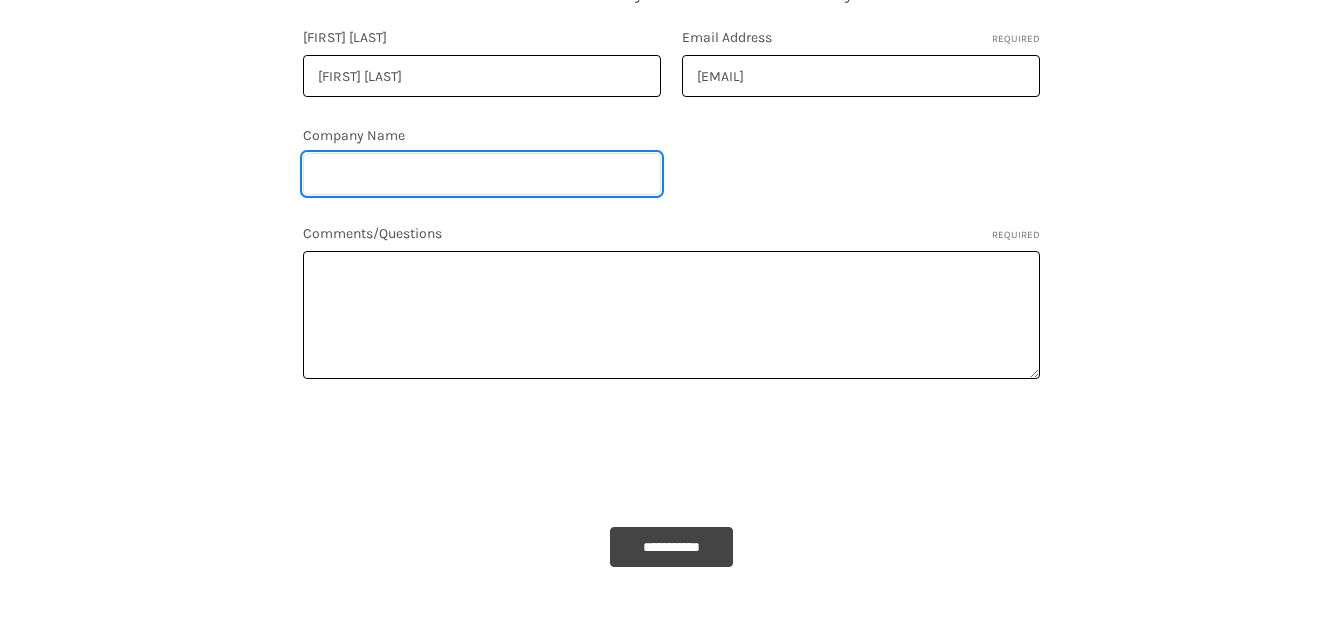 click on "Company Name" at bounding box center [482, 174] 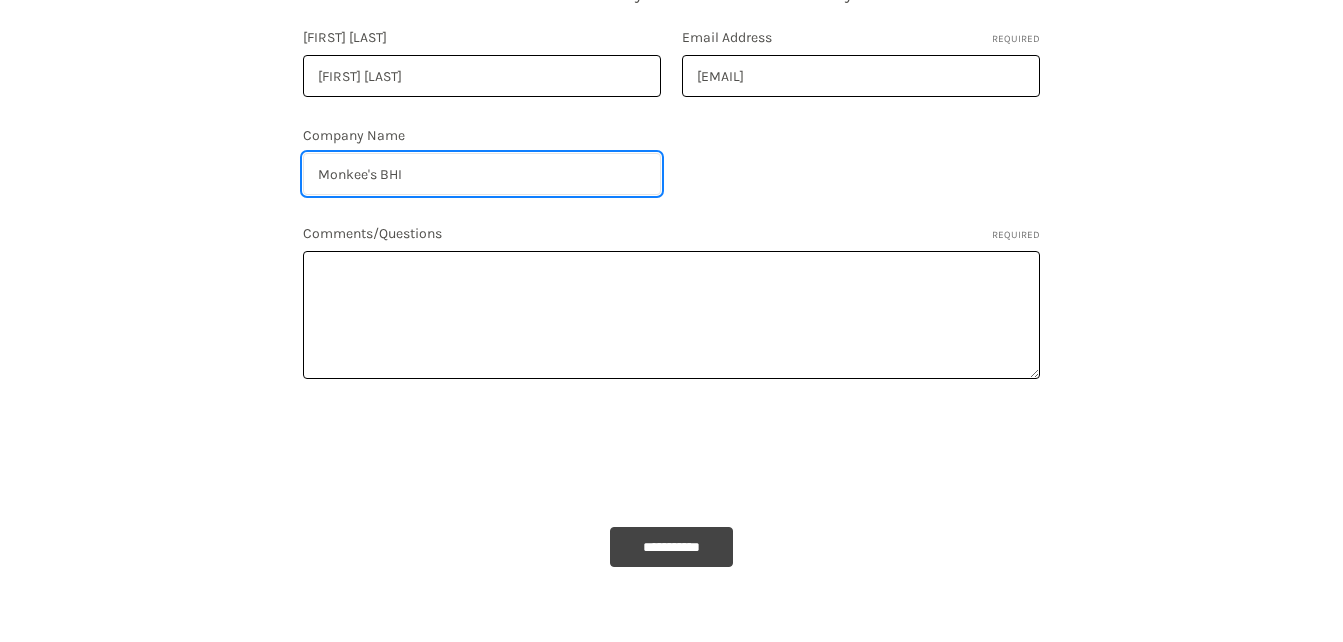 type on "Monkee's BHI" 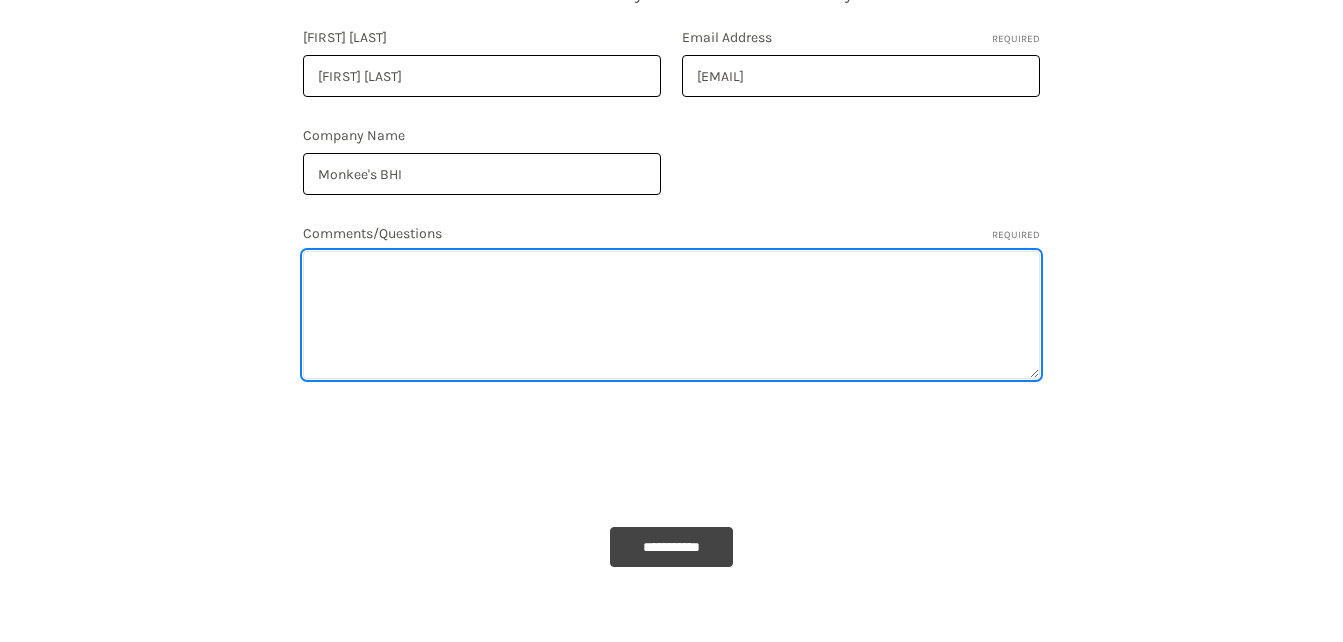 click on "Comments/Questions
Required" at bounding box center [671, 315] 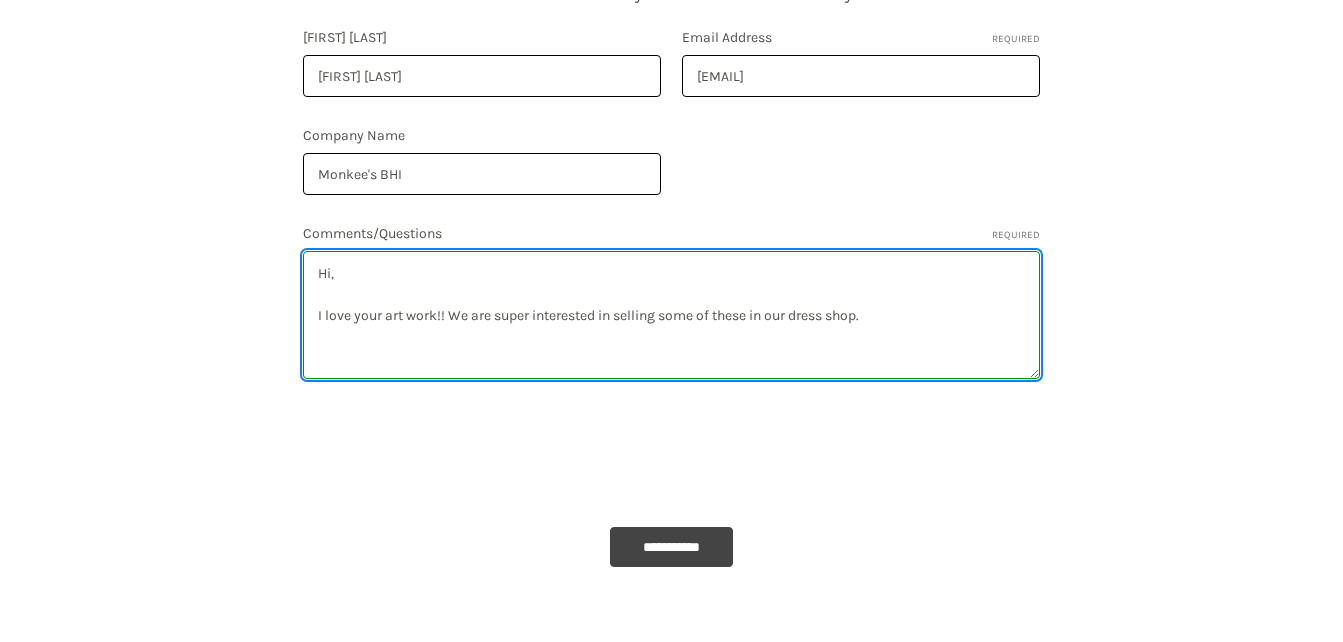 drag, startPoint x: 887, startPoint y: 289, endPoint x: 543, endPoint y: 304, distance: 344.32687 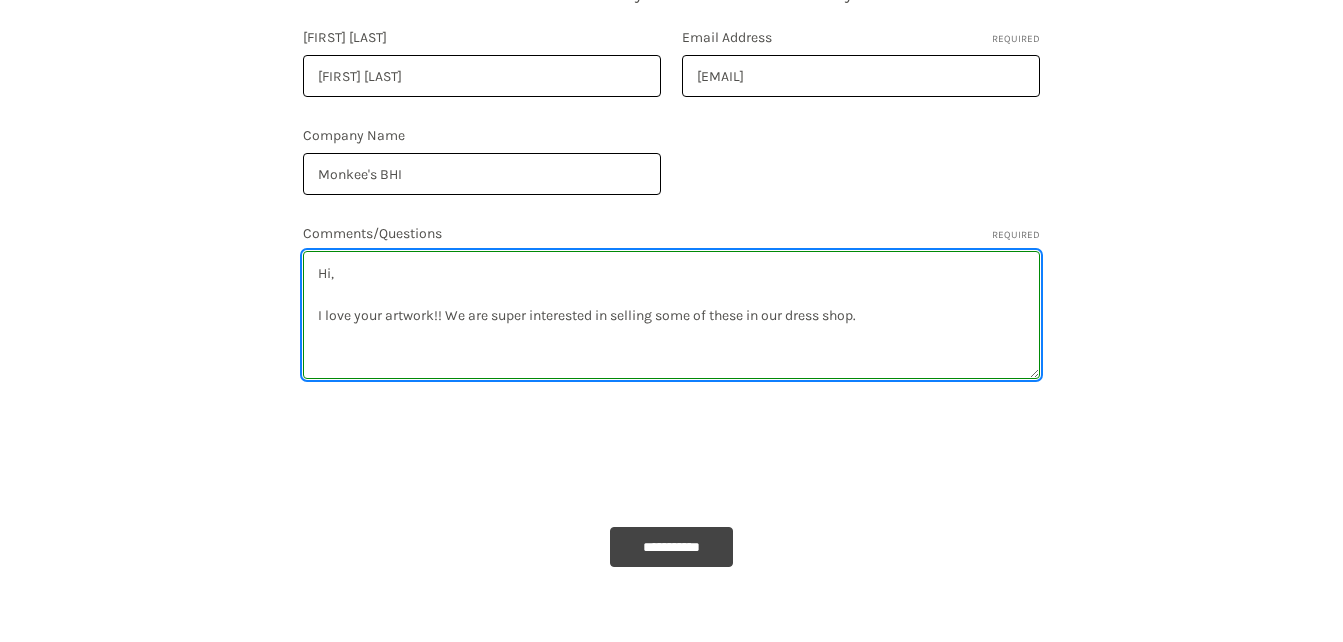click on "Hi,
I love your artwork!! We are super interested in selling some of these in our dress shop." at bounding box center [671, 315] 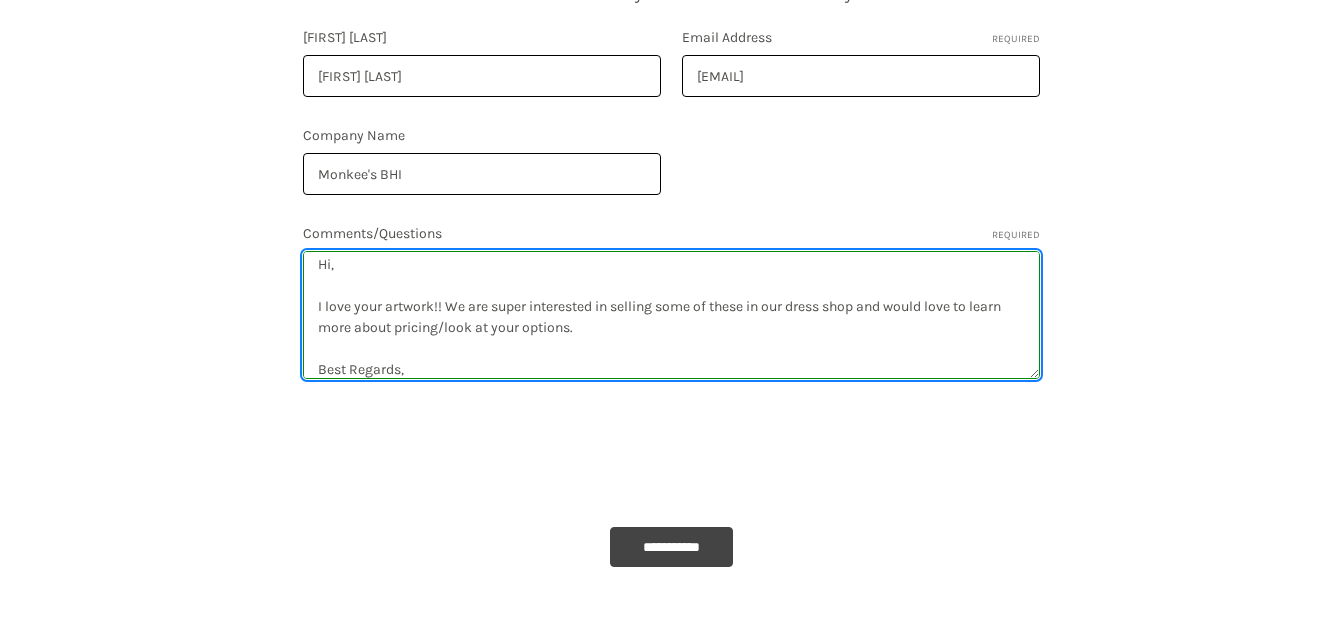 scroll, scrollTop: 30, scrollLeft: 0, axis: vertical 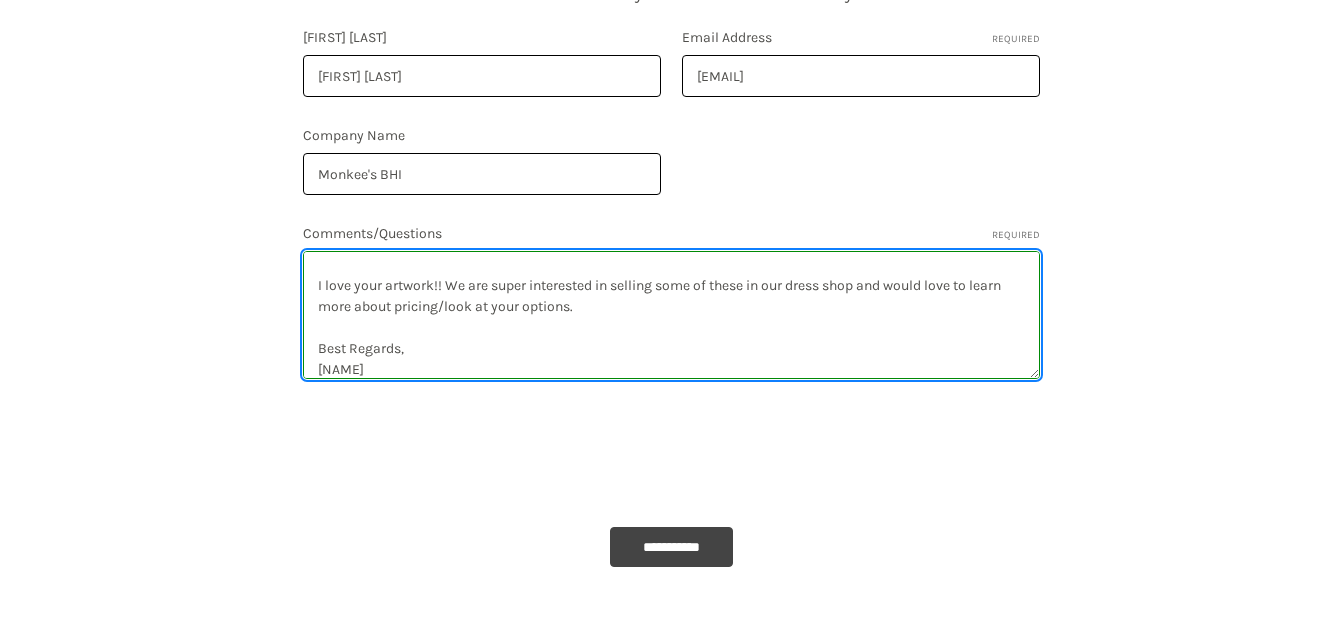 type on "Hi,
I love your artwork!! We are super interested in selling some of these in our dress shop and would love to learn more about pricing/look at your options.
Best Regards,
Caroline" 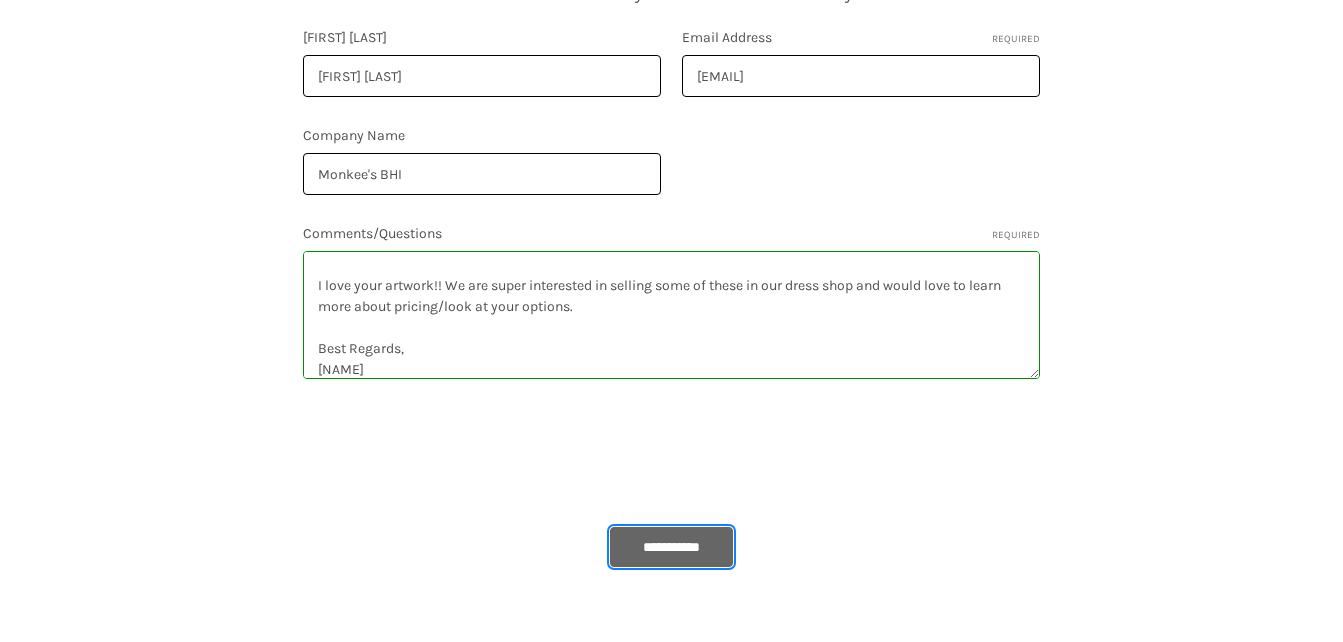 click on "**********" at bounding box center (671, 547) 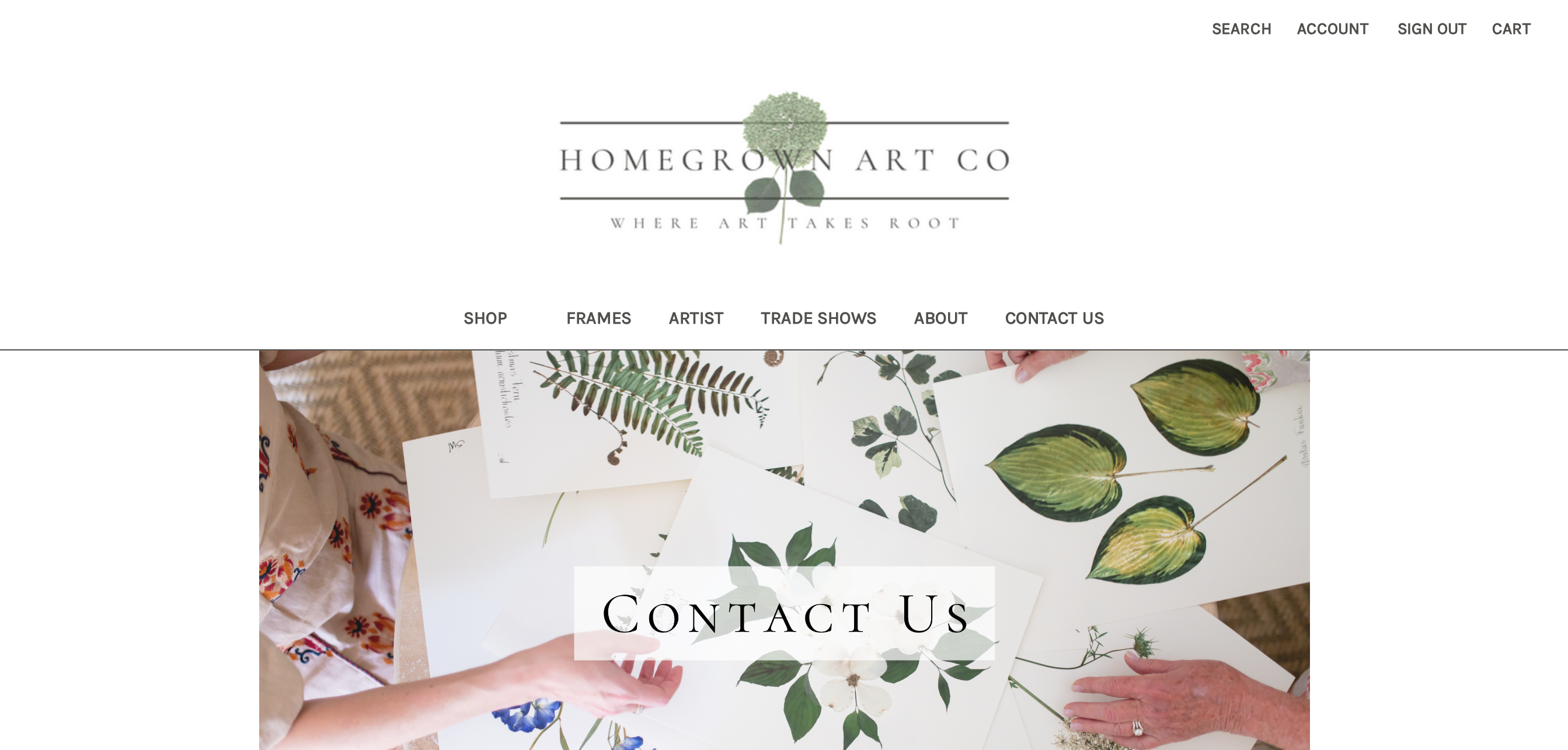 scroll, scrollTop: 0, scrollLeft: 0, axis: both 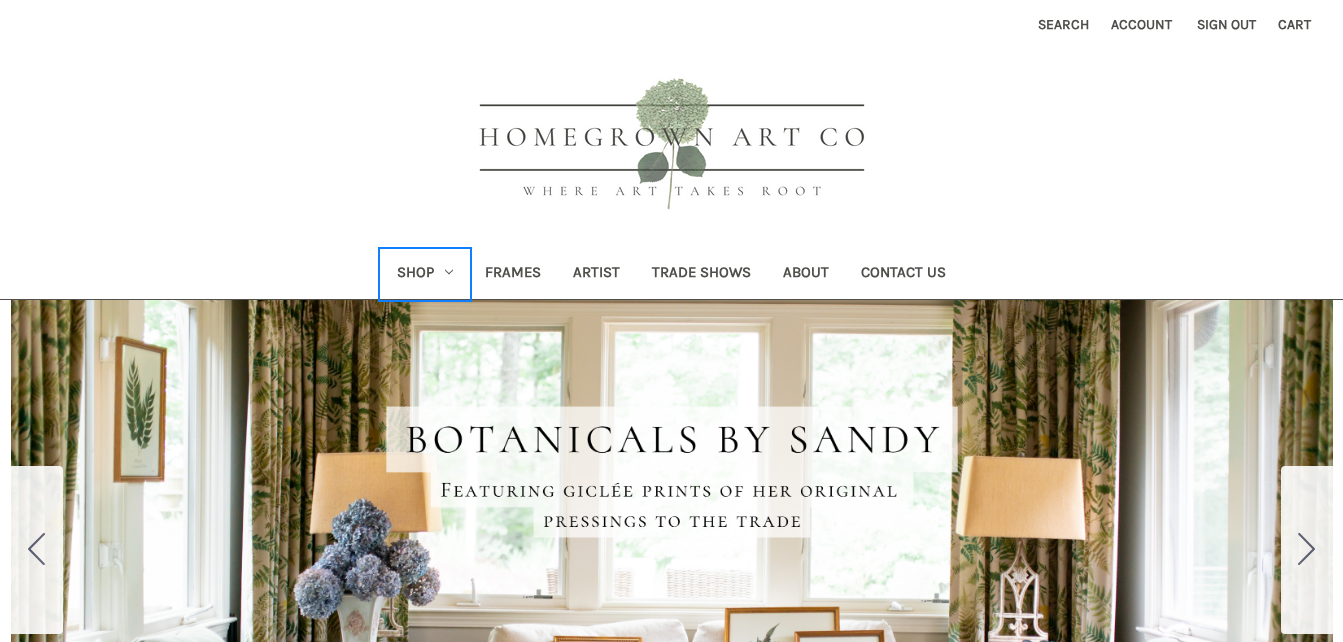 click on "Shop" at bounding box center (425, 274) 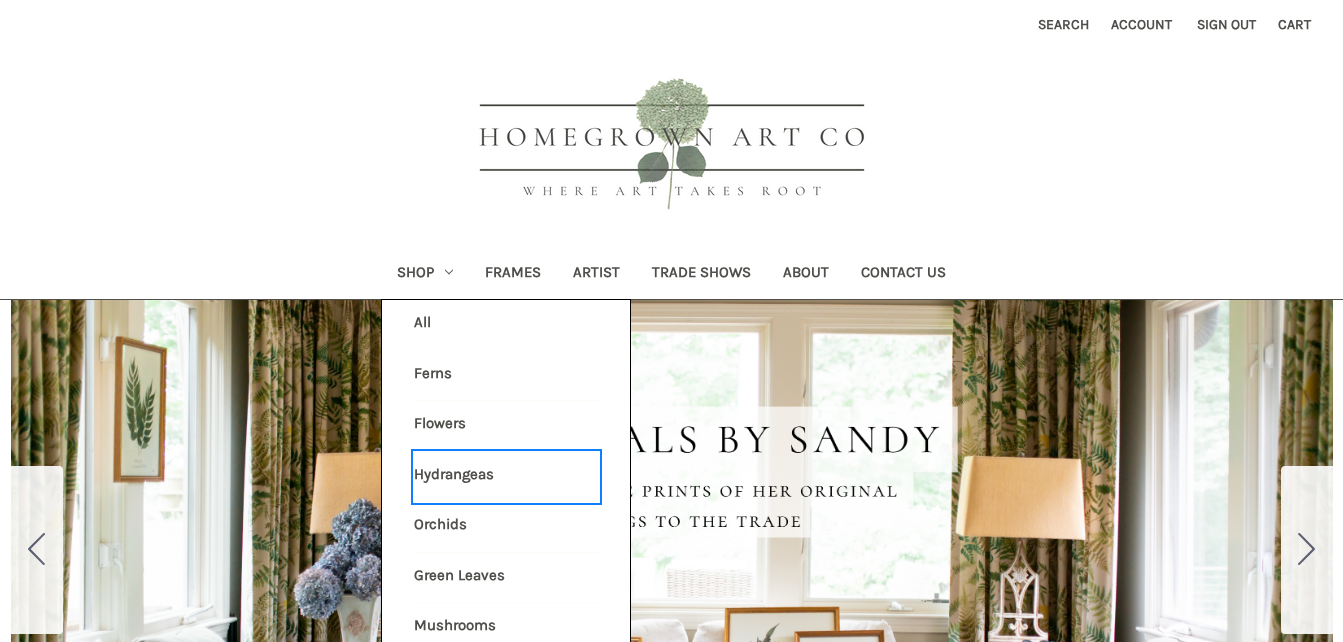 click on "Hydrangeas" at bounding box center (506, 477) 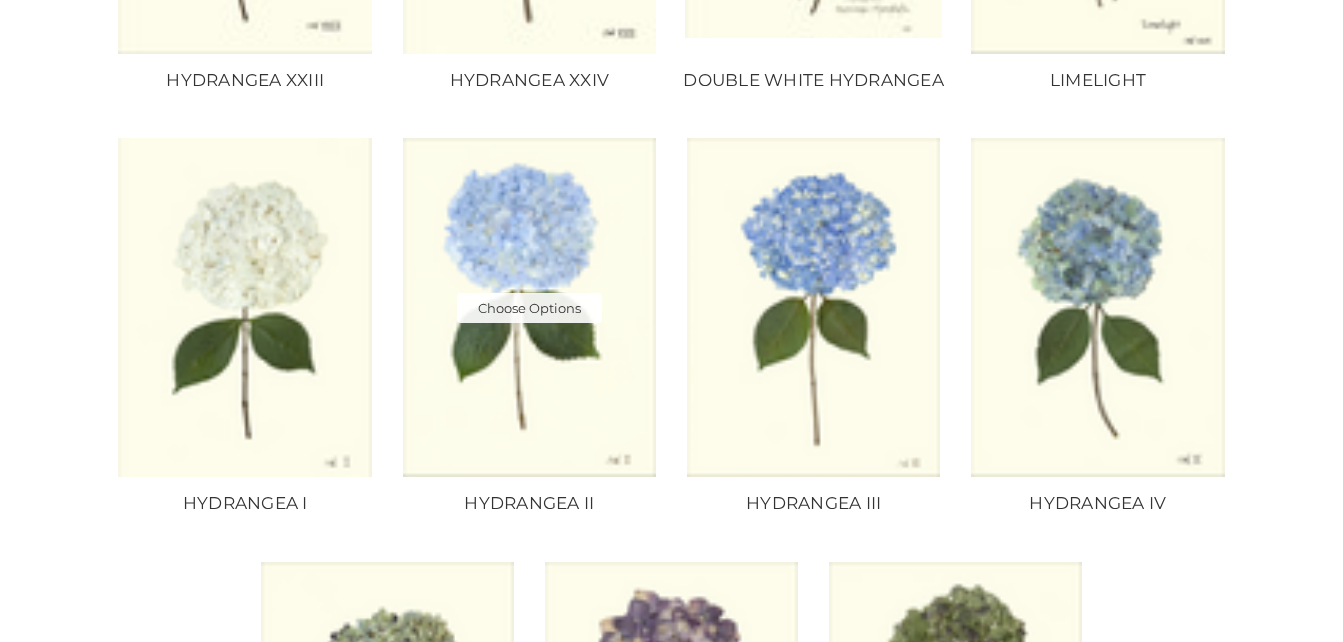 scroll, scrollTop: 1179, scrollLeft: 0, axis: vertical 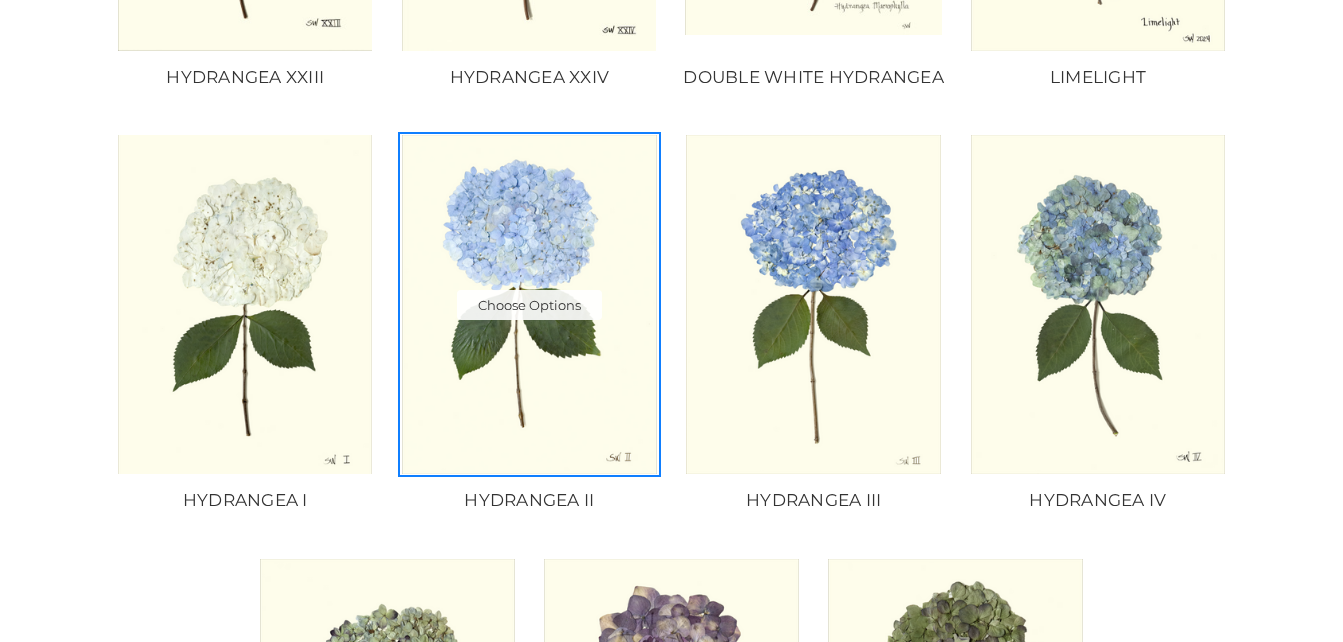click at bounding box center [529, 304] 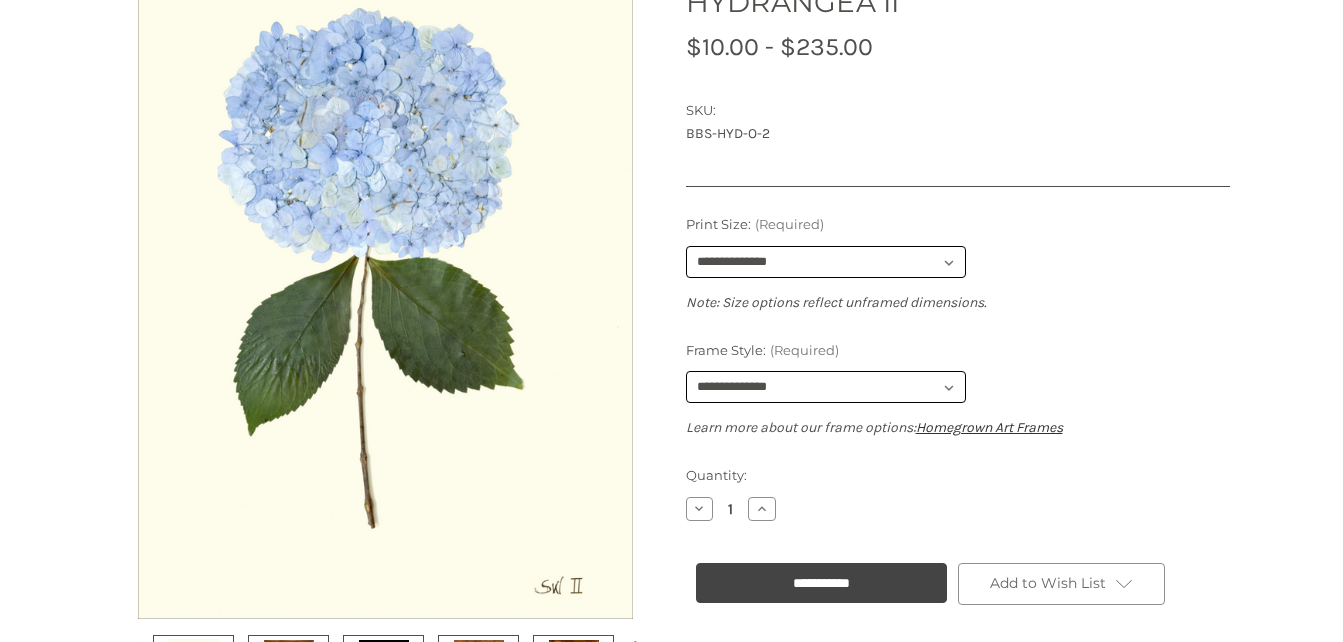 scroll, scrollTop: 390, scrollLeft: 0, axis: vertical 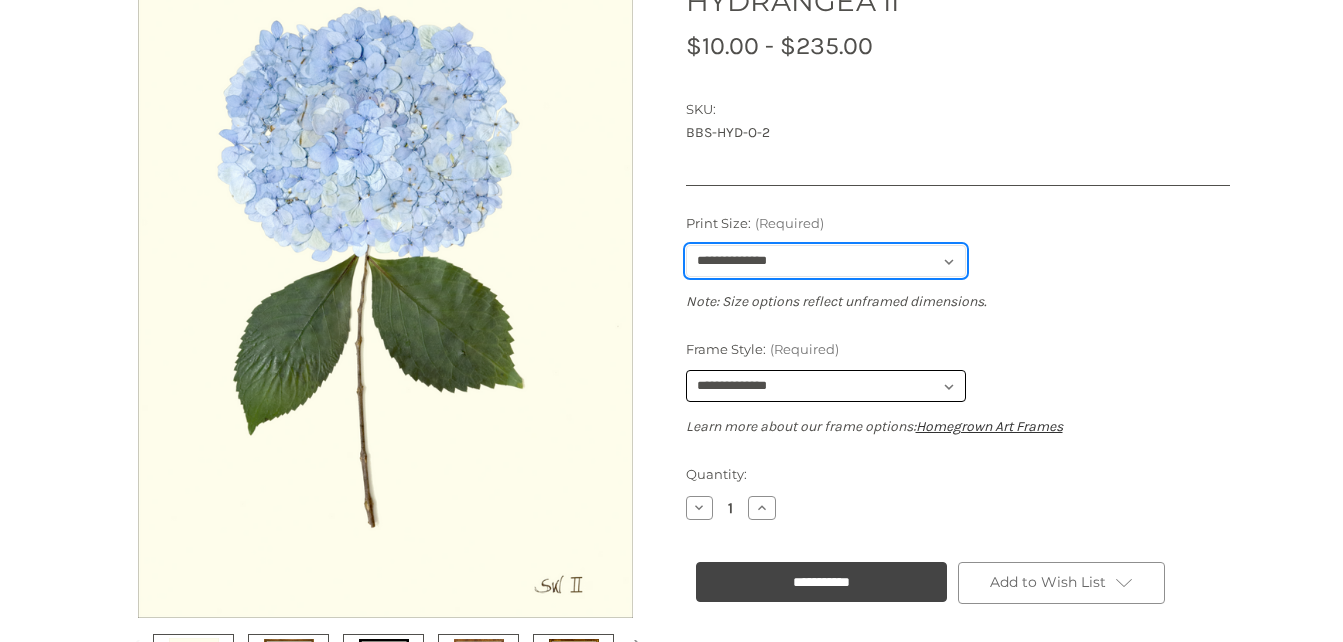 click on "**********" at bounding box center [826, 261] 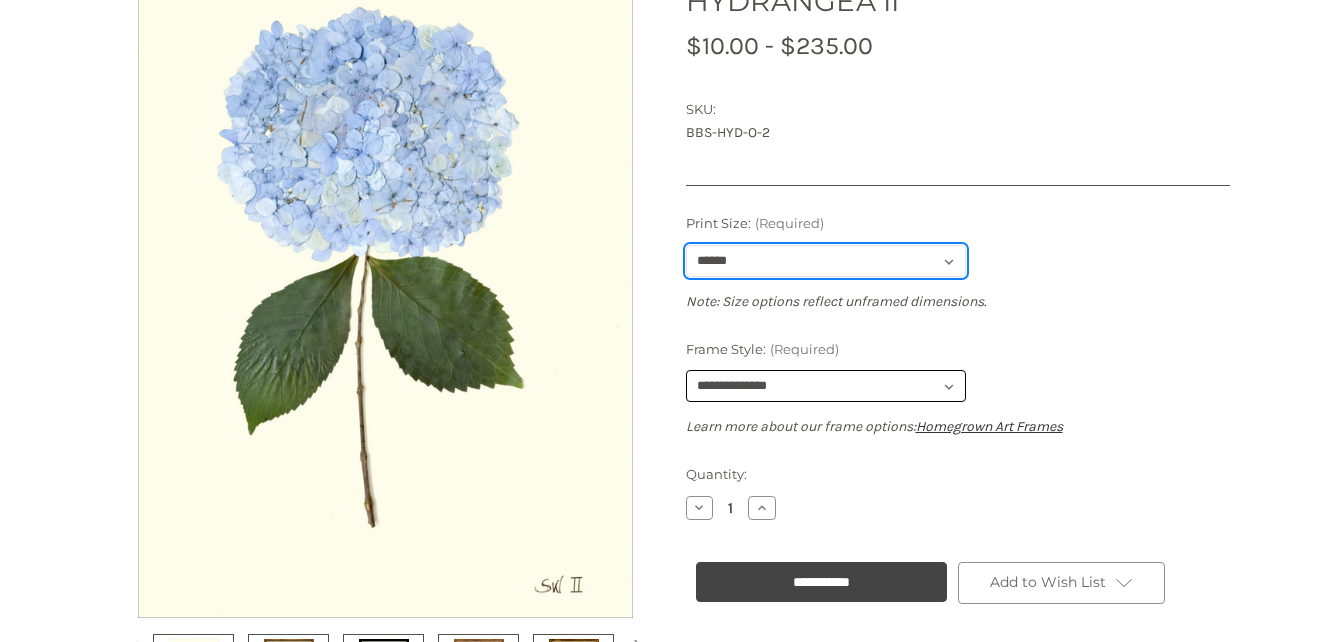click on "**********" at bounding box center (826, 261) 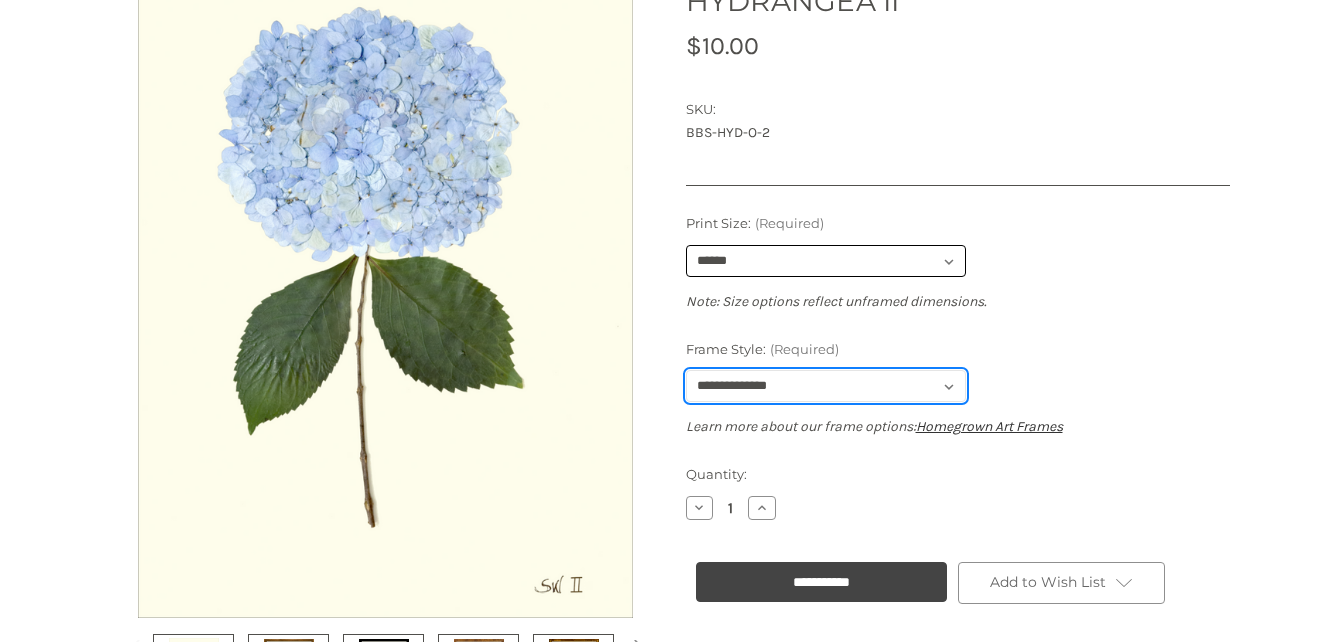 click on "**********" at bounding box center (826, 386) 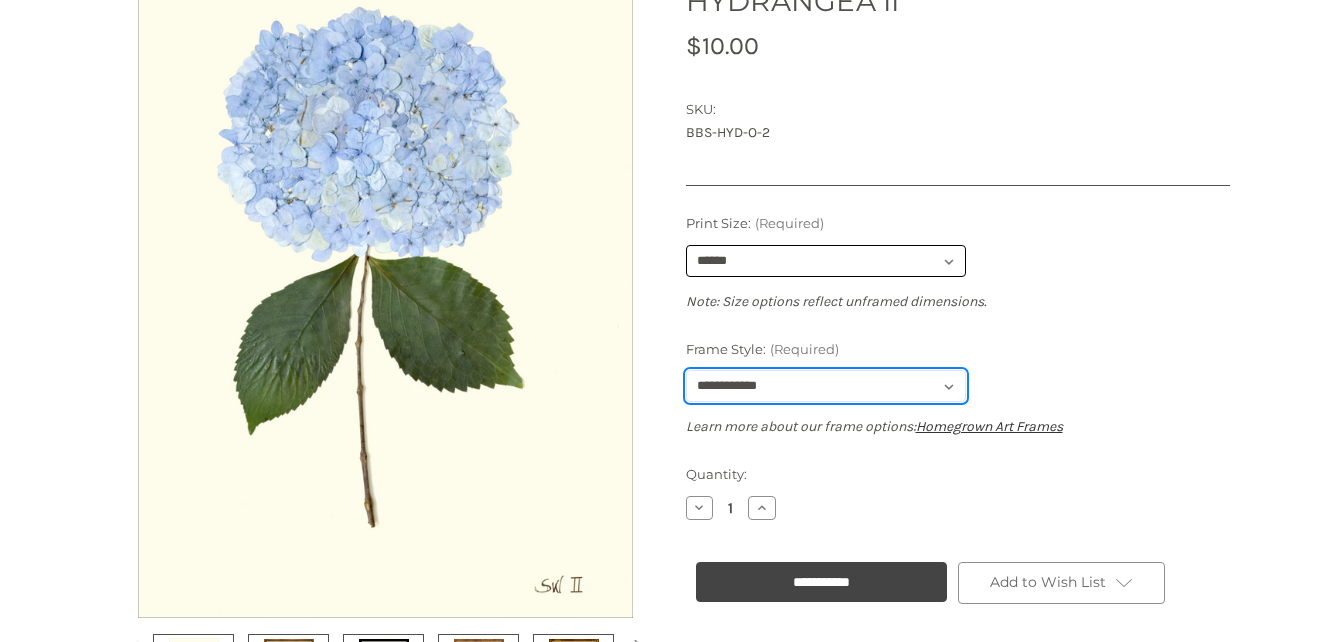 click on "**********" at bounding box center [826, 386] 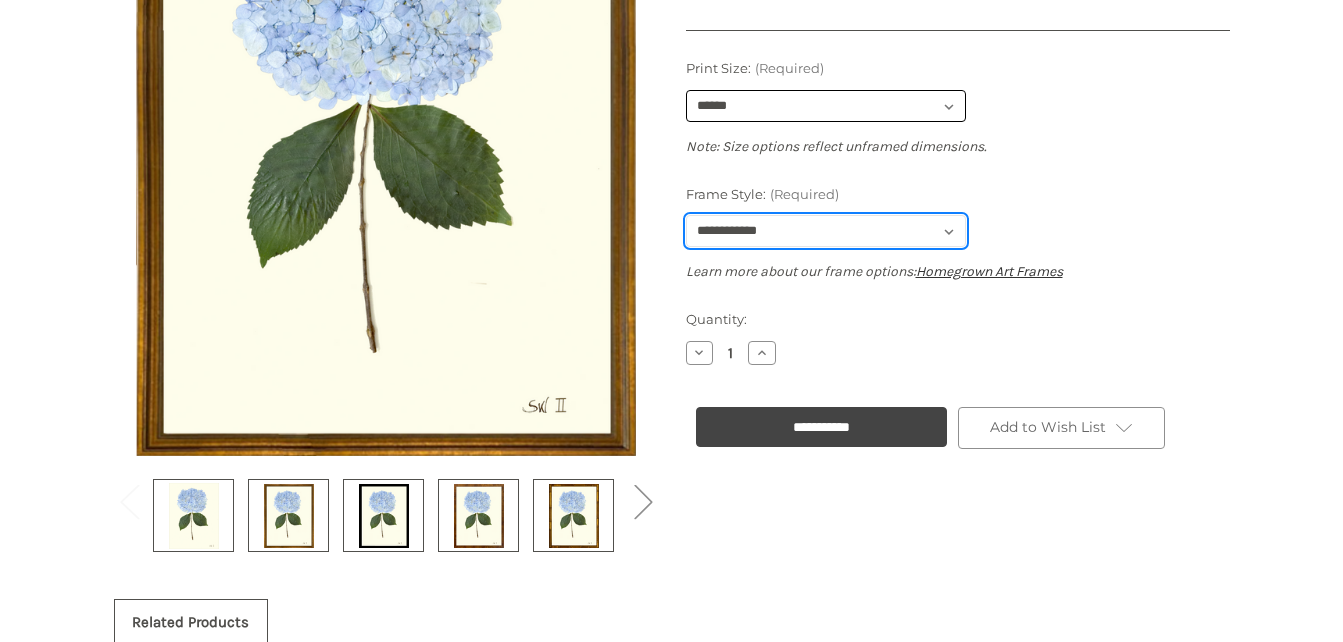 scroll, scrollTop: 549, scrollLeft: 0, axis: vertical 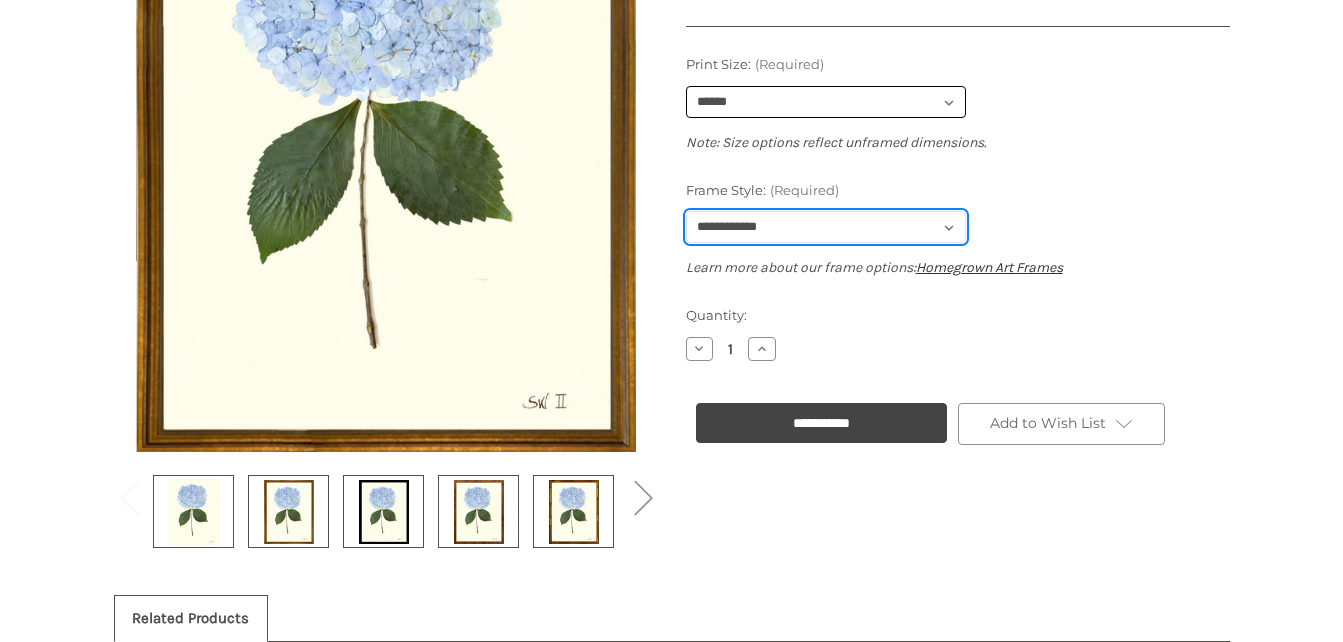 click on "**********" at bounding box center [826, 227] 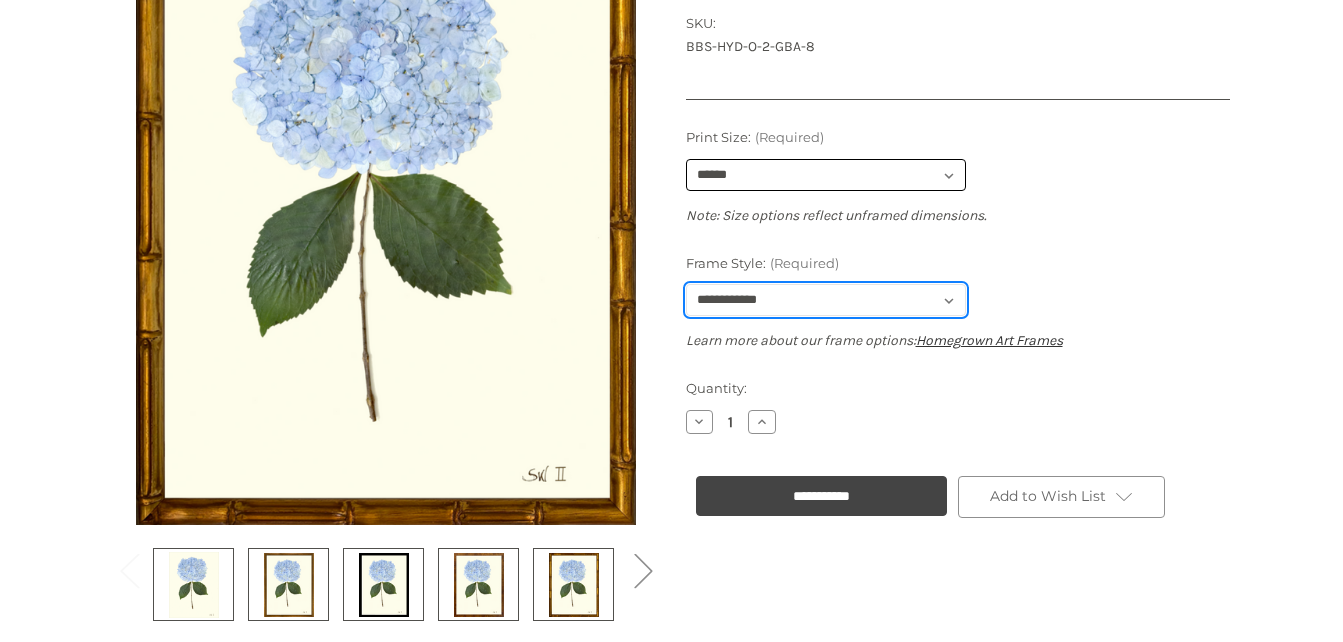 scroll, scrollTop: 477, scrollLeft: 0, axis: vertical 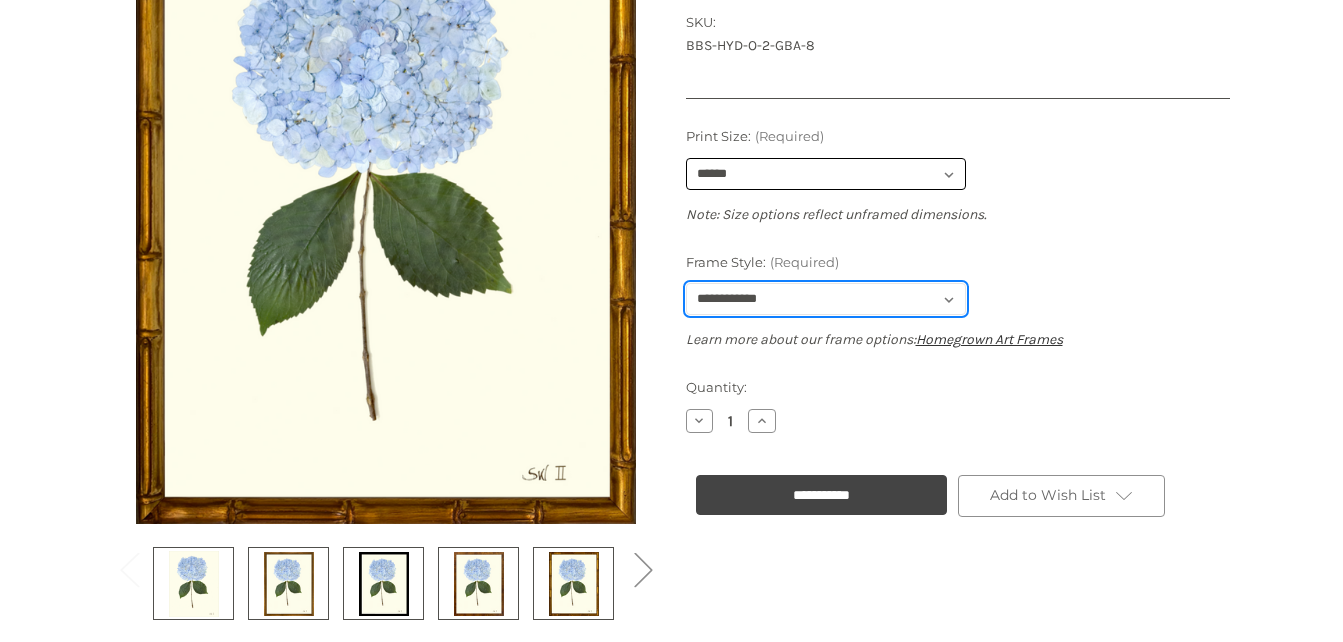 click on "**********" at bounding box center (826, 299) 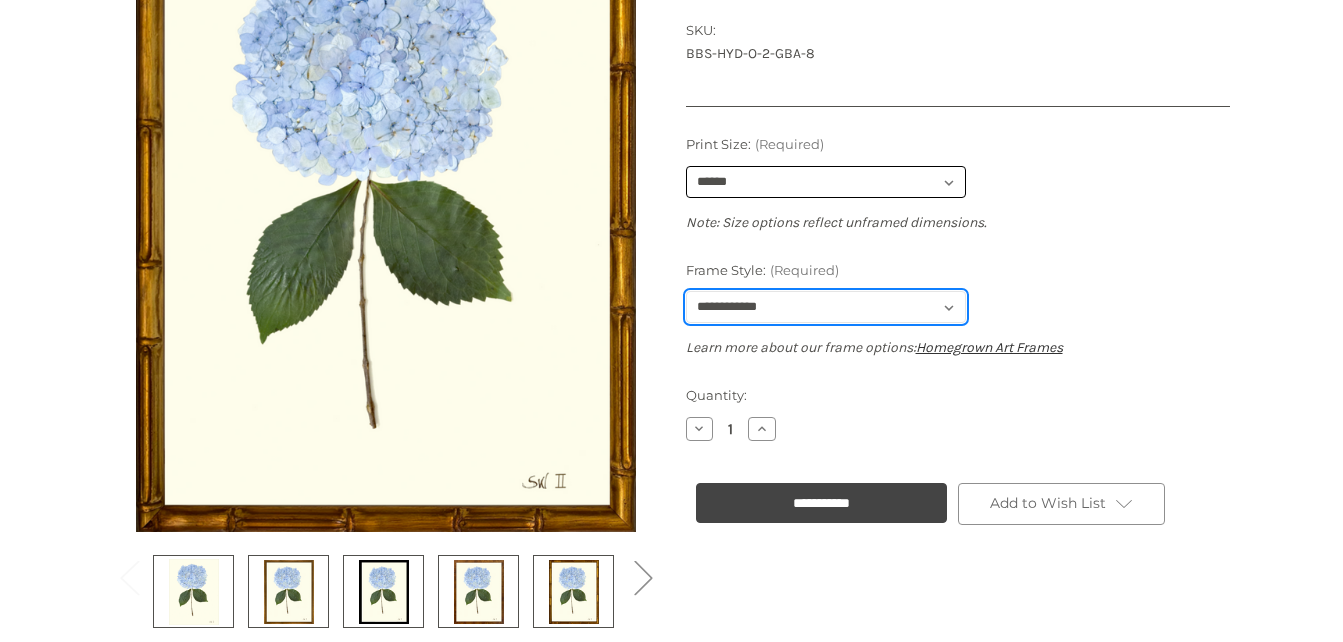 scroll, scrollTop: 468, scrollLeft: 0, axis: vertical 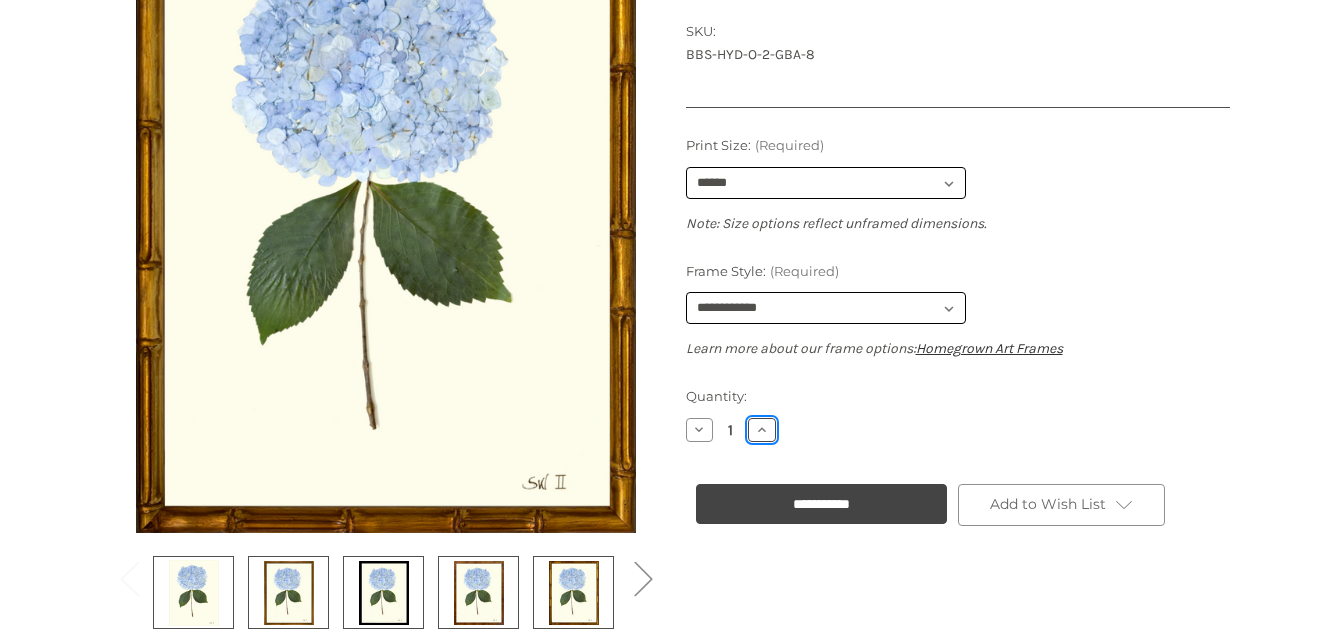 click 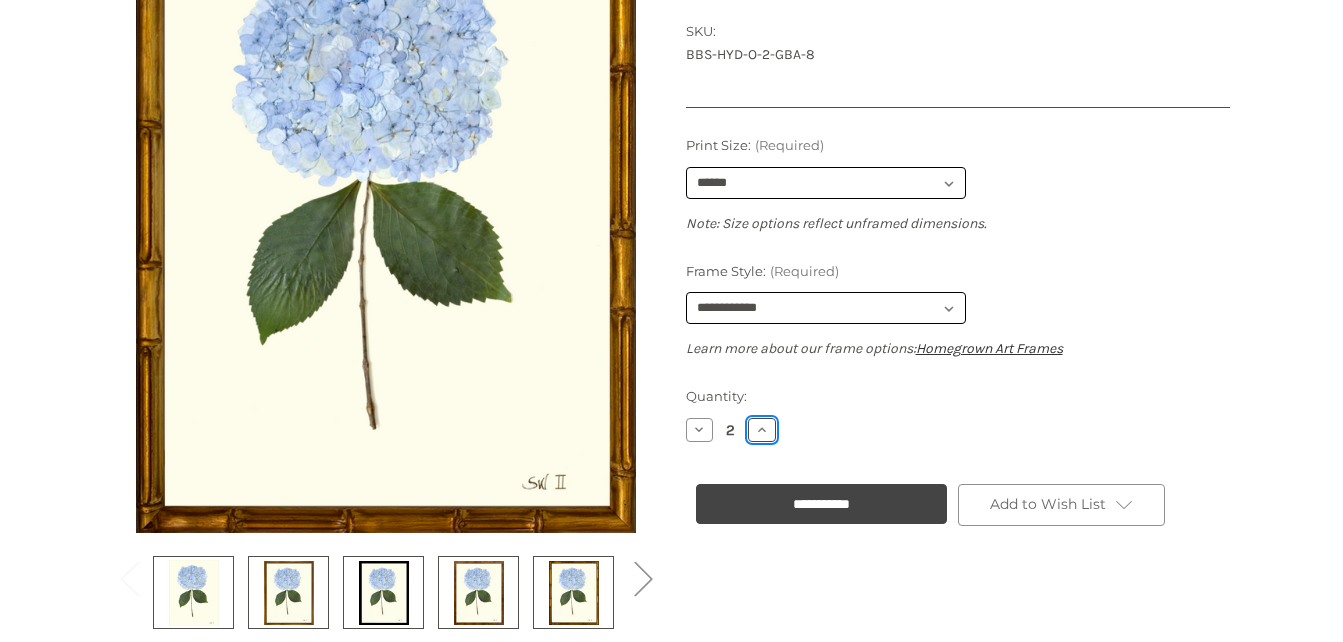 click 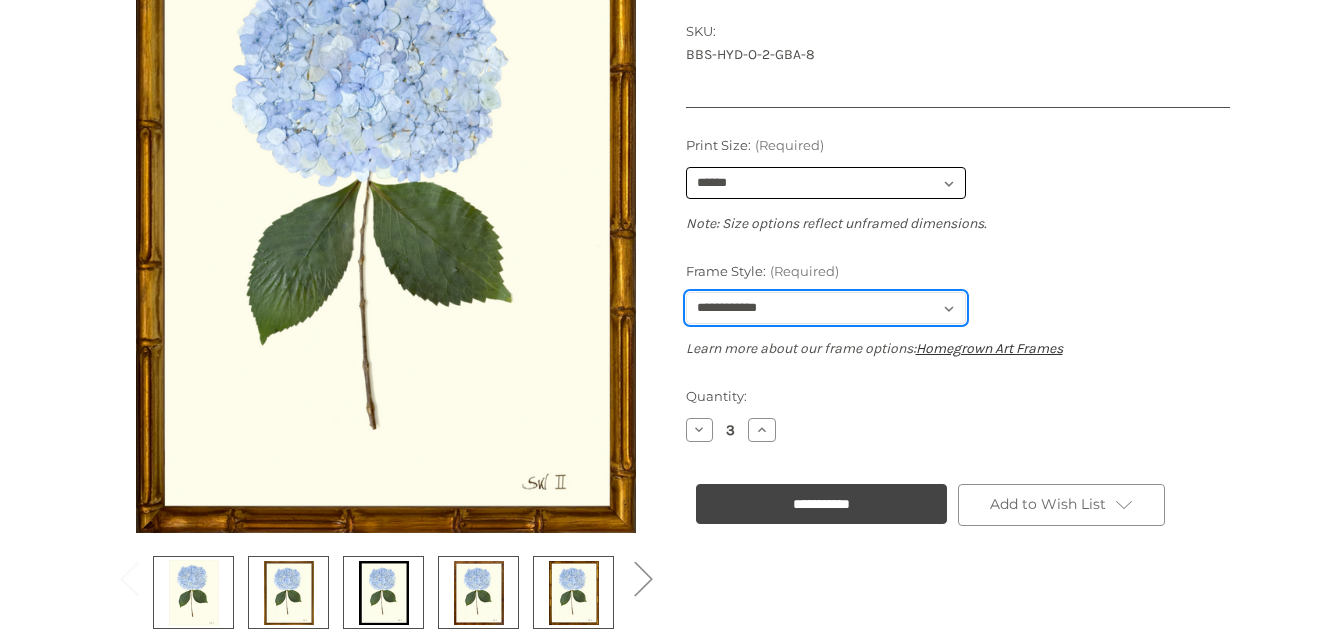 click on "**********" at bounding box center (826, 308) 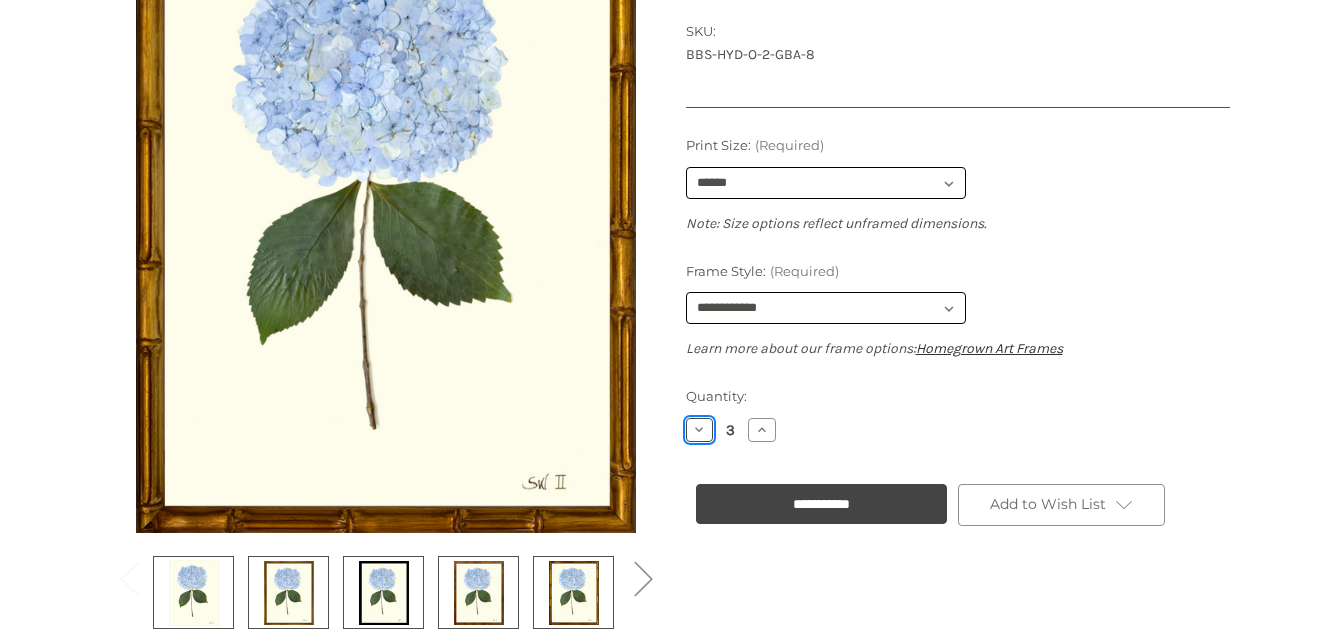 click on "Decrease Quantity of HYDRANGEA II" at bounding box center (700, 430) 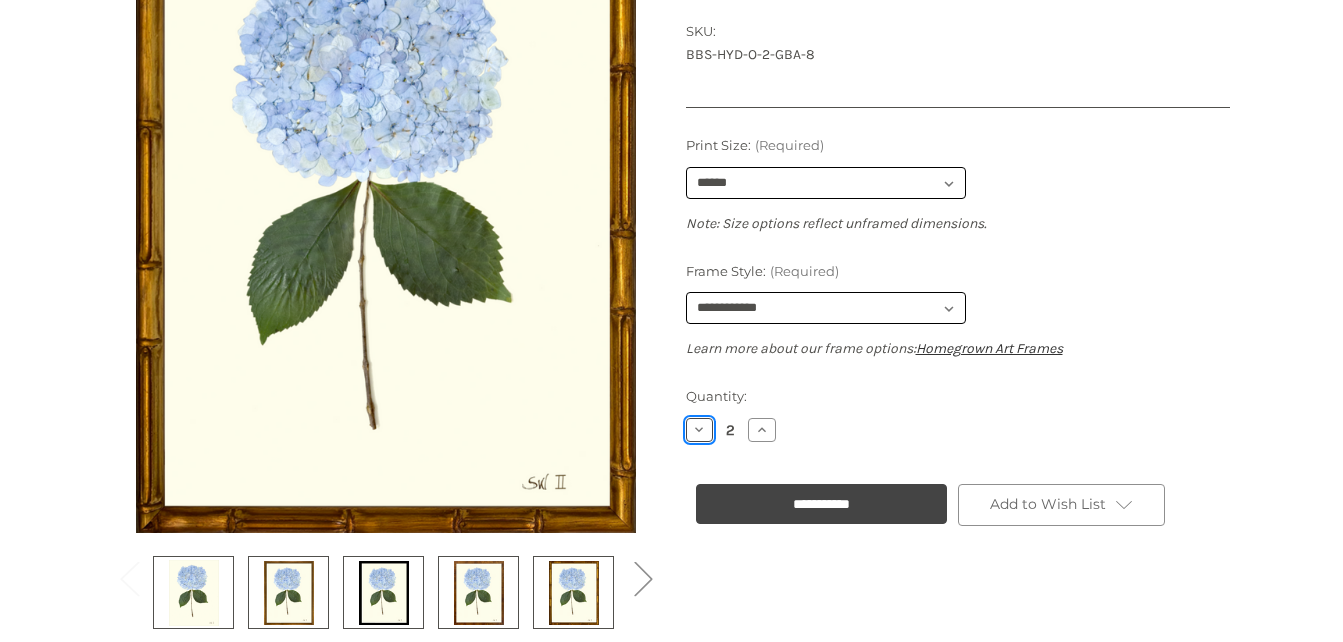 click on "Decrease Quantity of HYDRANGEA II" at bounding box center (700, 430) 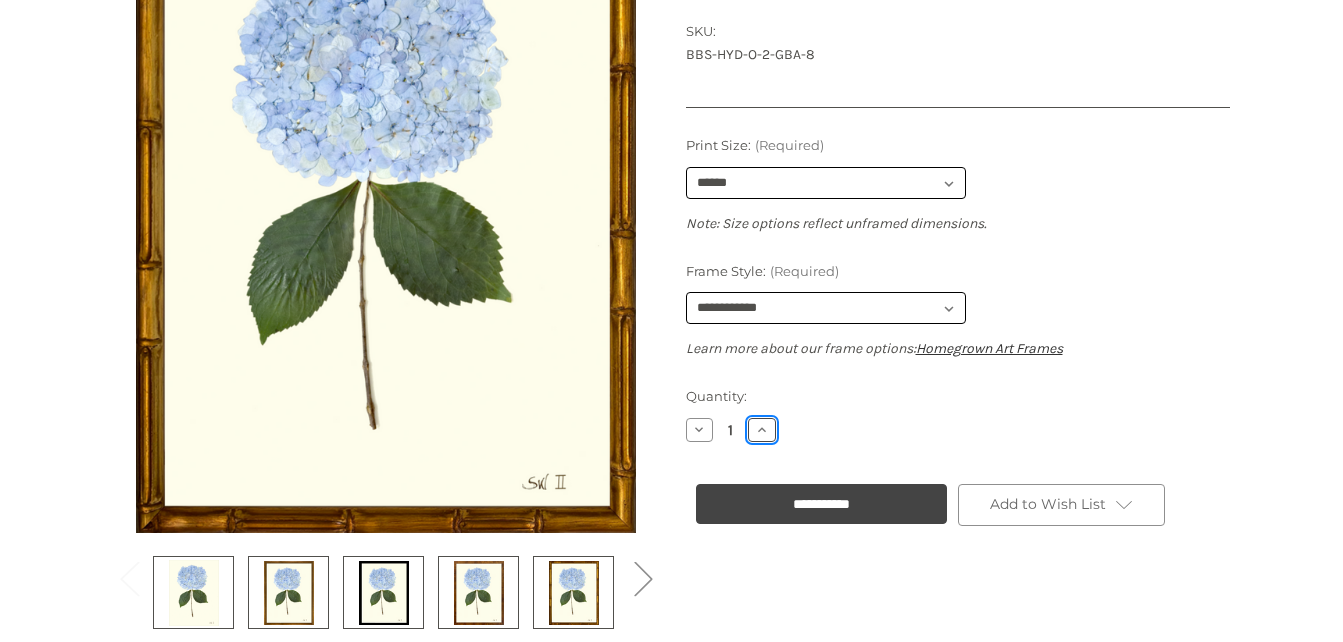 click 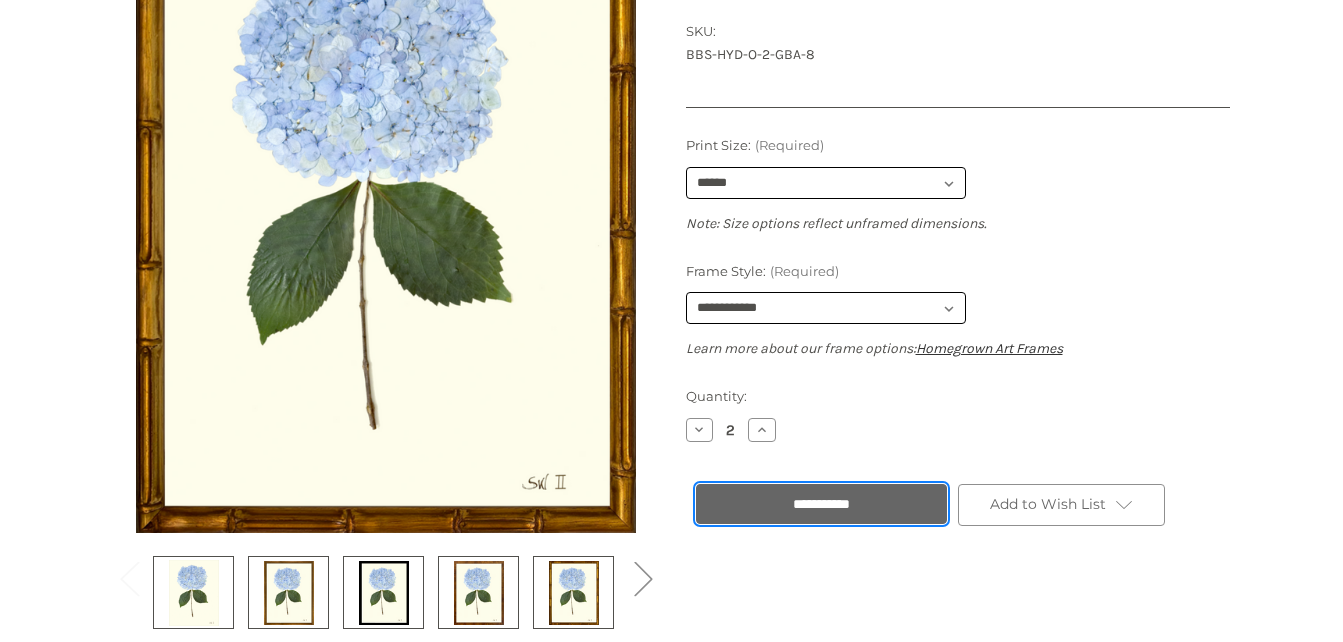 click on "**********" at bounding box center (821, 504) 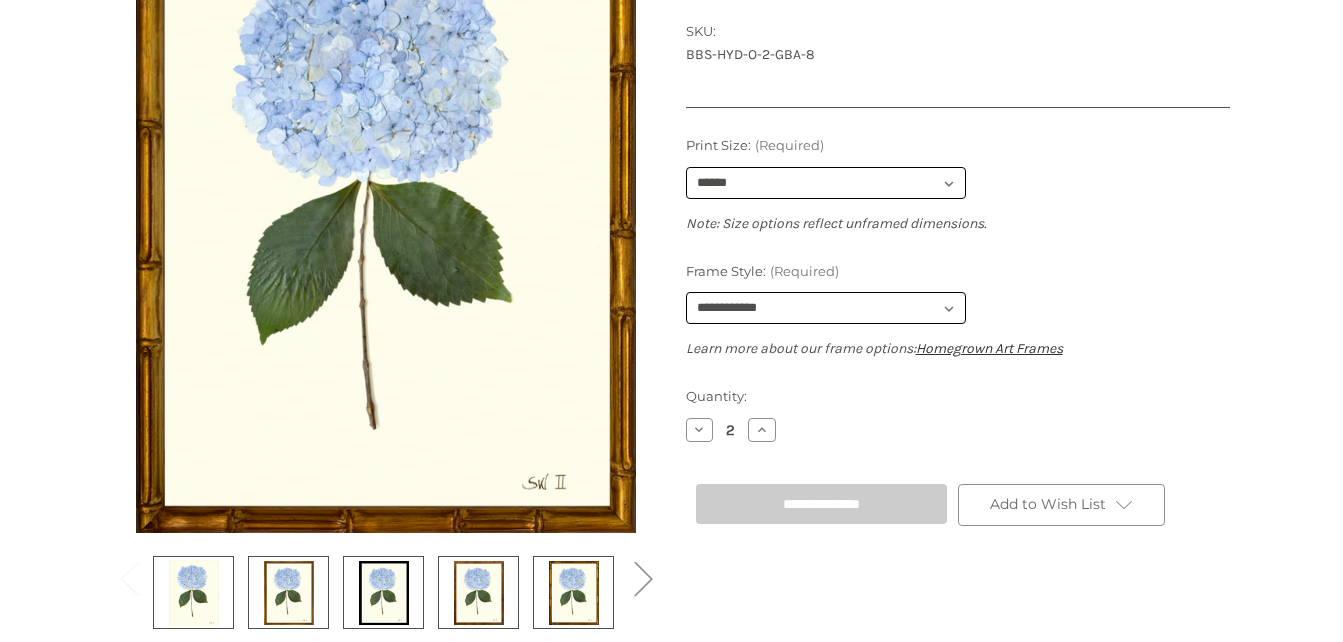type on "**********" 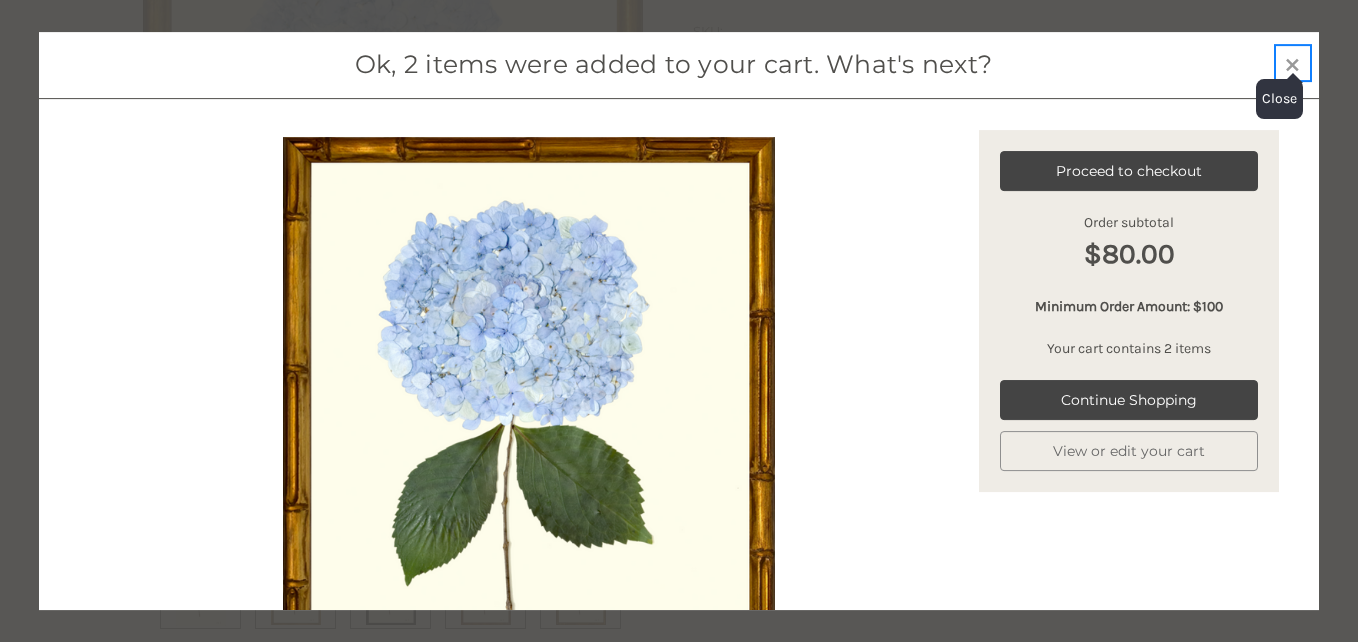 click on "×" at bounding box center [1292, 62] 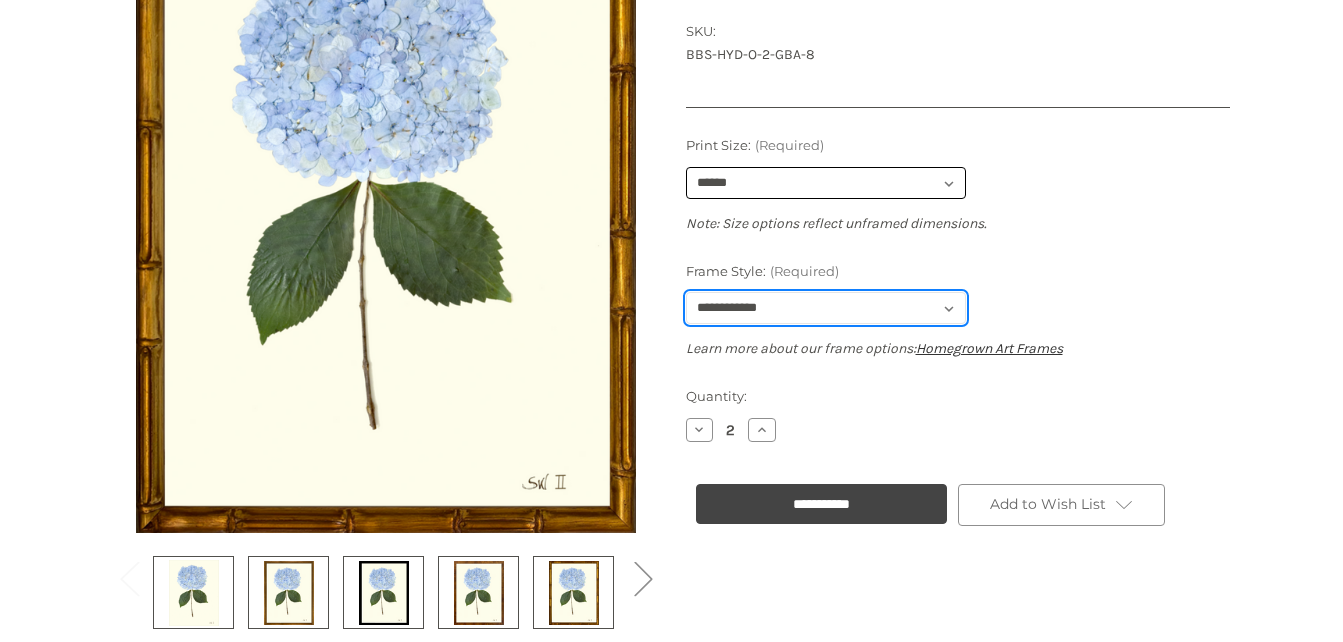 click on "**********" at bounding box center [826, 308] 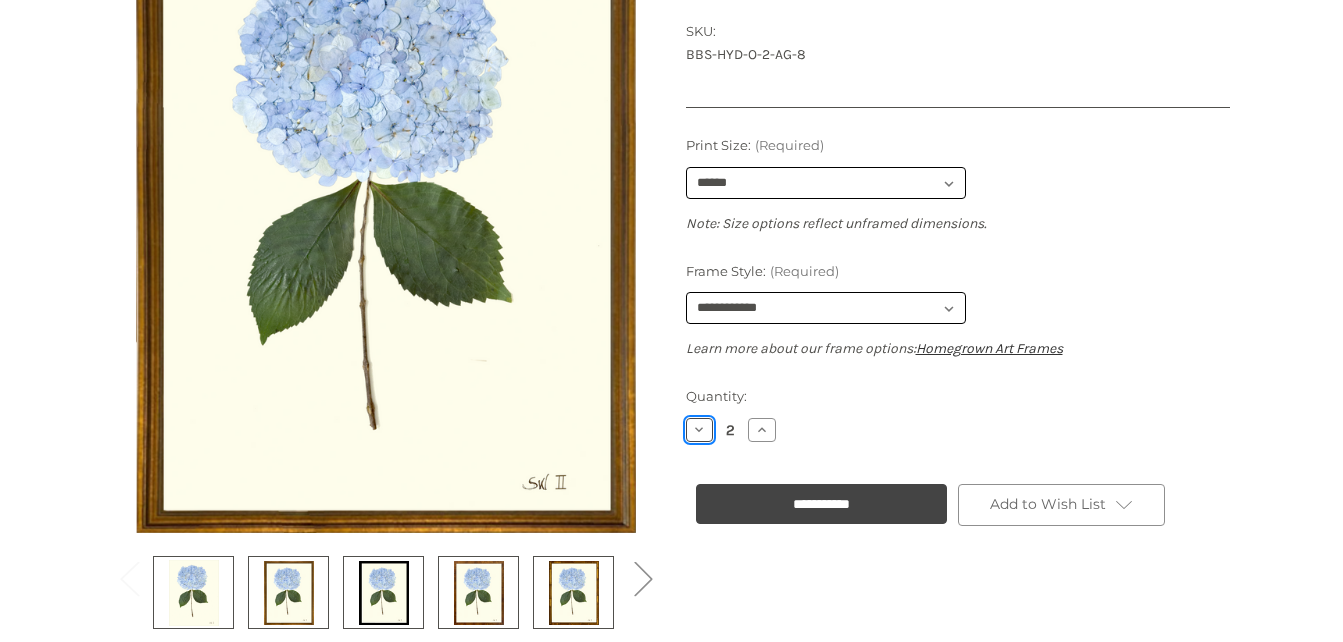 click 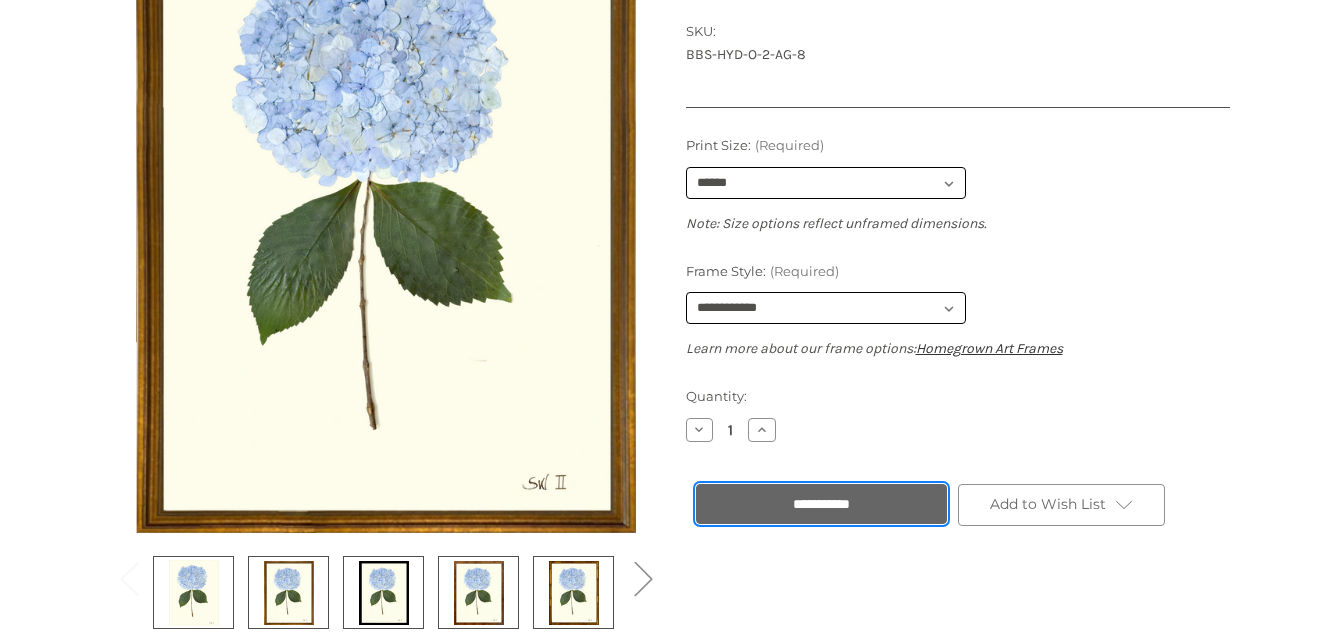 click on "**********" at bounding box center (821, 504) 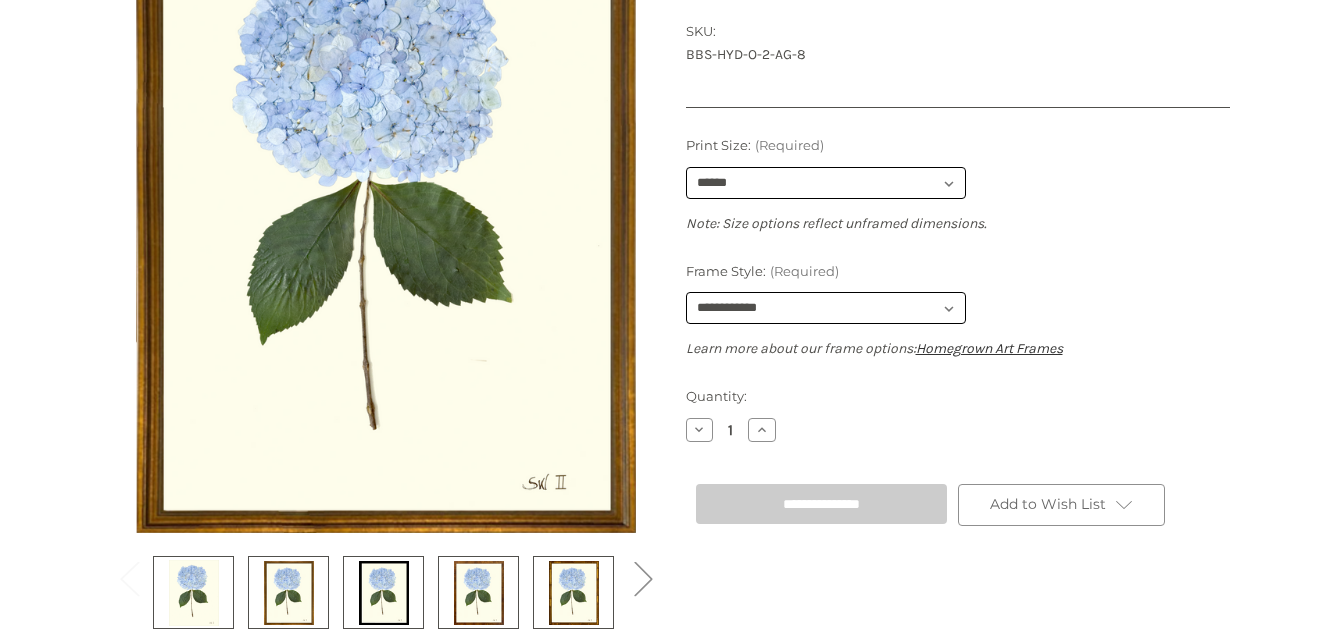type on "**********" 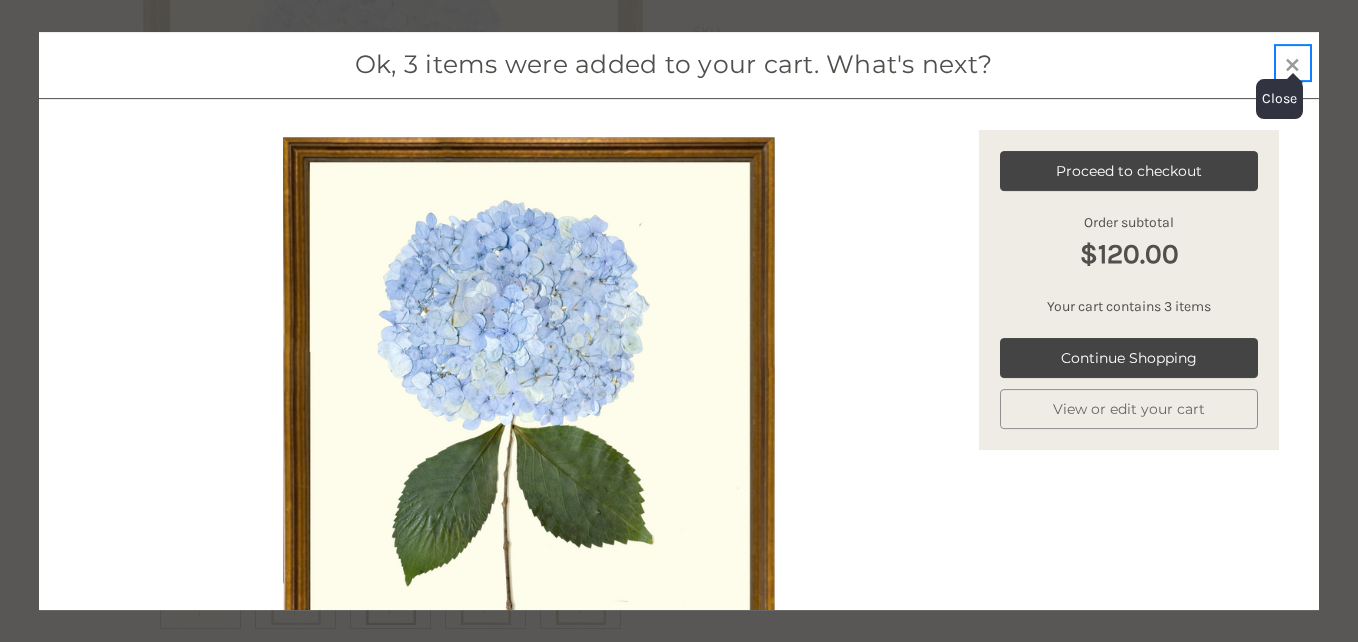 click on "Close
×" at bounding box center [1293, 63] 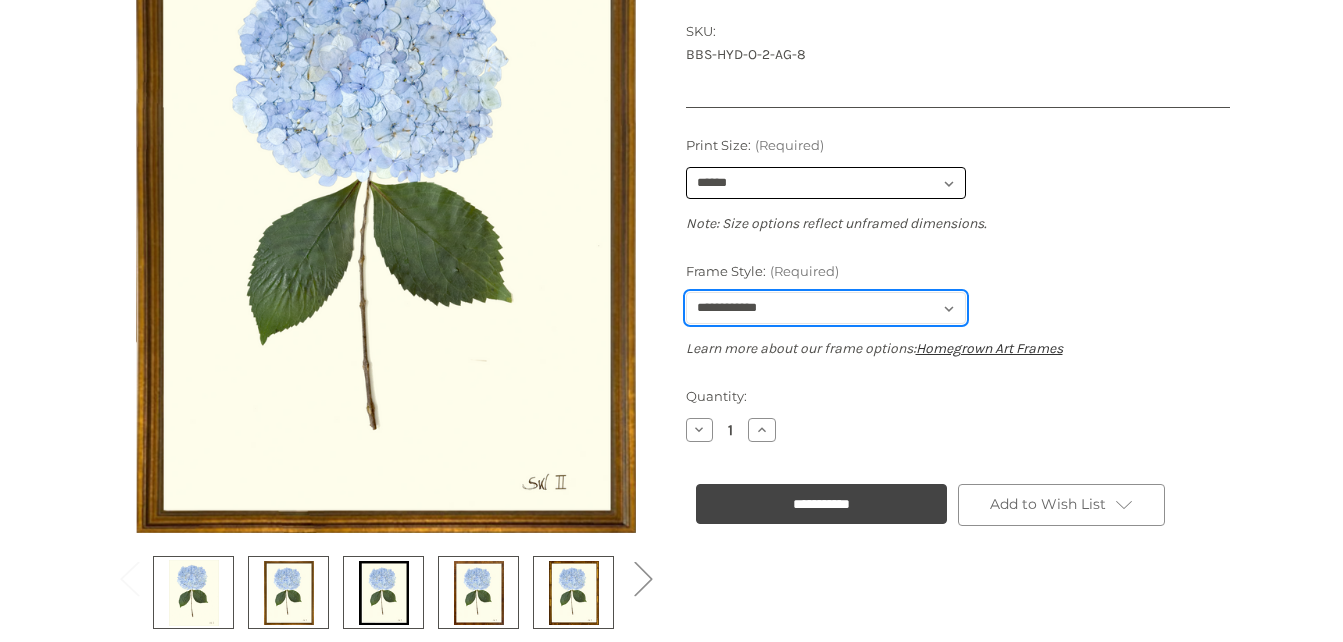 click on "**********" at bounding box center [826, 308] 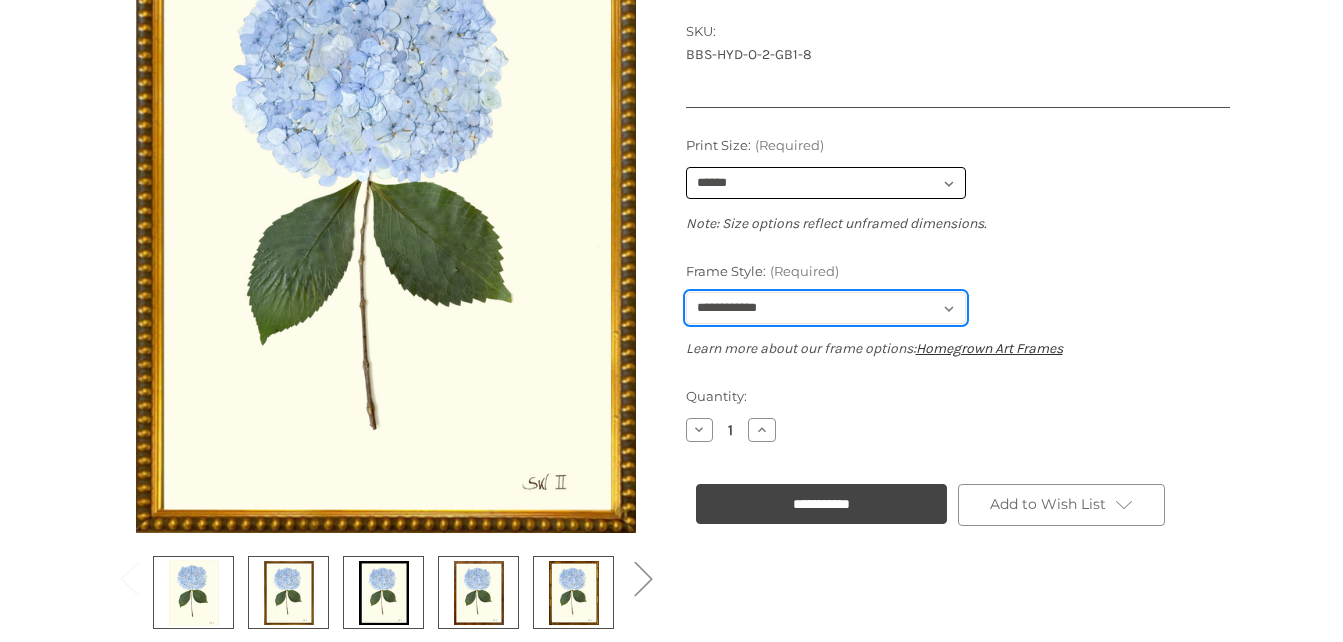 click on "**********" at bounding box center (826, 308) 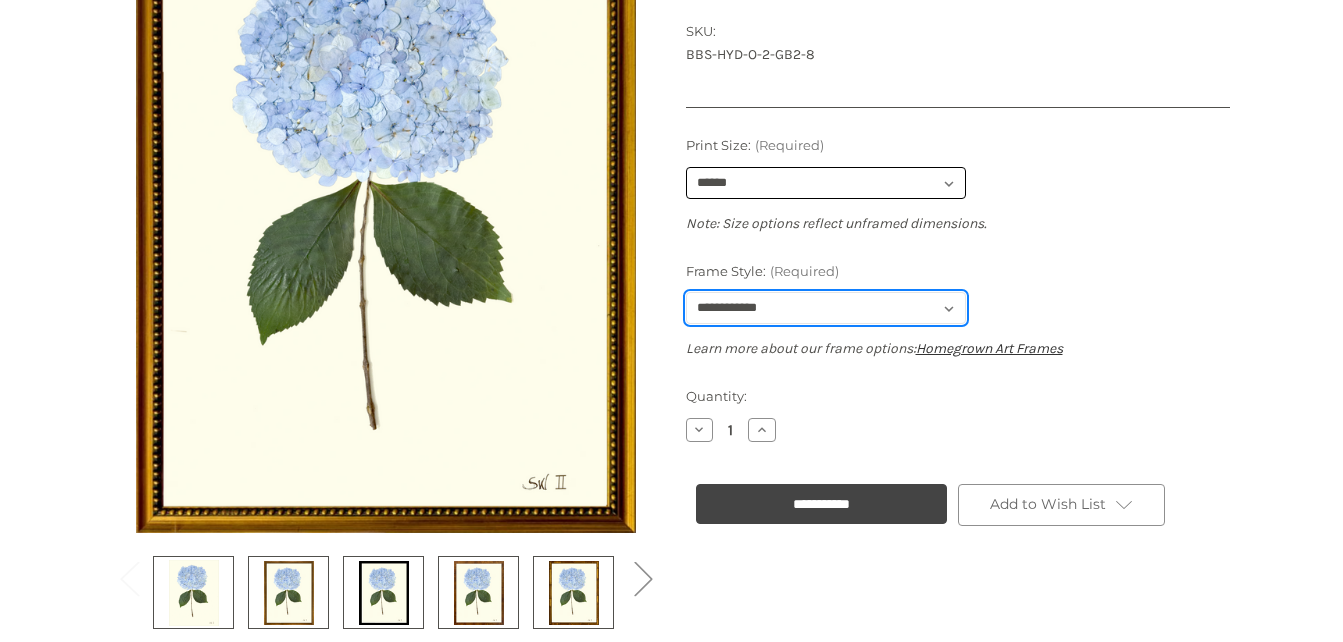 click on "**********" at bounding box center (826, 308) 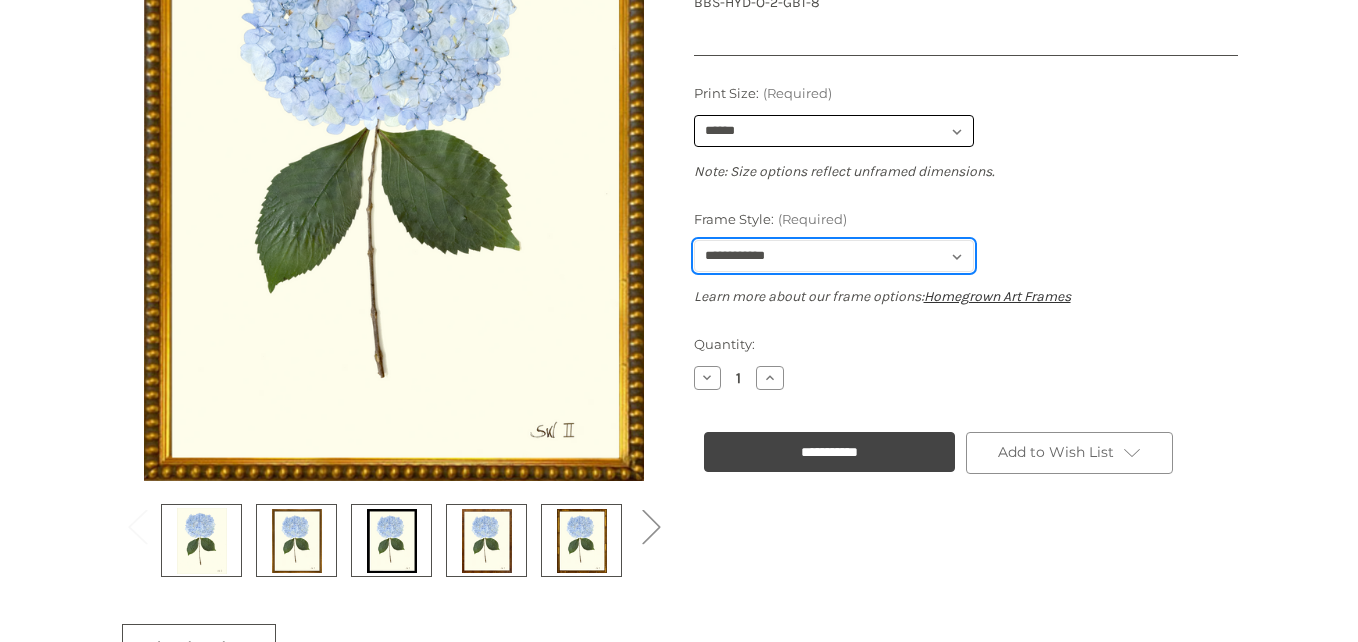 scroll, scrollTop: 521, scrollLeft: 0, axis: vertical 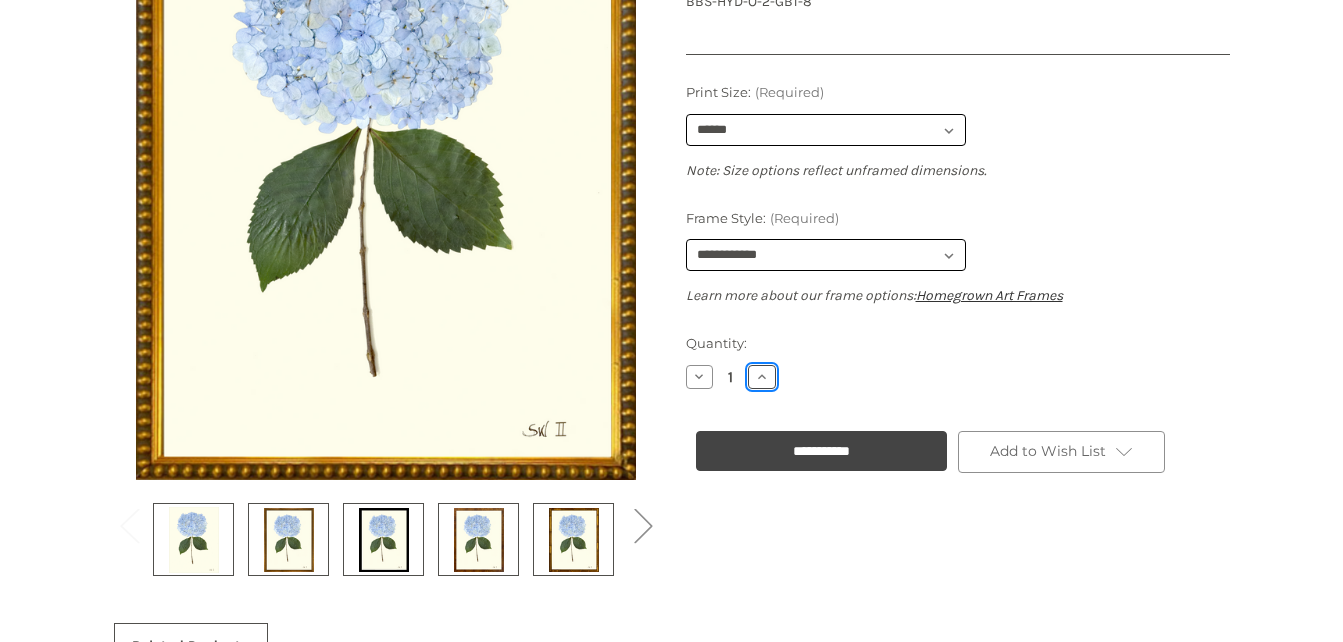 click 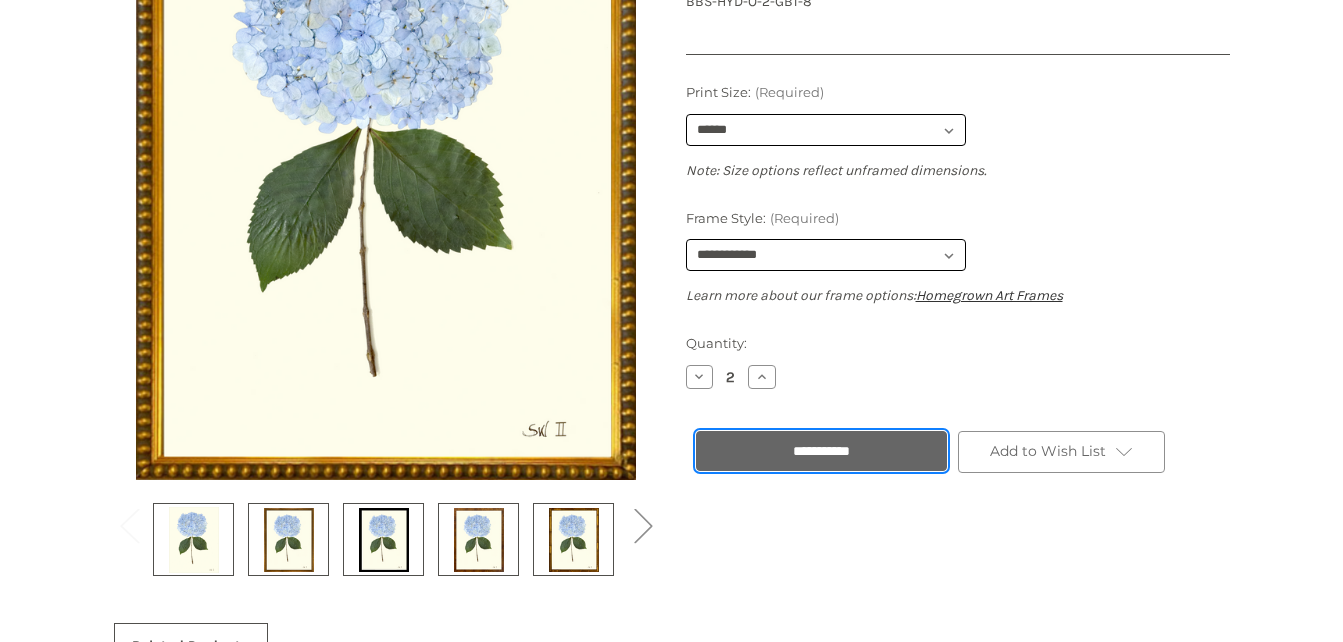 click on "**********" at bounding box center [821, 451] 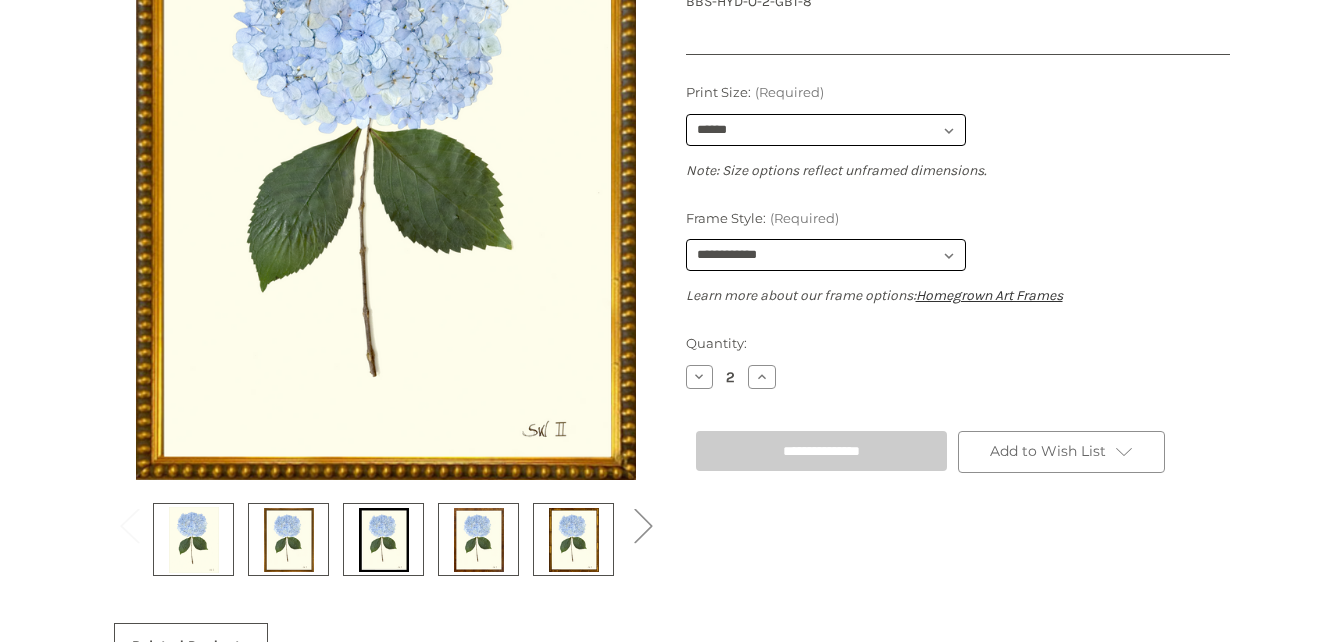type on "**********" 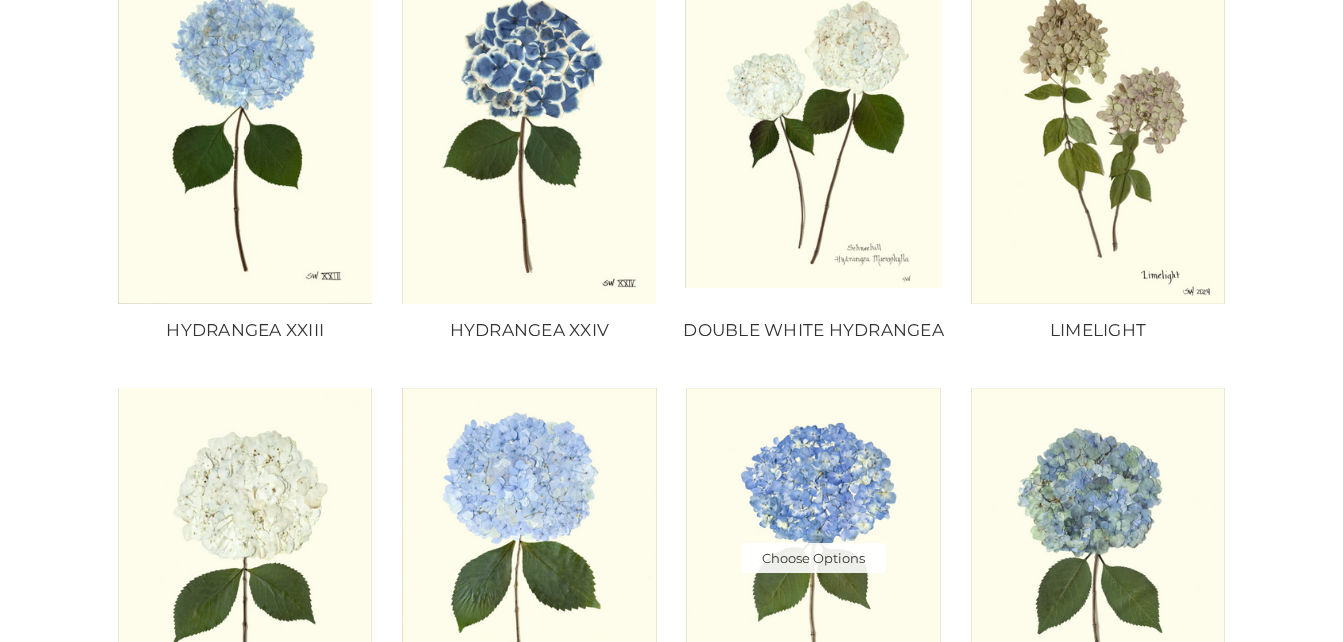 scroll, scrollTop: 979, scrollLeft: 0, axis: vertical 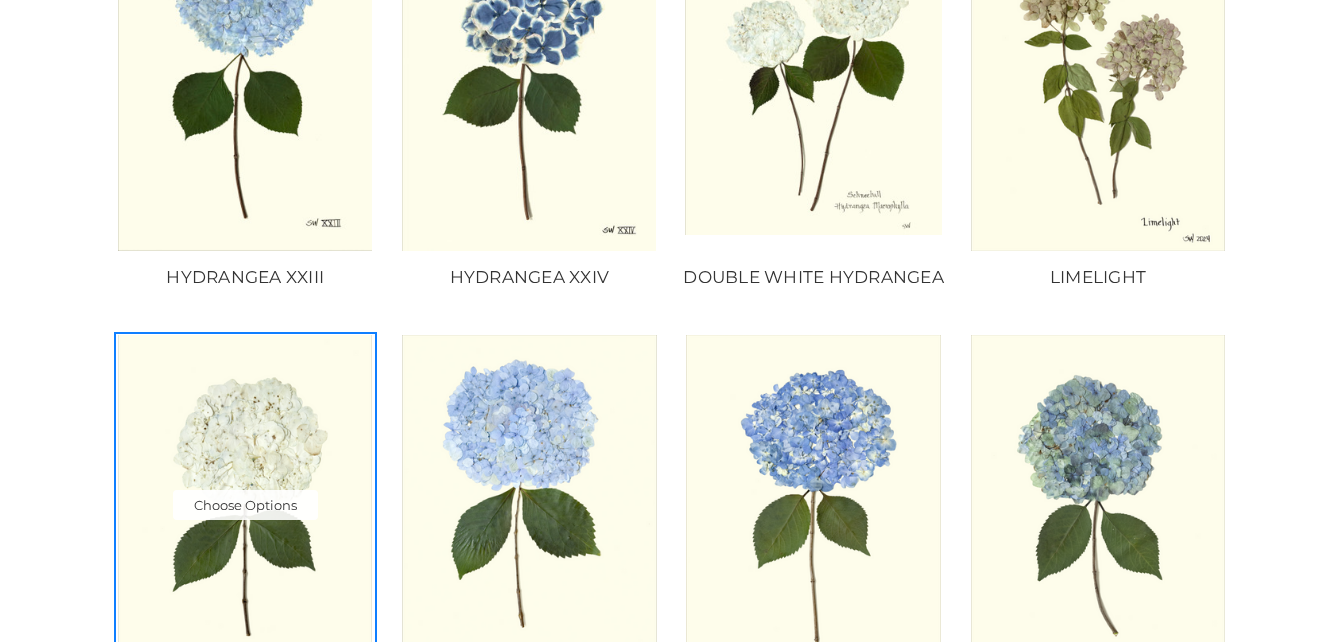 click at bounding box center (245, 504) 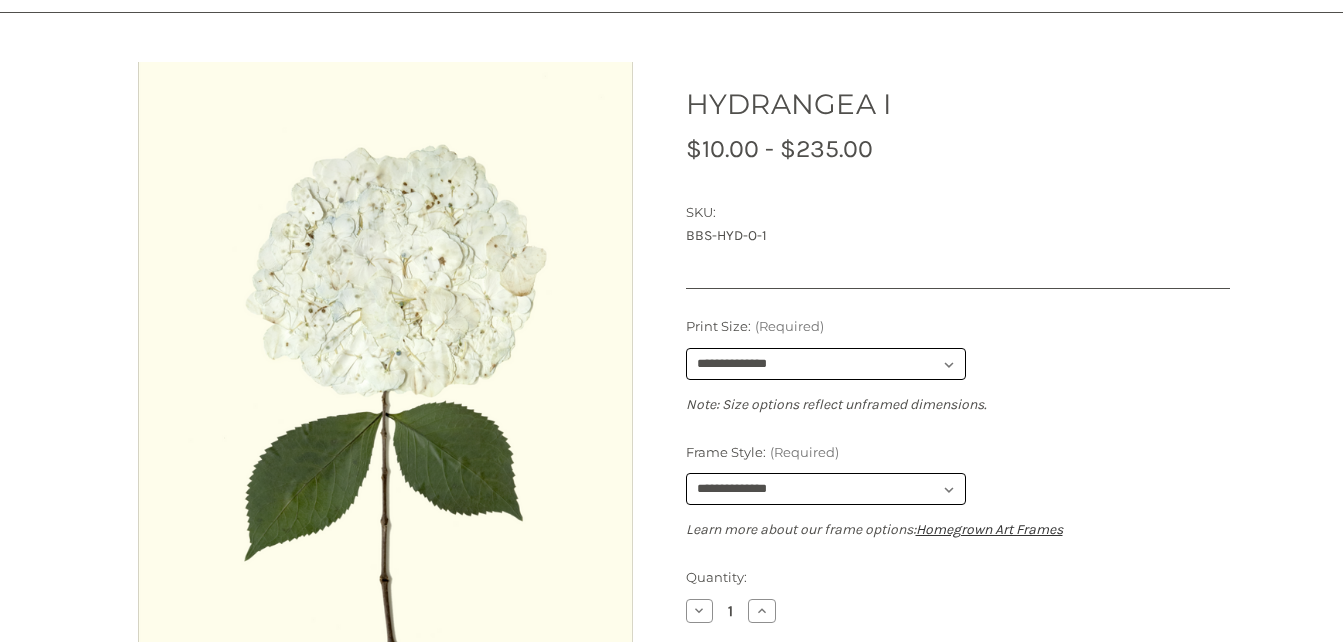 scroll, scrollTop: 292, scrollLeft: 0, axis: vertical 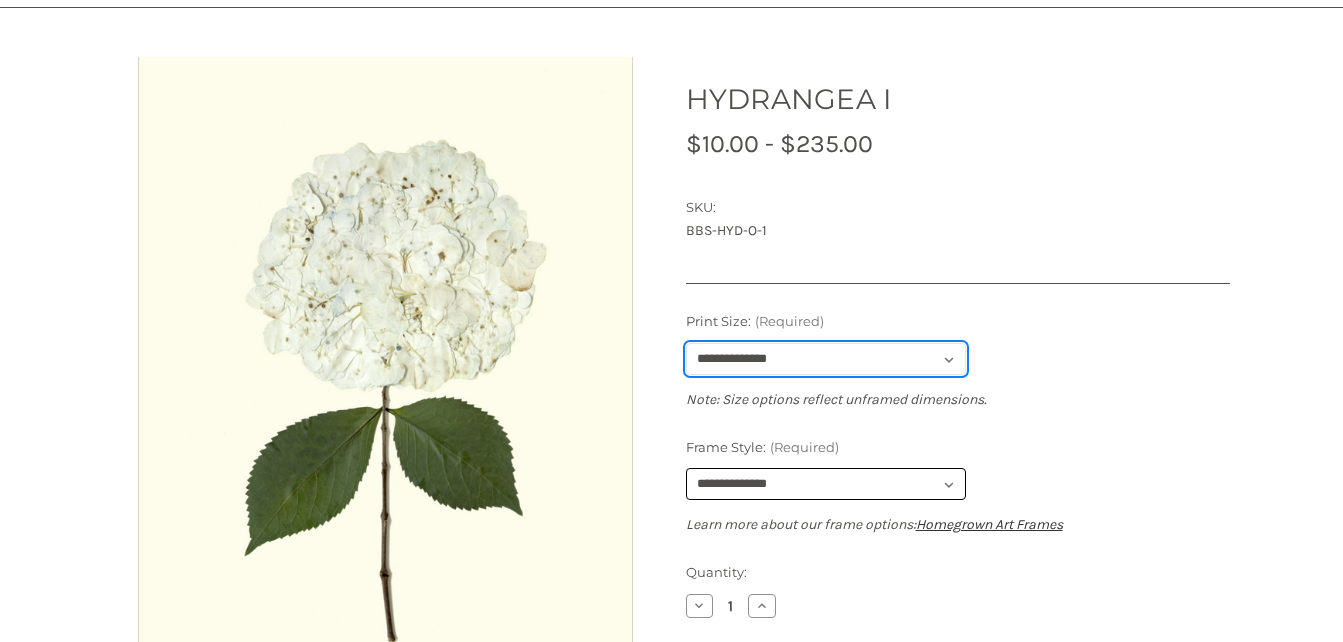 click on "**********" at bounding box center [826, 359] 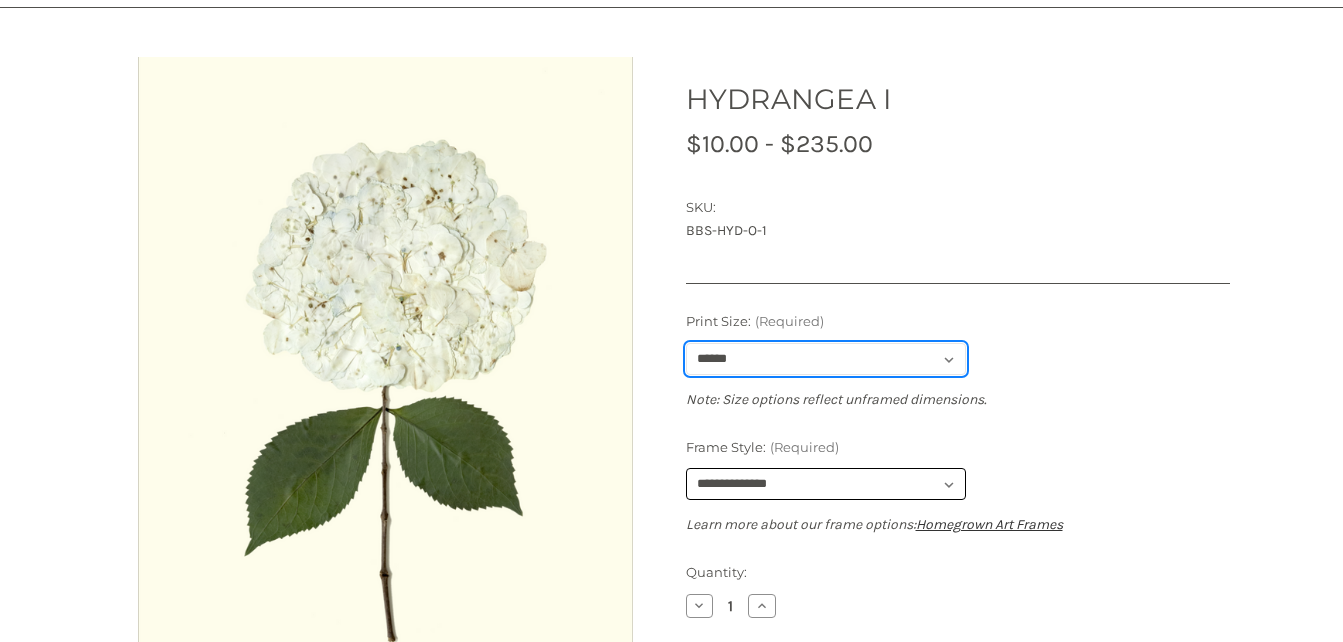 click on "**********" at bounding box center (826, 359) 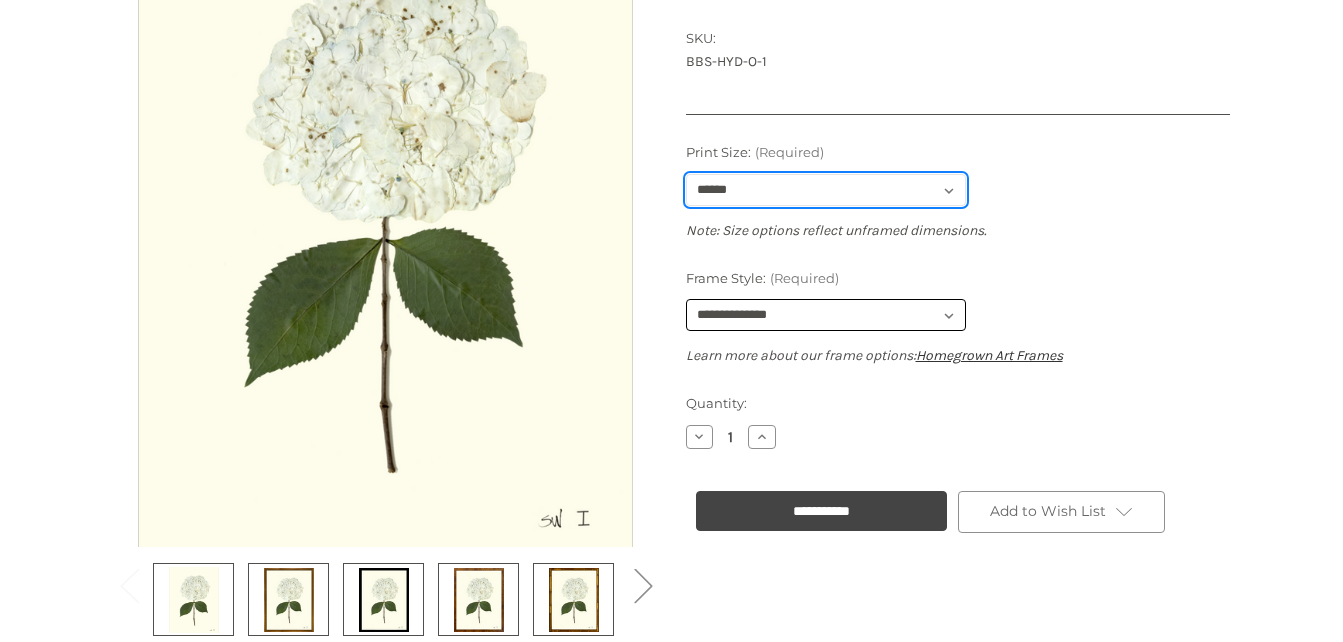 scroll, scrollTop: 463, scrollLeft: 0, axis: vertical 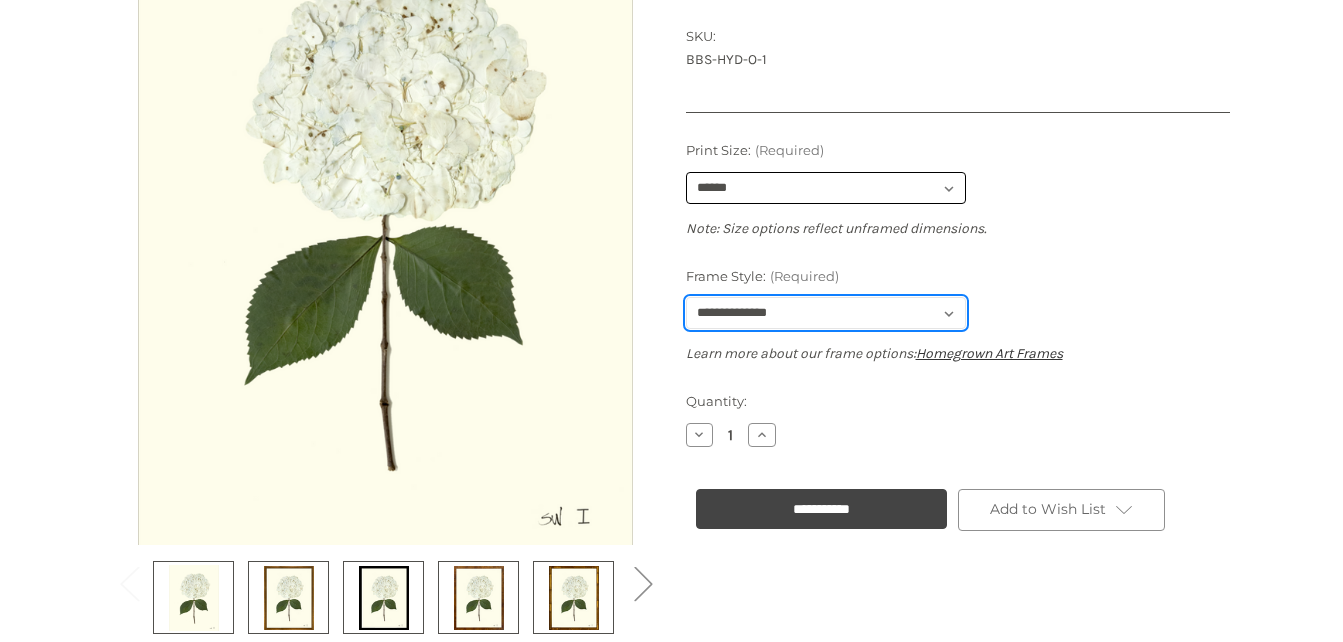 click on "**********" at bounding box center (826, 313) 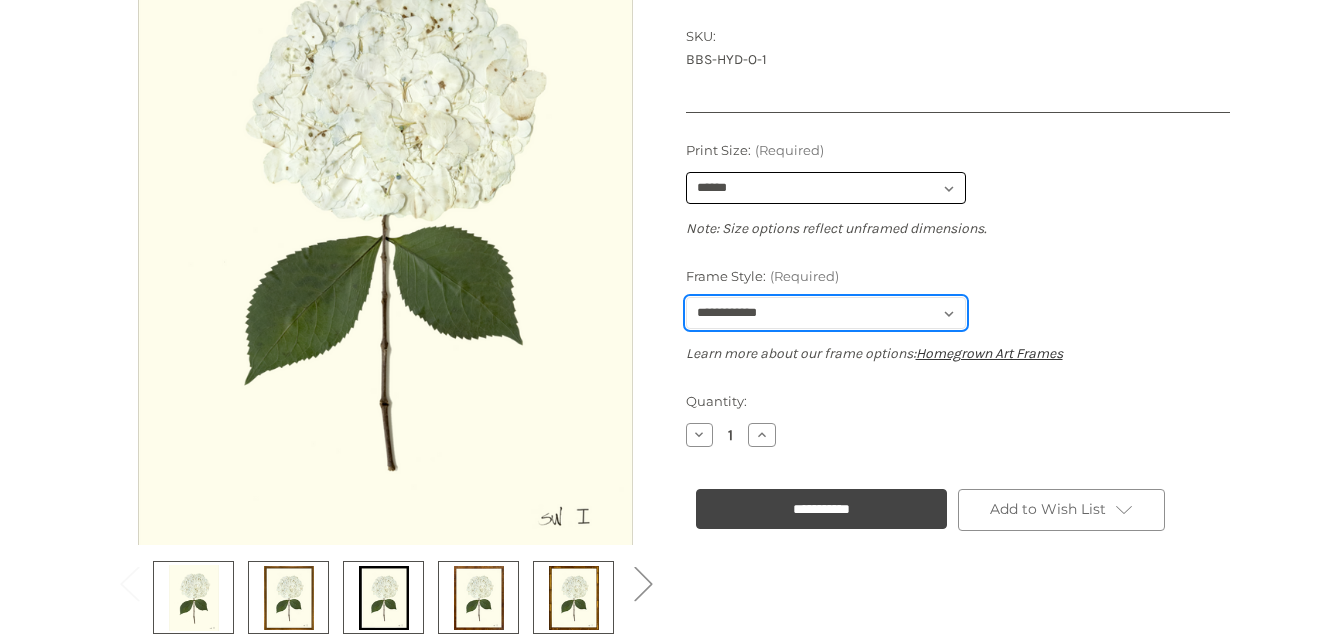 click on "**********" at bounding box center [826, 313] 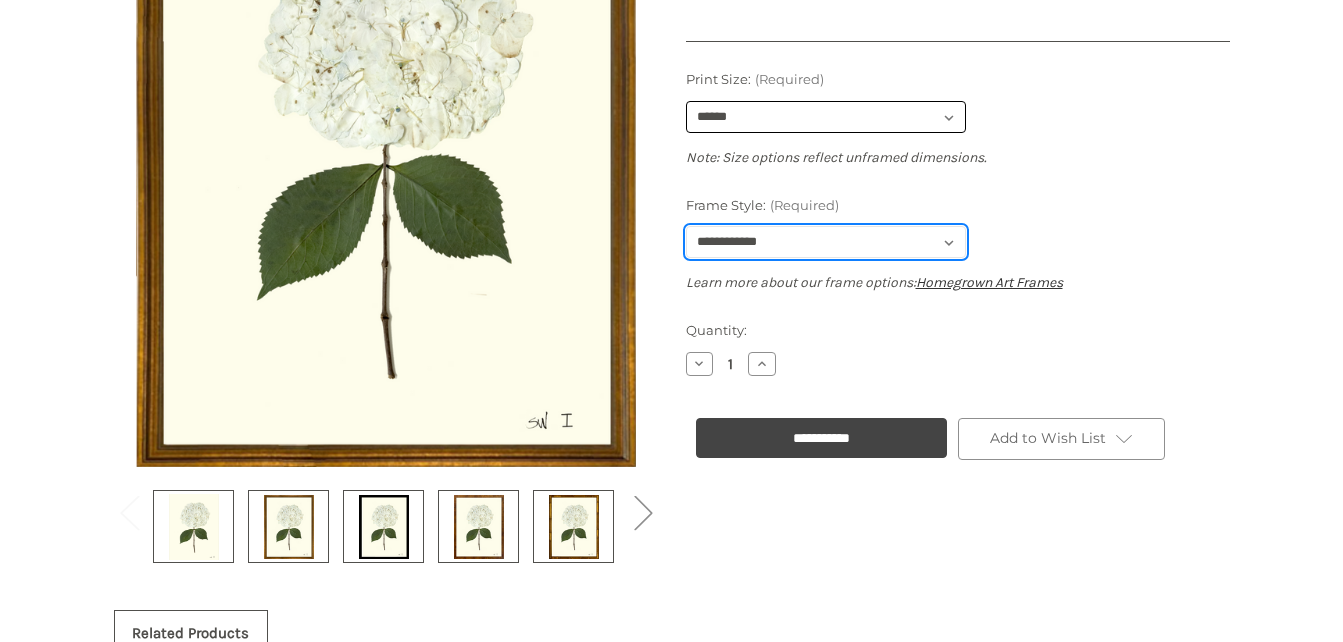 scroll, scrollTop: 535, scrollLeft: 0, axis: vertical 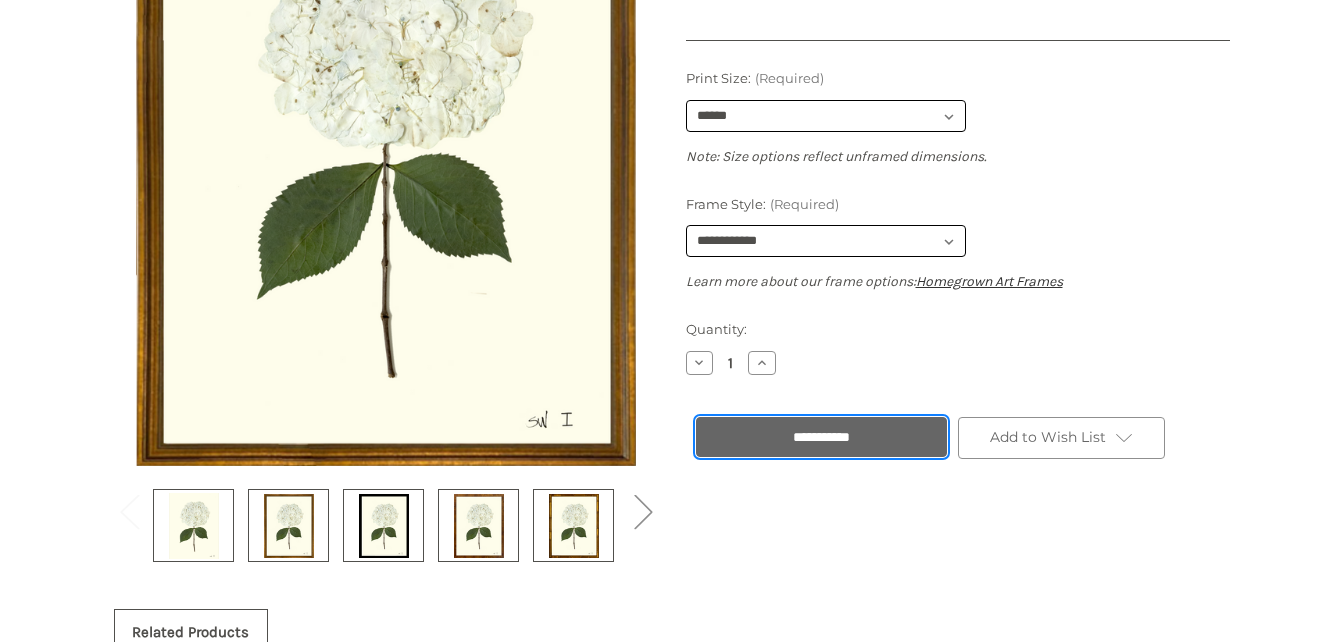 click on "**********" at bounding box center (821, 437) 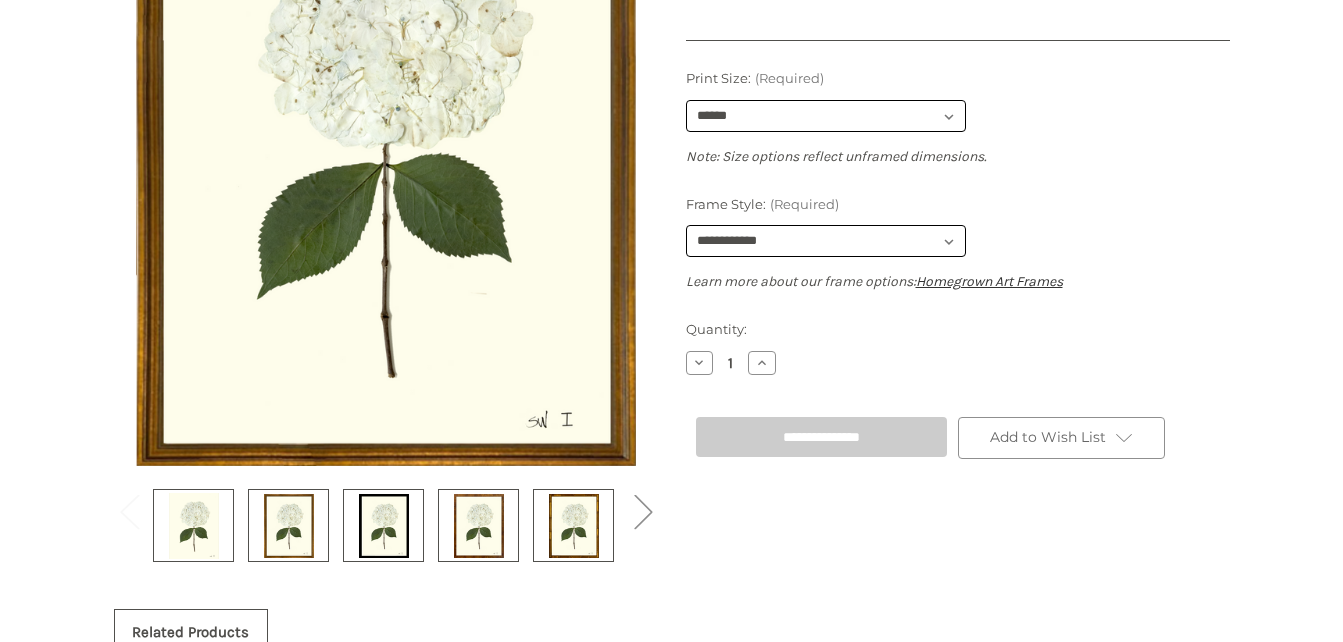 type on "**********" 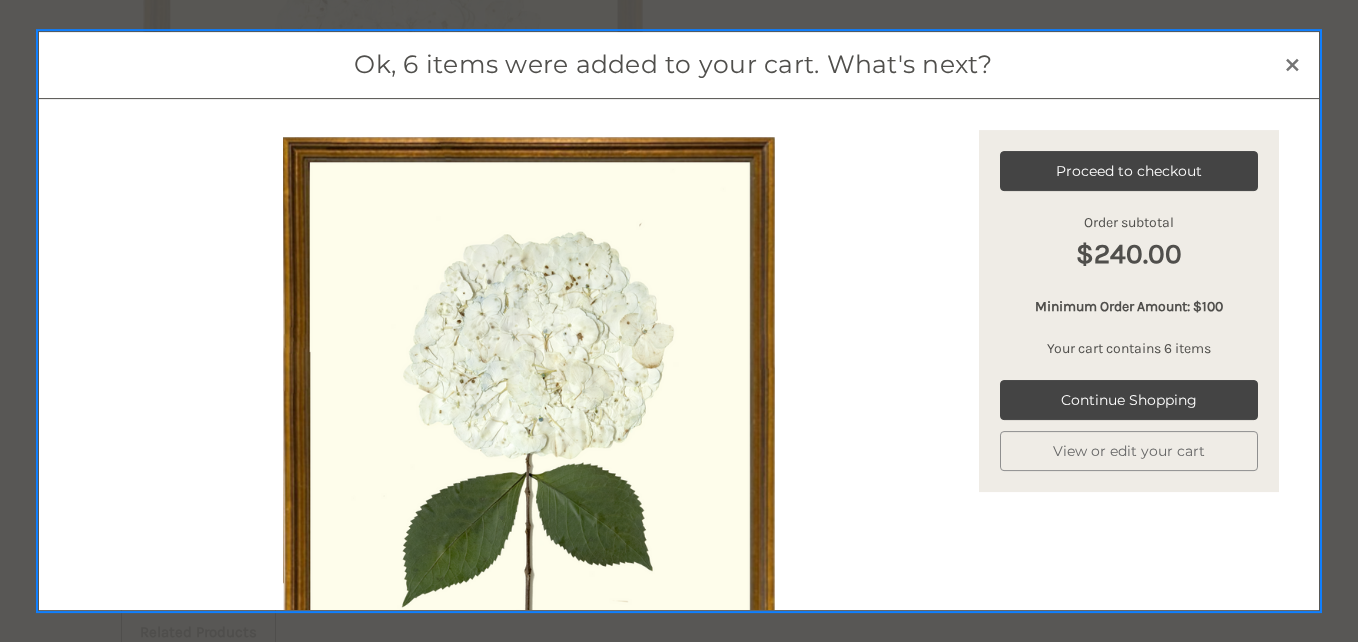 click on "Ok, 6 items were added to your cart. What's next?" at bounding box center [674, 65] 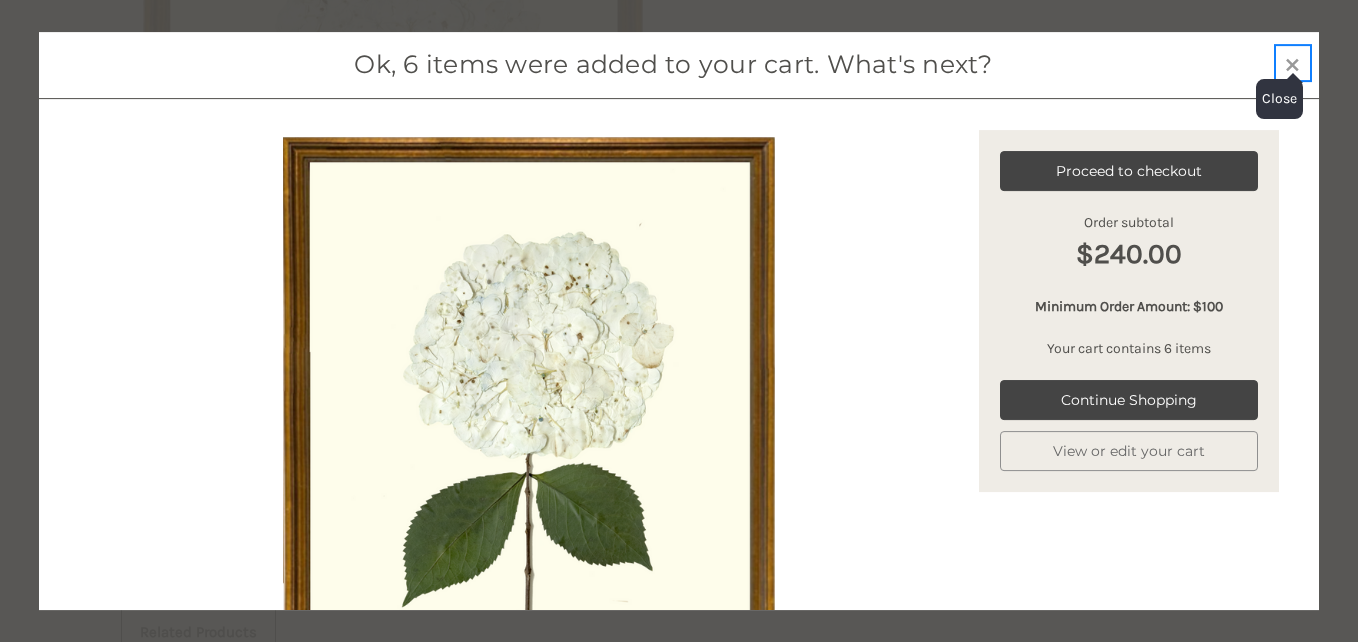 click on "Close
×" at bounding box center (1293, 63) 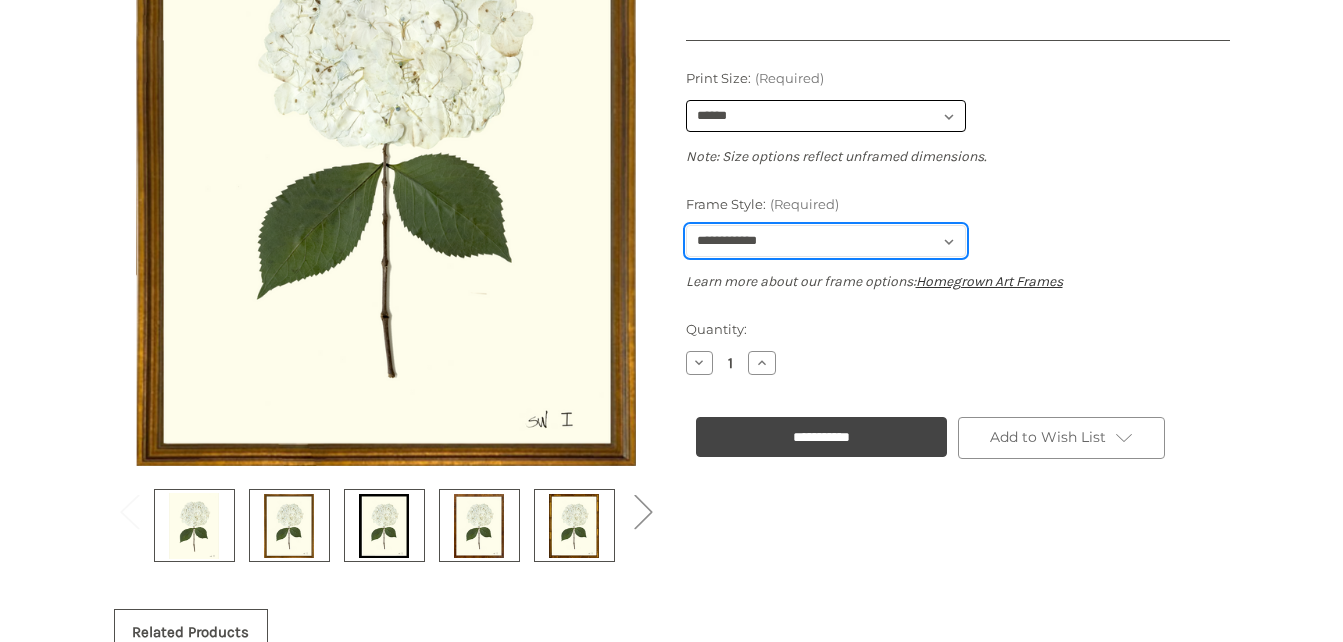 click on "**********" at bounding box center [826, 241] 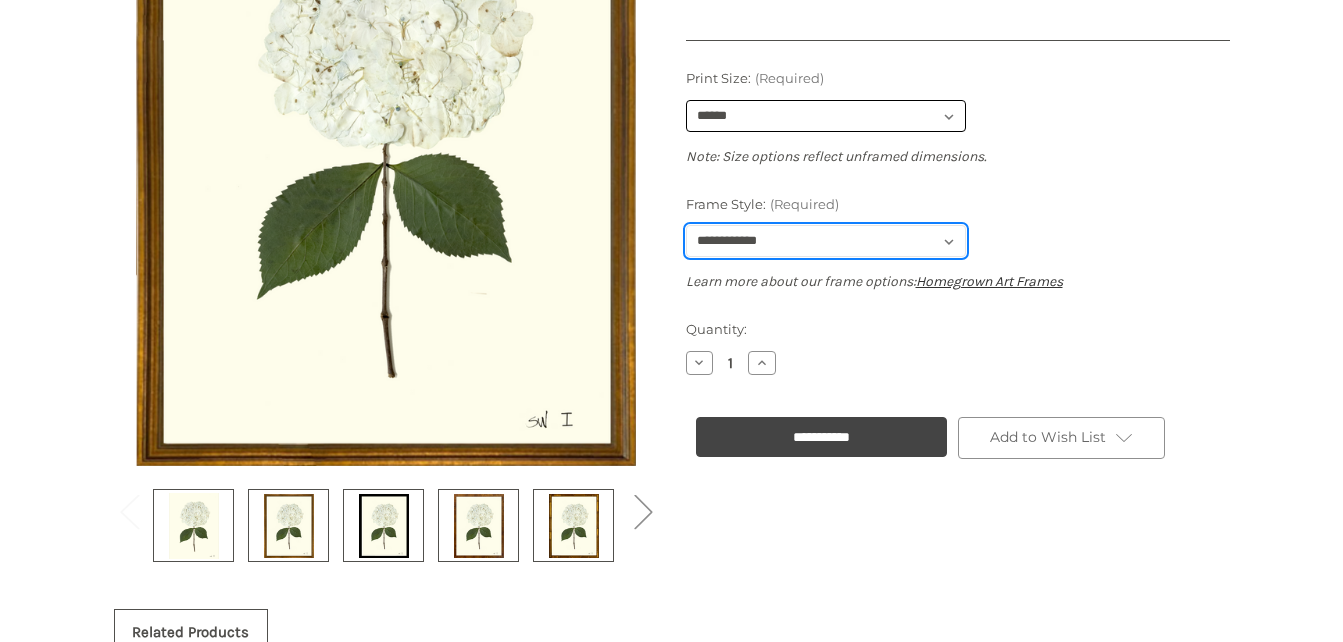 select on "****" 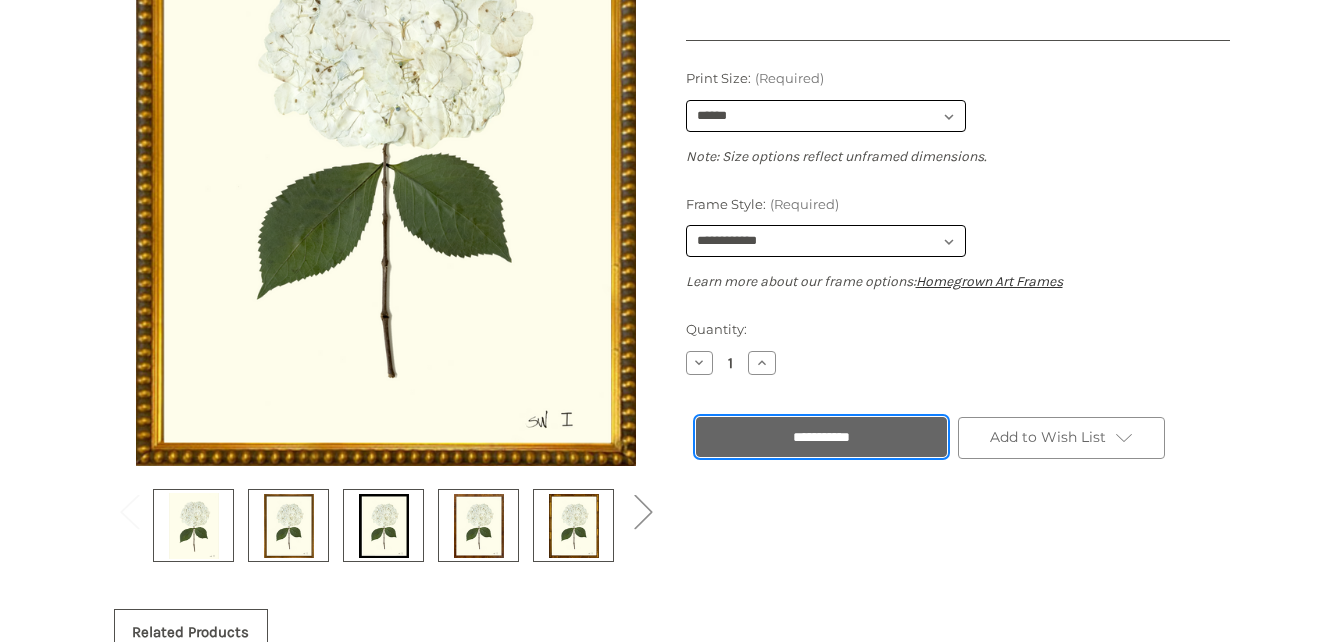 click on "**********" at bounding box center (821, 437) 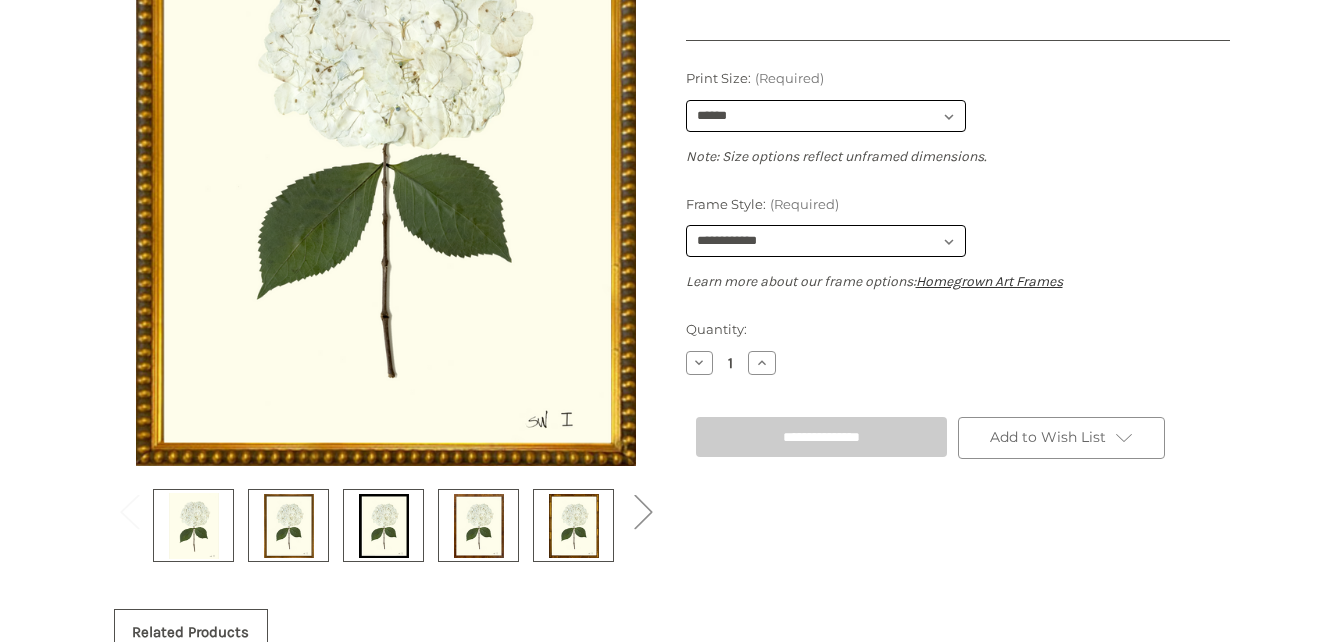 type on "**********" 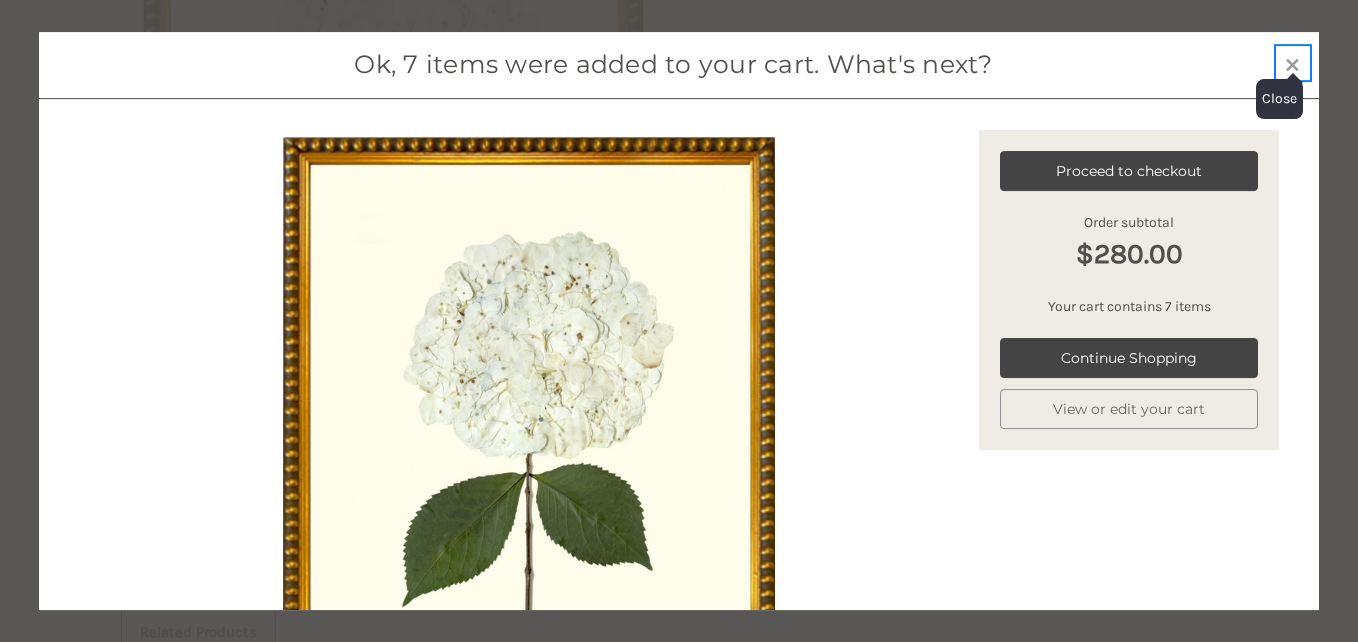 click on "Close
×" at bounding box center (1293, 63) 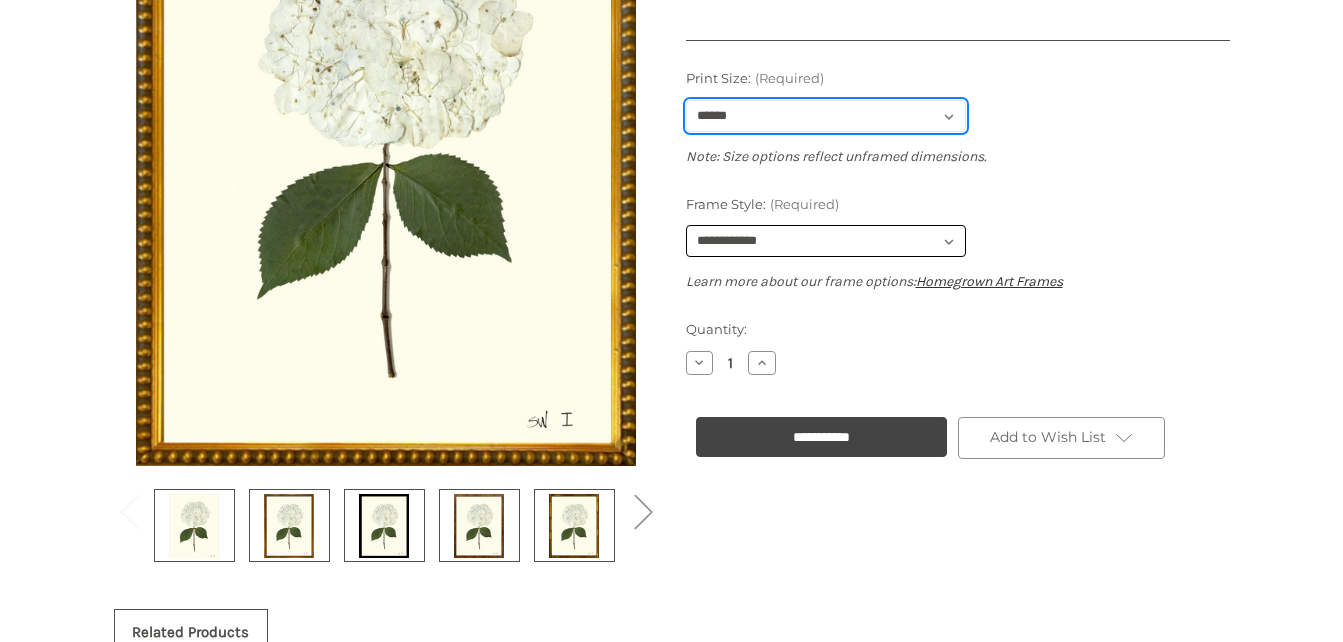 click on "**********" at bounding box center (826, 116) 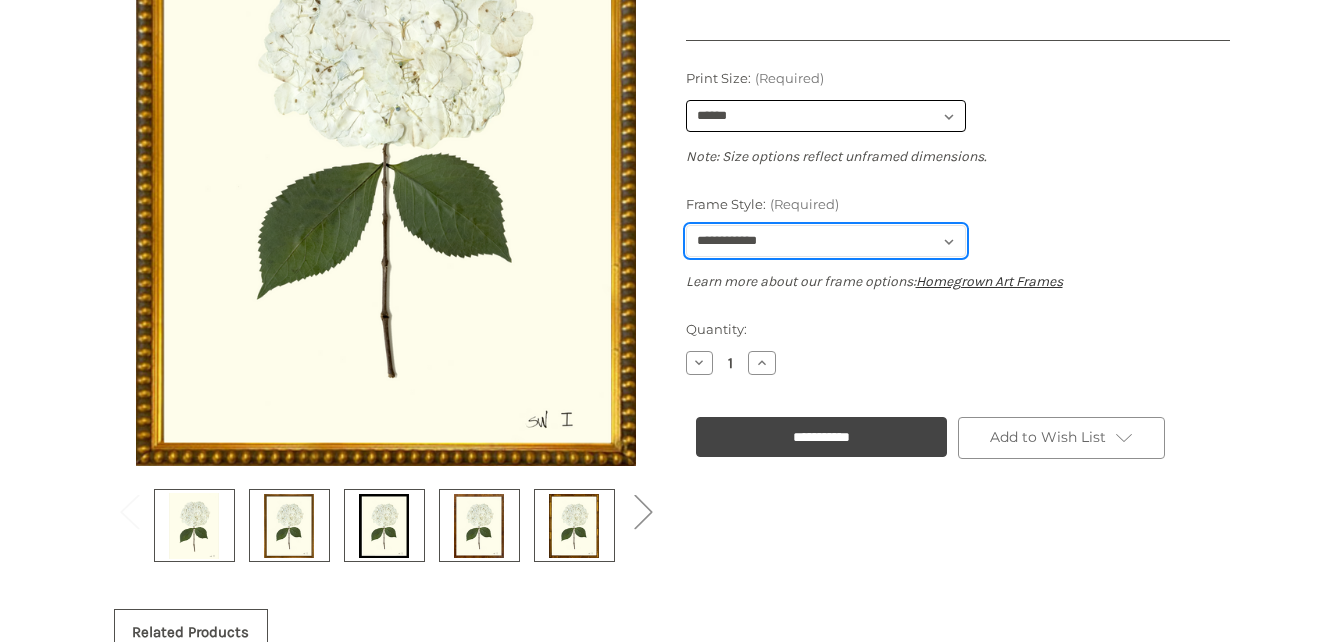 click on "**********" at bounding box center [826, 241] 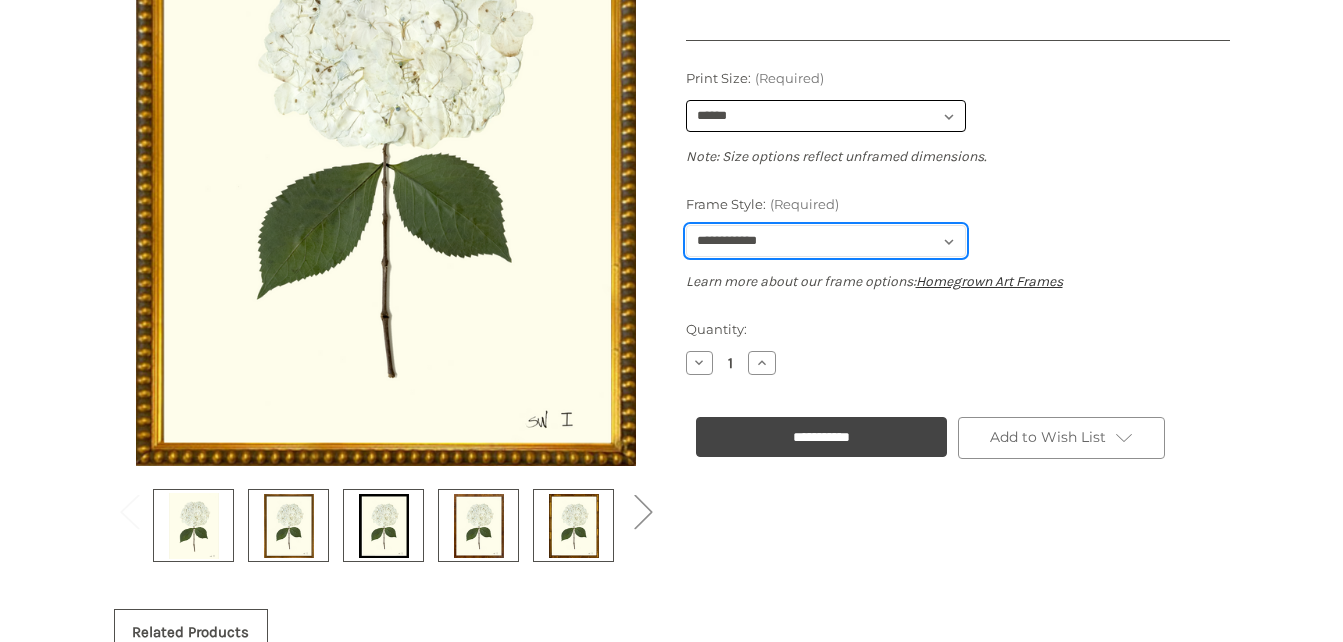 click on "**********" at bounding box center (826, 241) 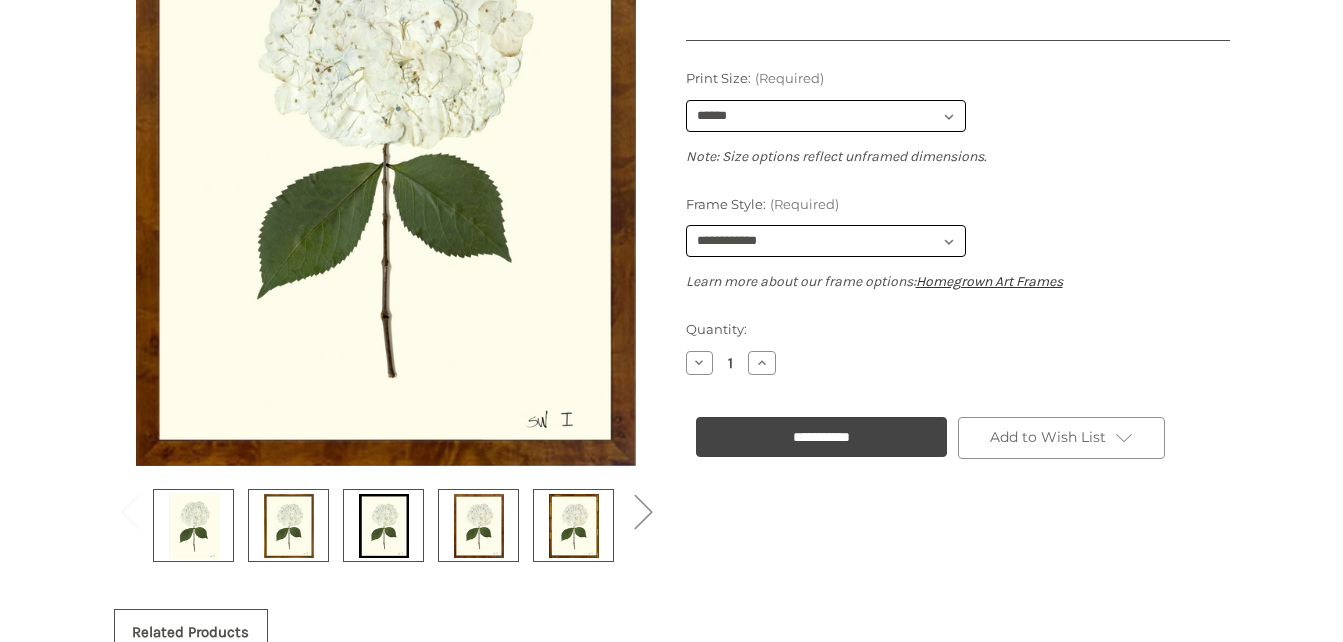 click on "**********" at bounding box center (958, 180) 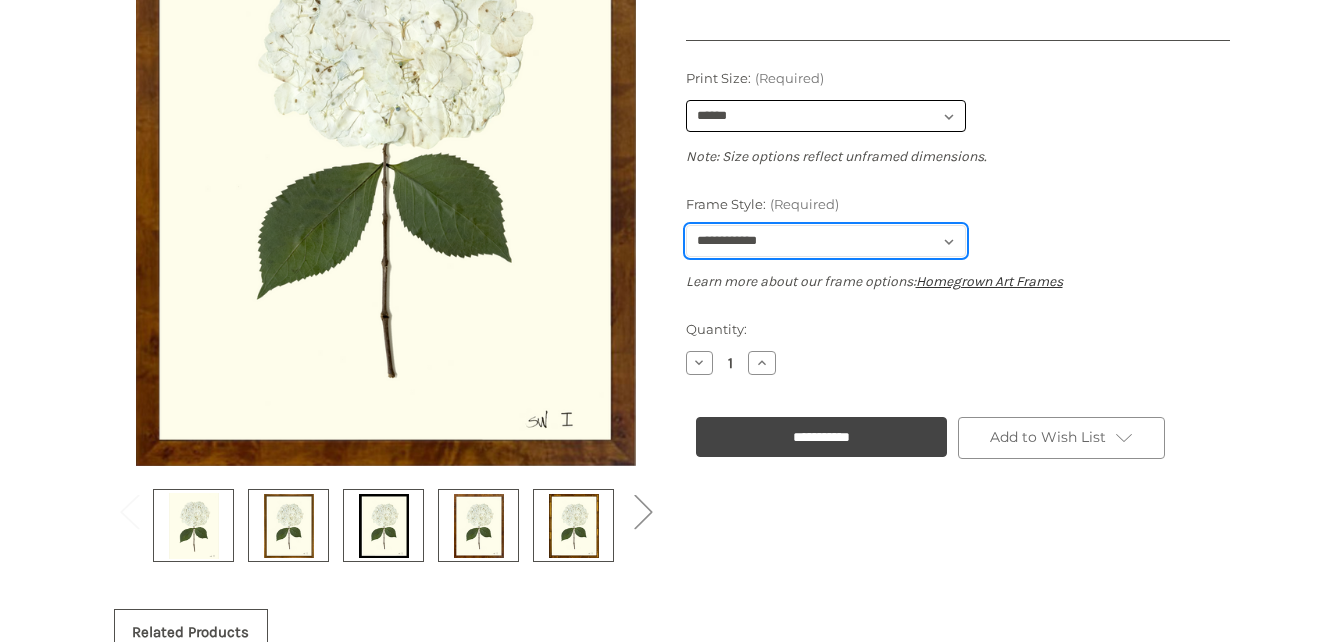 click on "**********" at bounding box center [826, 241] 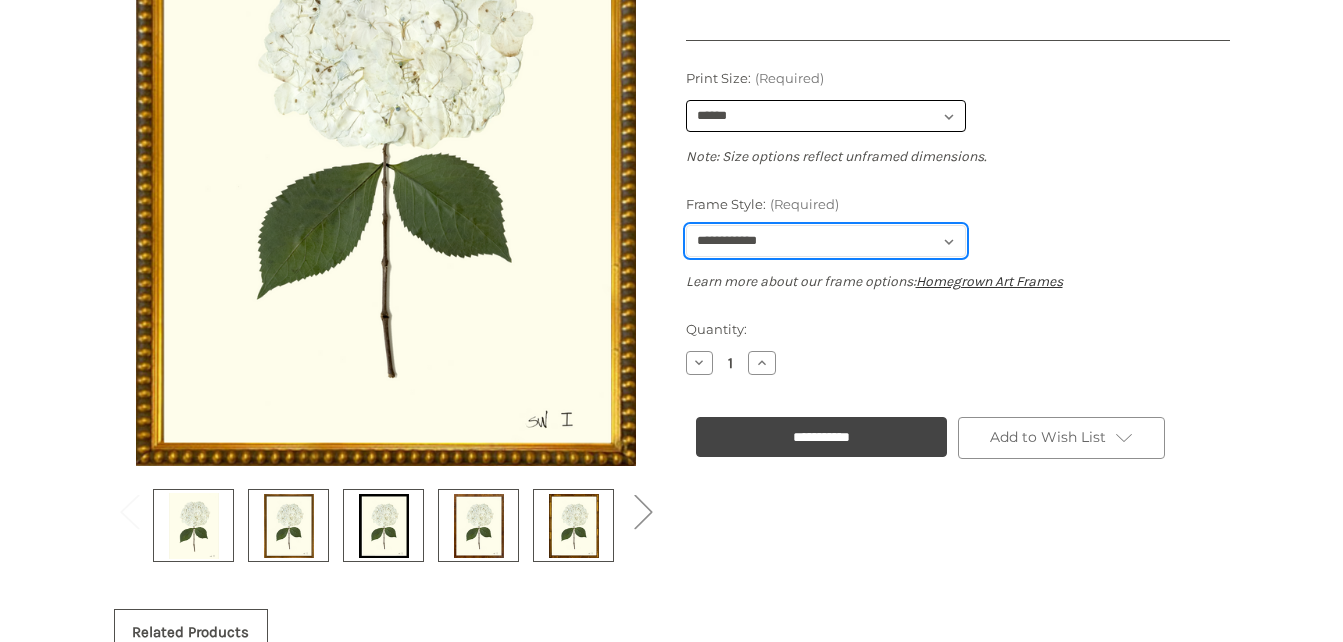 click on "**********" at bounding box center (826, 241) 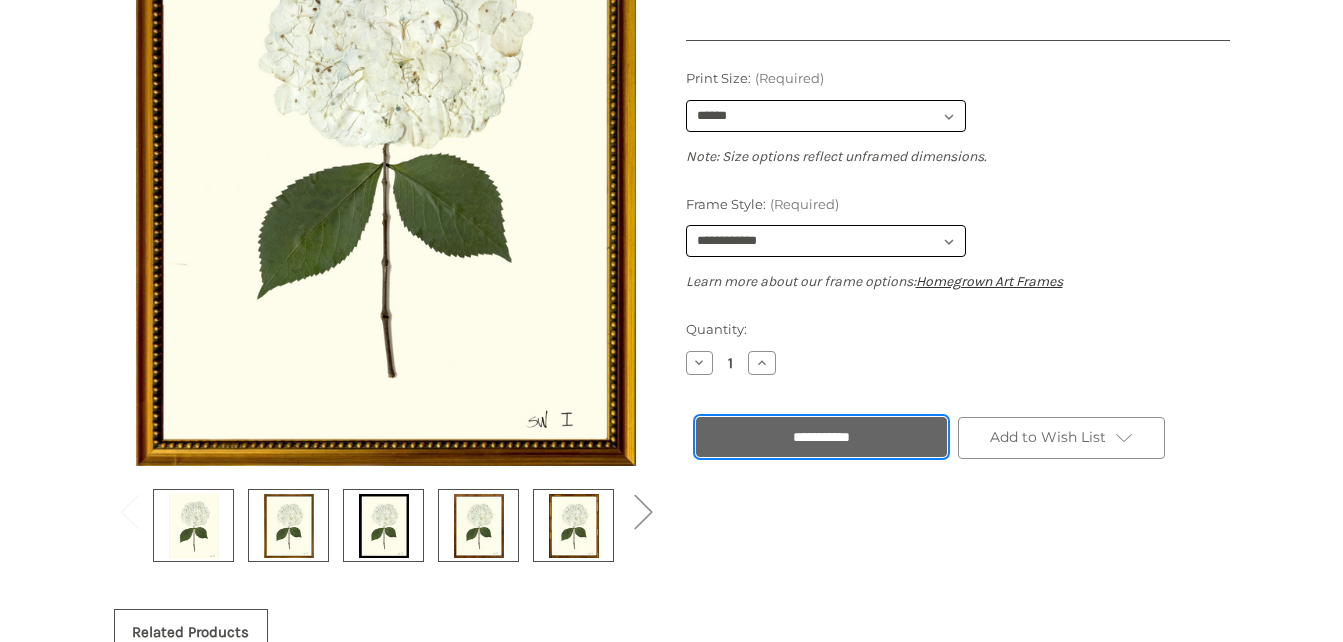 click on "**********" at bounding box center [821, 437] 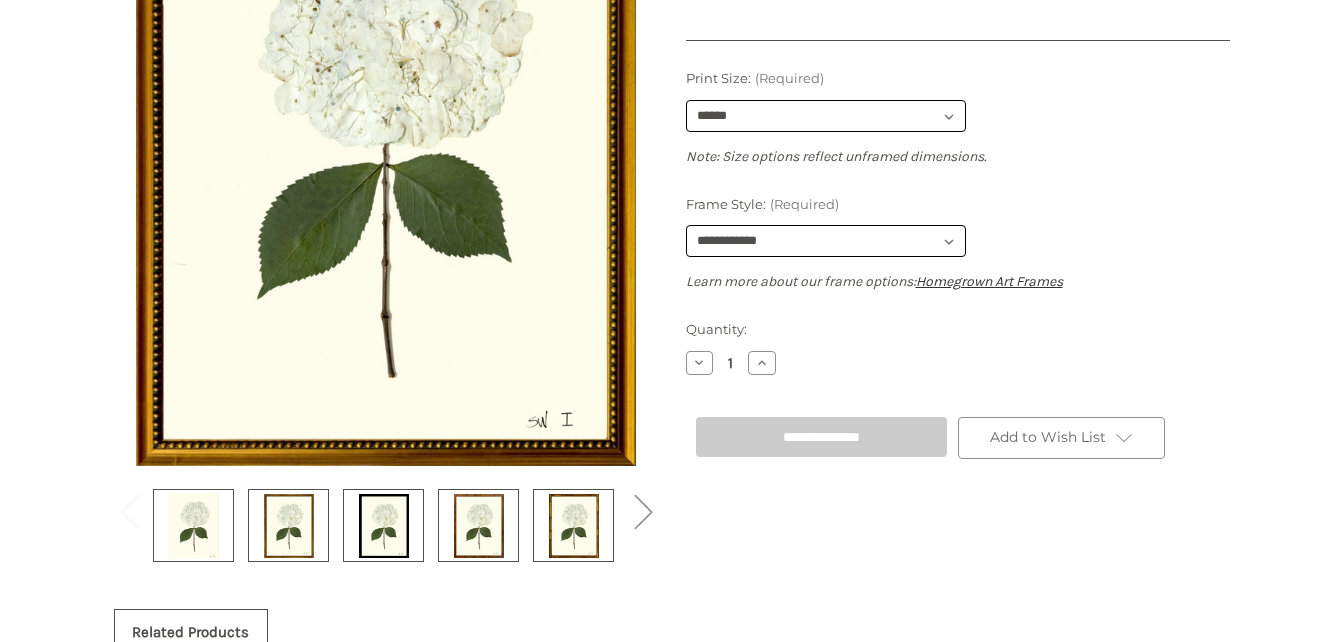 type on "**********" 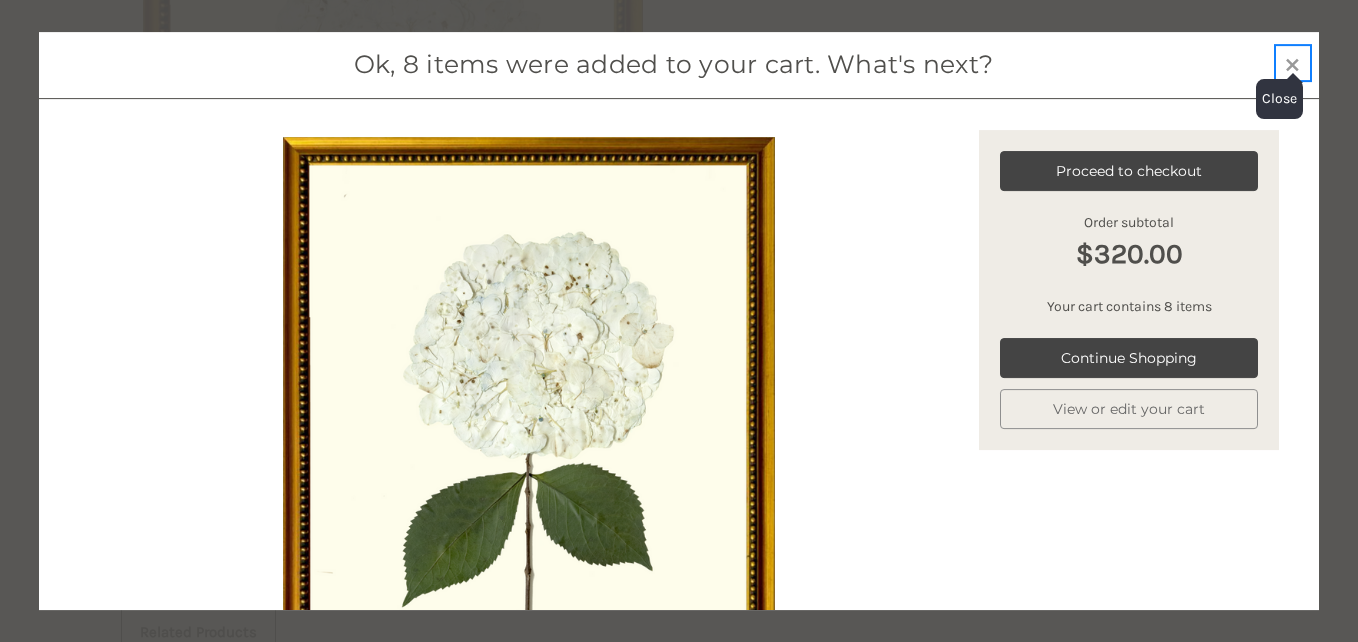 click on "Close
×" at bounding box center [1293, 63] 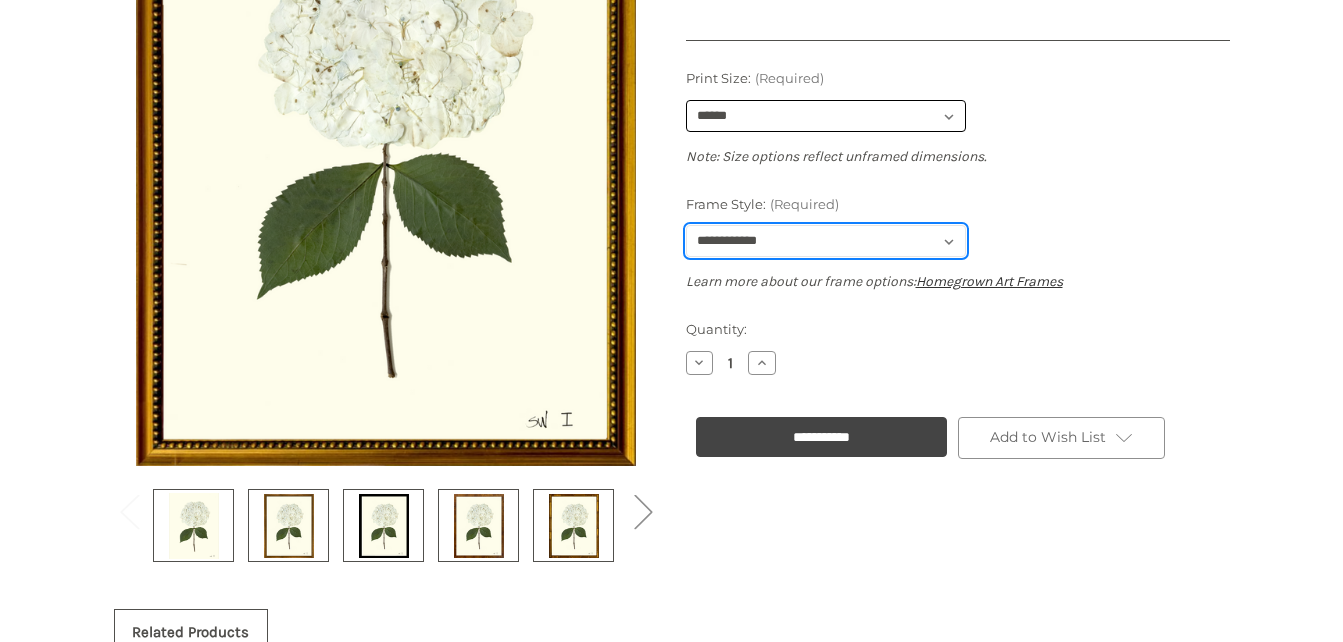 click on "**********" at bounding box center (826, 241) 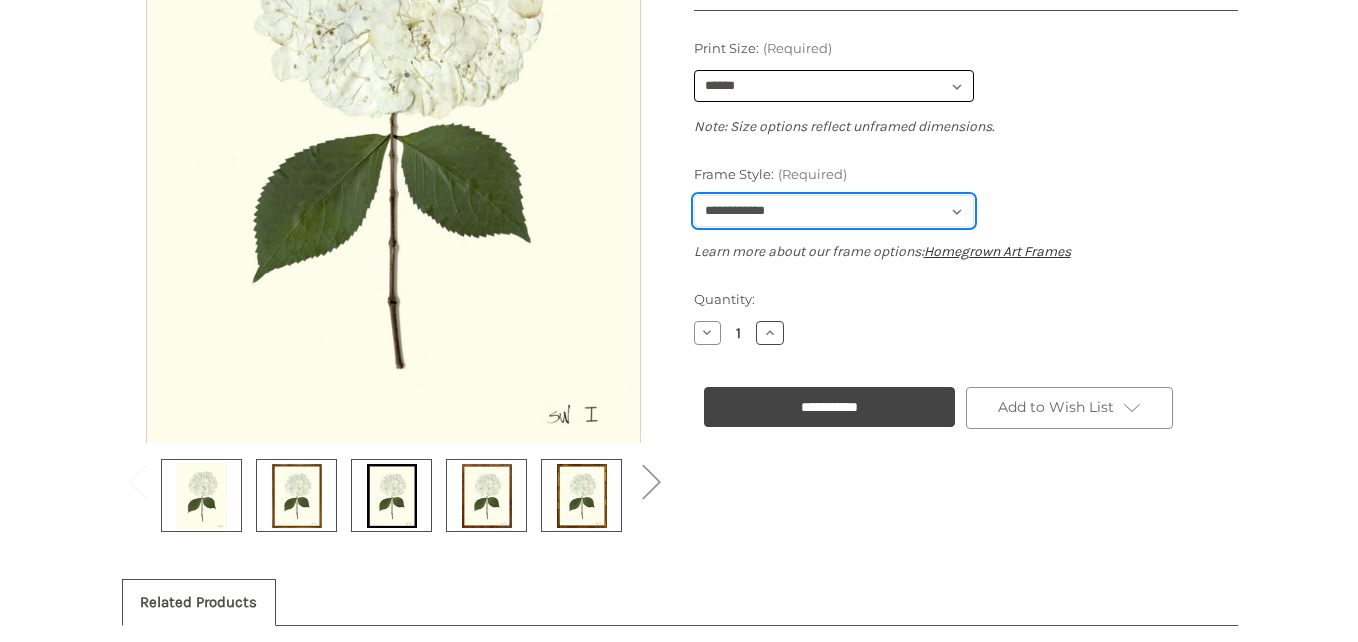scroll, scrollTop: 566, scrollLeft: 0, axis: vertical 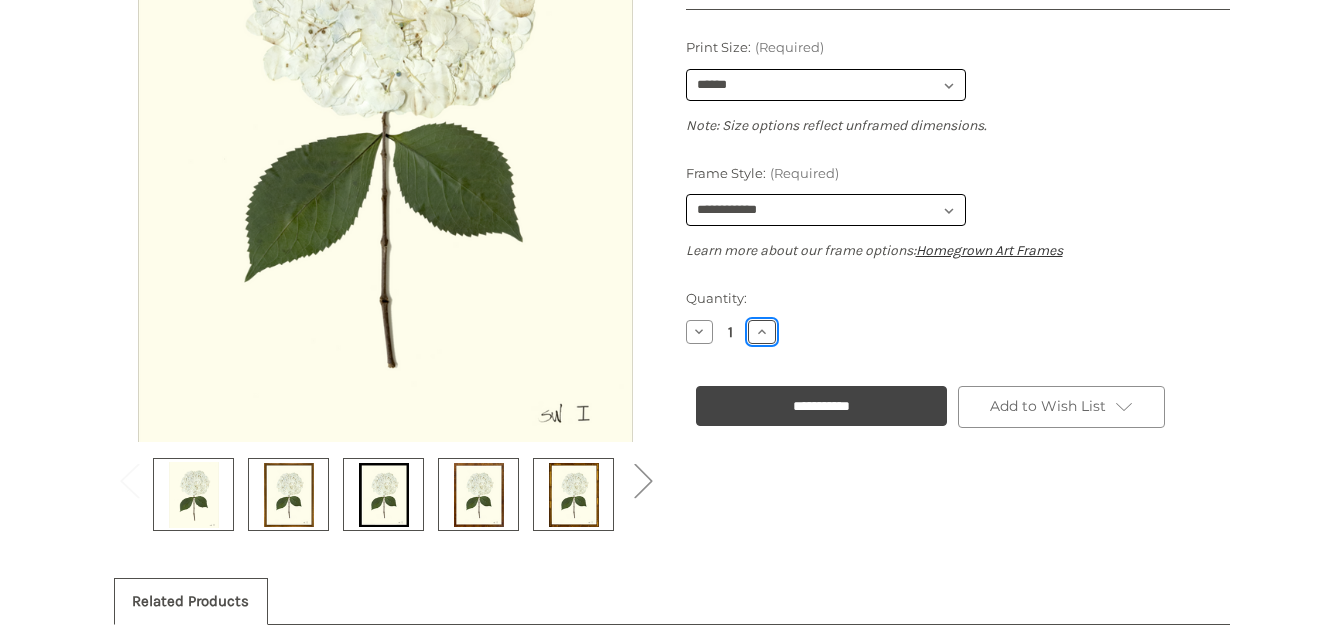 click 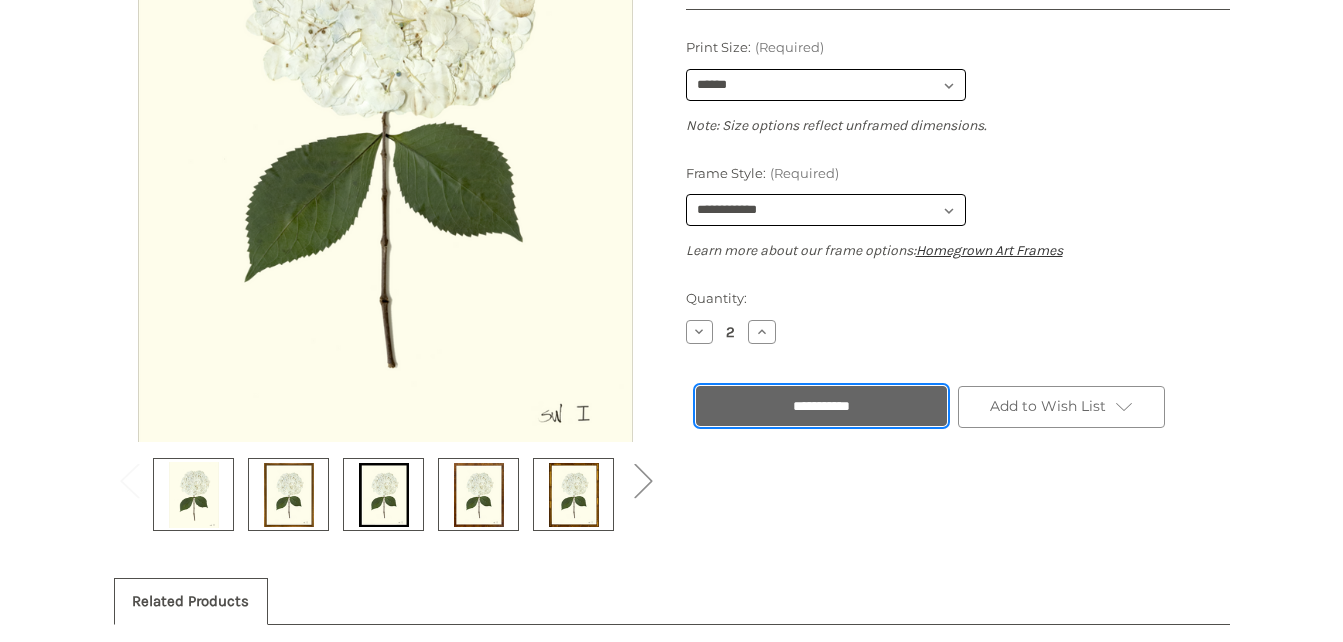 click on "**********" at bounding box center [821, 406] 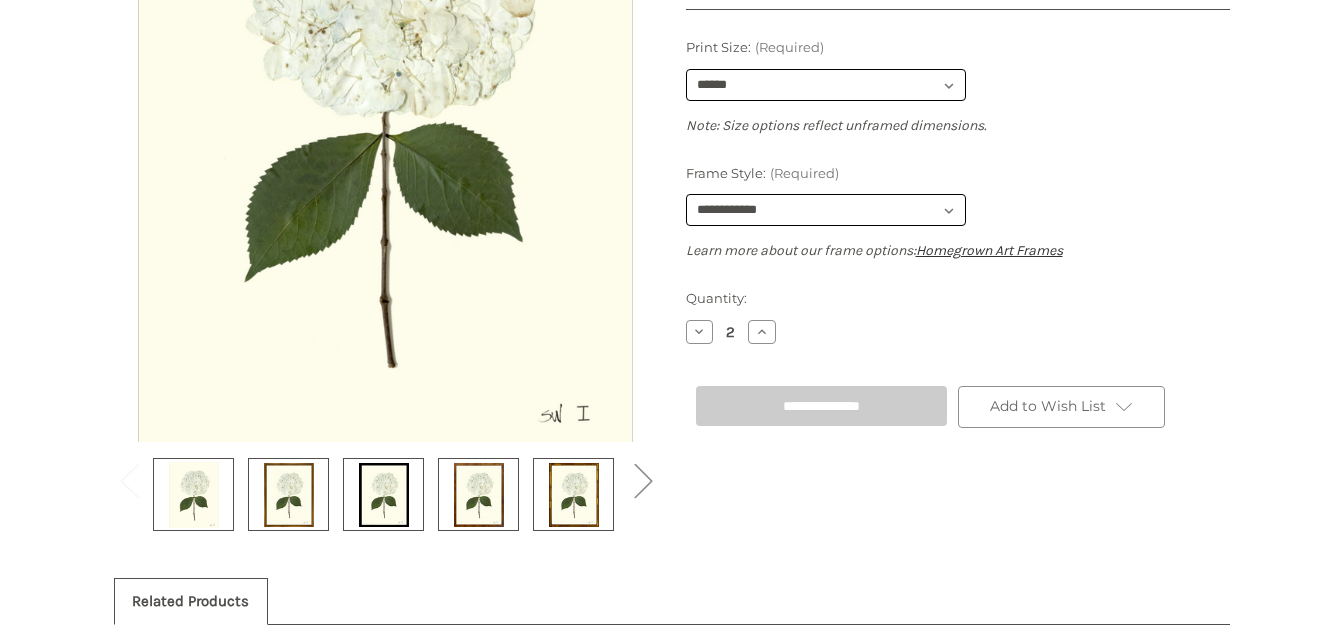 type on "**********" 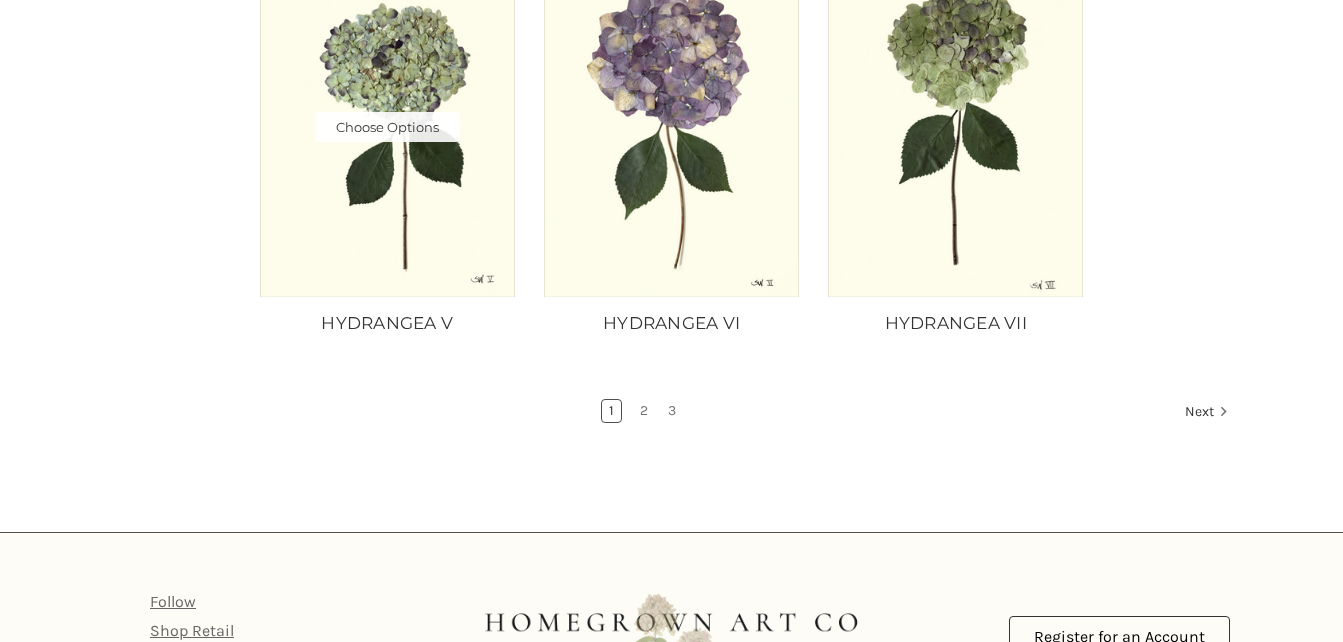scroll, scrollTop: 1786, scrollLeft: 0, axis: vertical 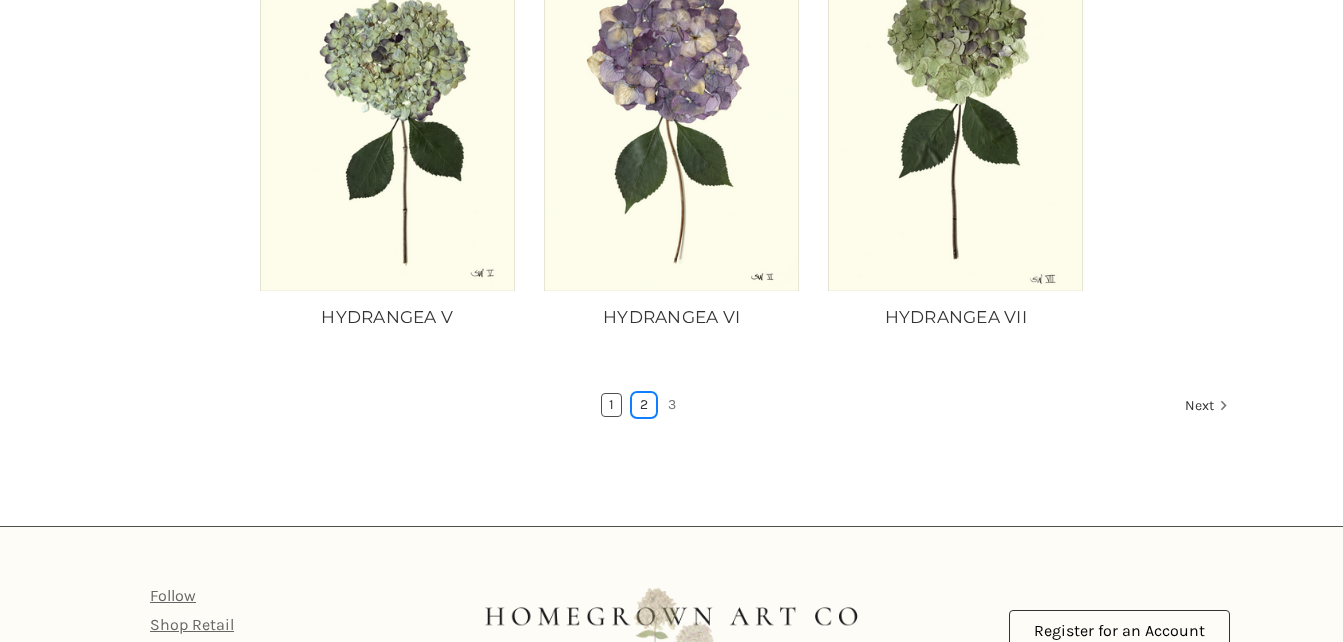 click on "2" at bounding box center [644, 405] 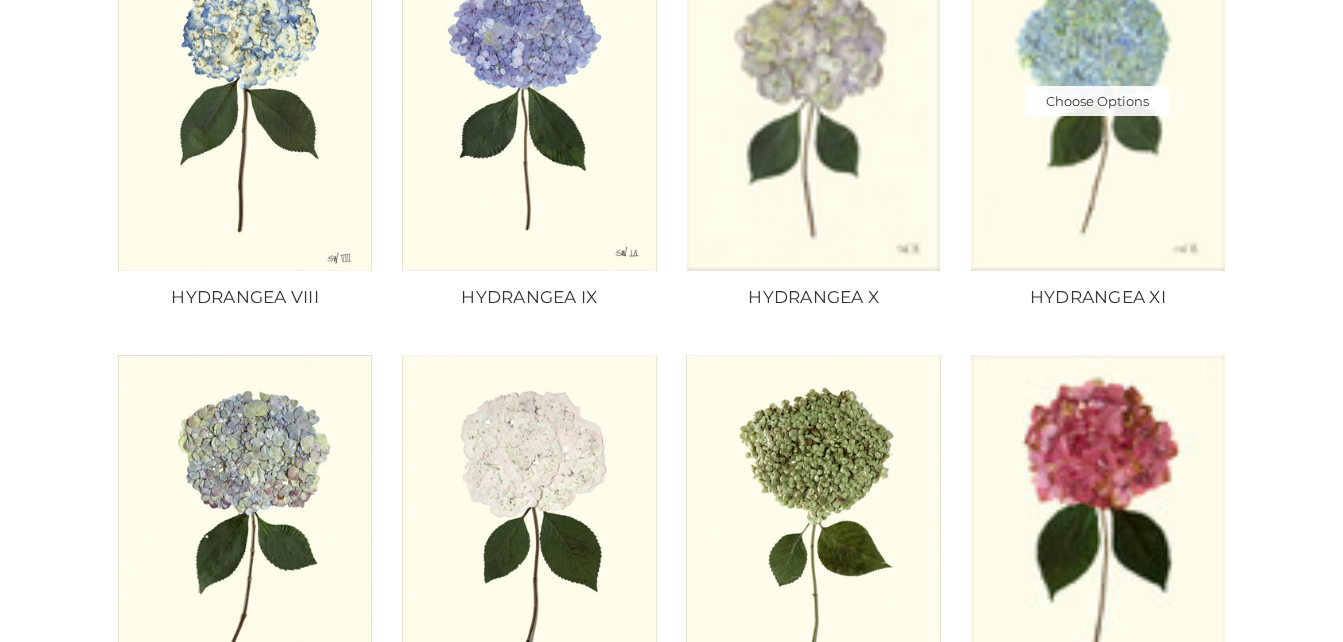 scroll, scrollTop: 335, scrollLeft: 0, axis: vertical 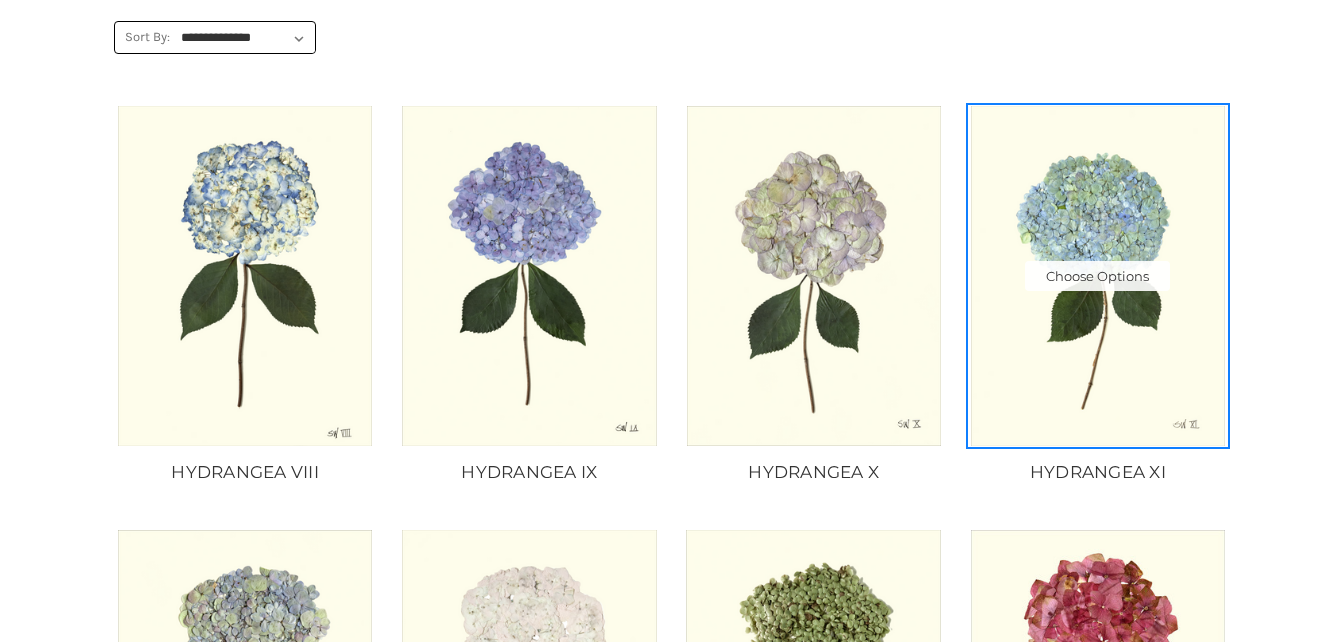 click at bounding box center (1097, 275) 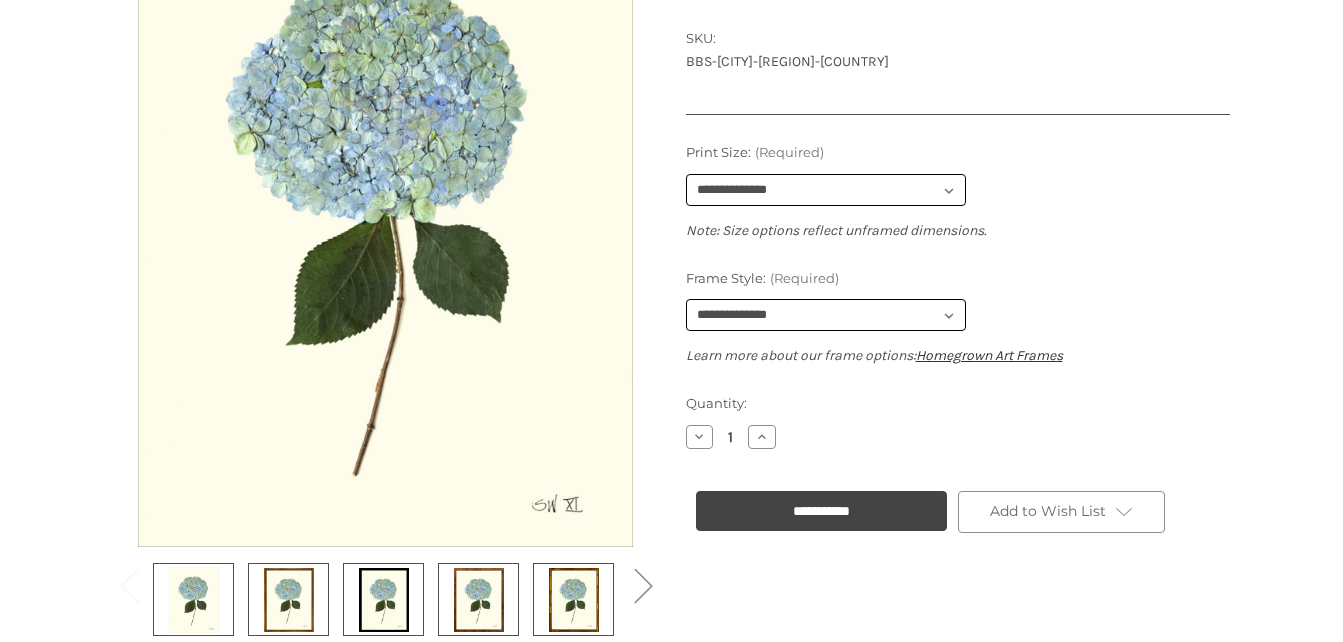 scroll, scrollTop: 462, scrollLeft: 0, axis: vertical 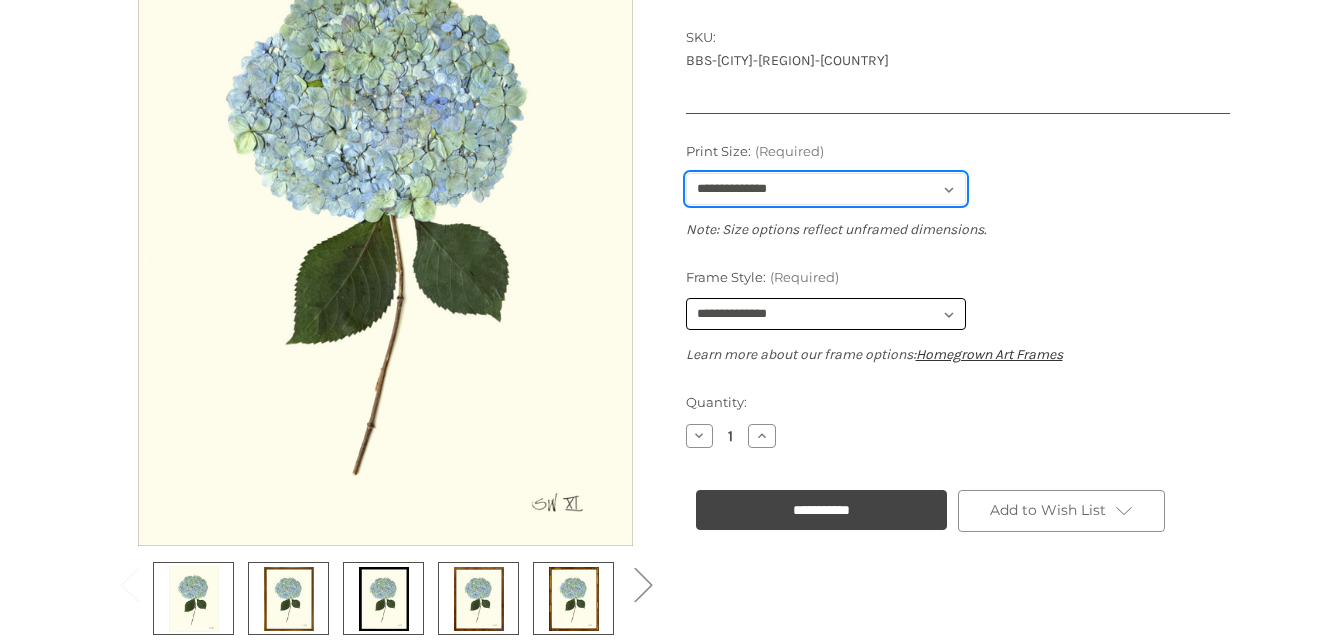 click on "**********" at bounding box center [826, 189] 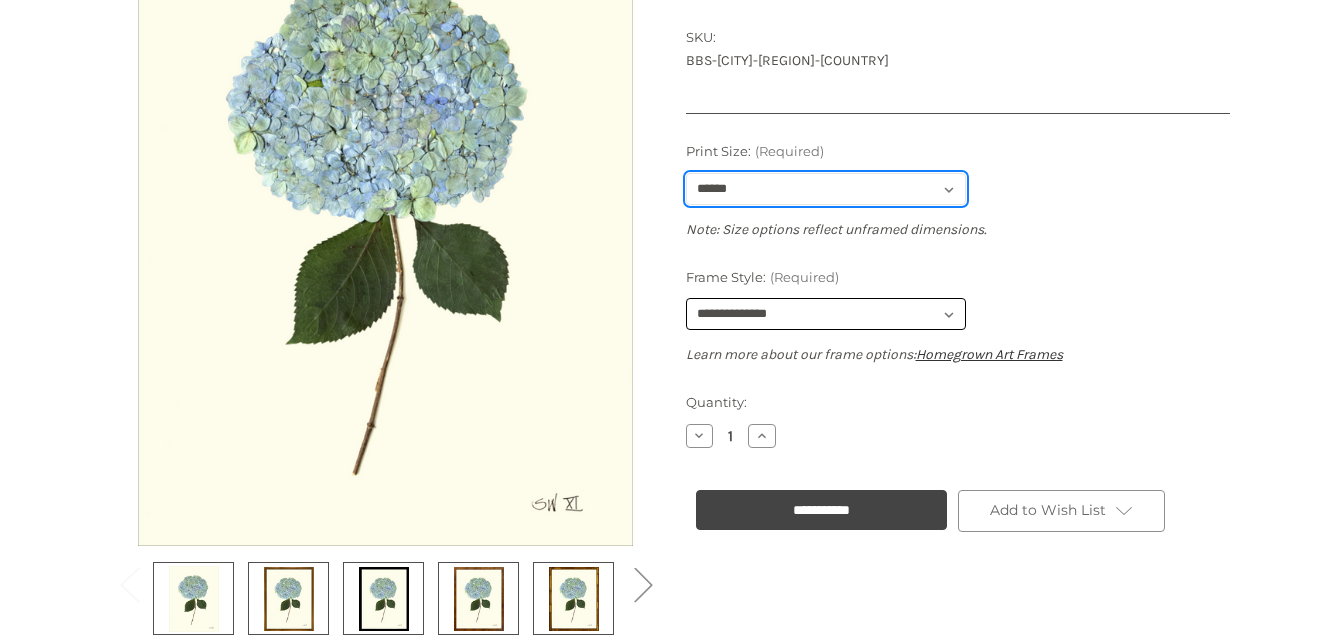 click on "**********" at bounding box center [826, 189] 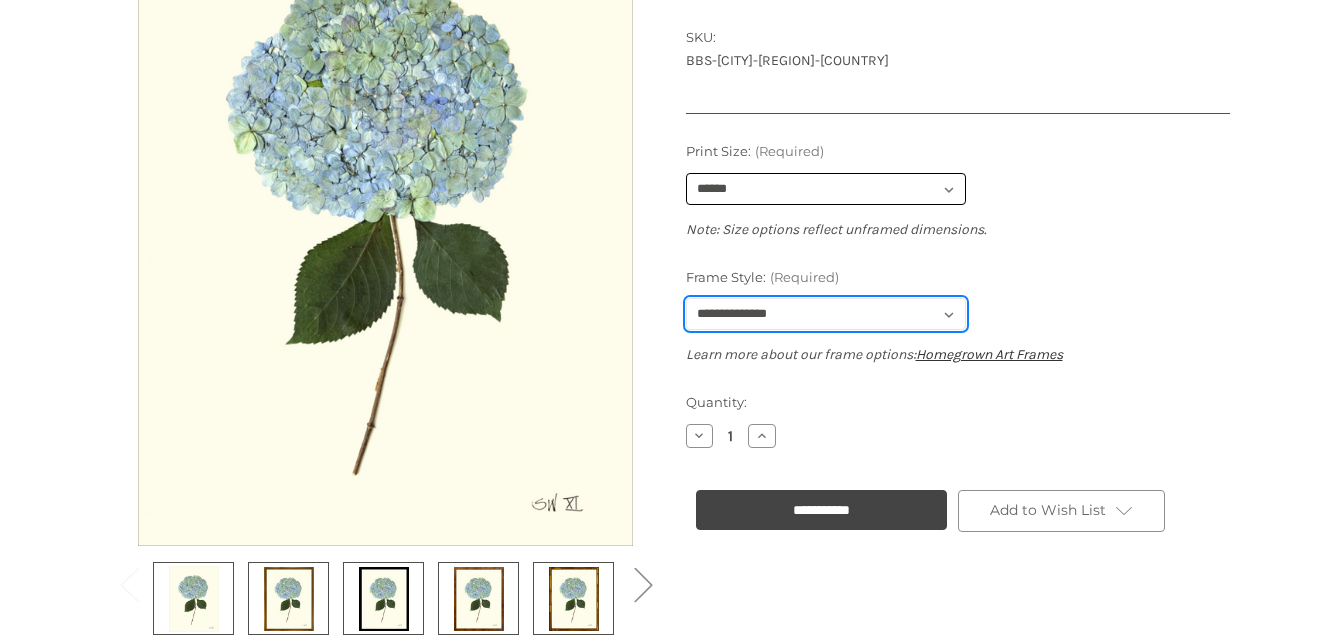 click on "**********" at bounding box center [826, 314] 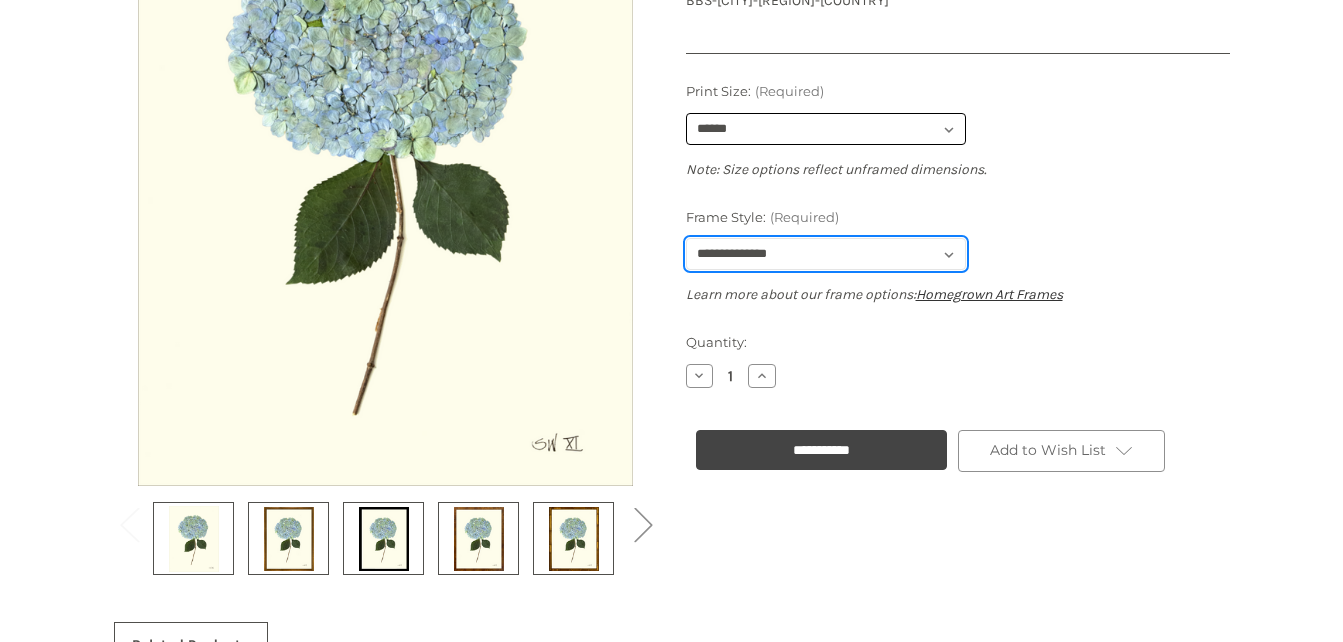 scroll, scrollTop: 523, scrollLeft: 0, axis: vertical 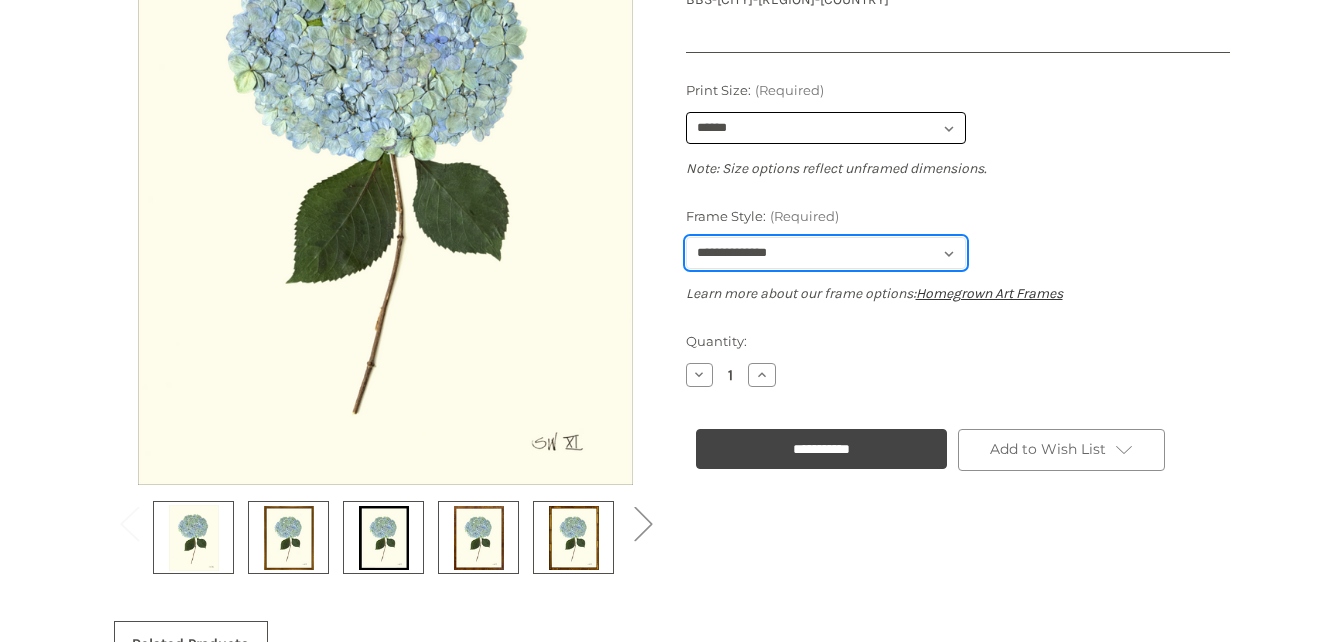 click on "**********" at bounding box center [826, 253] 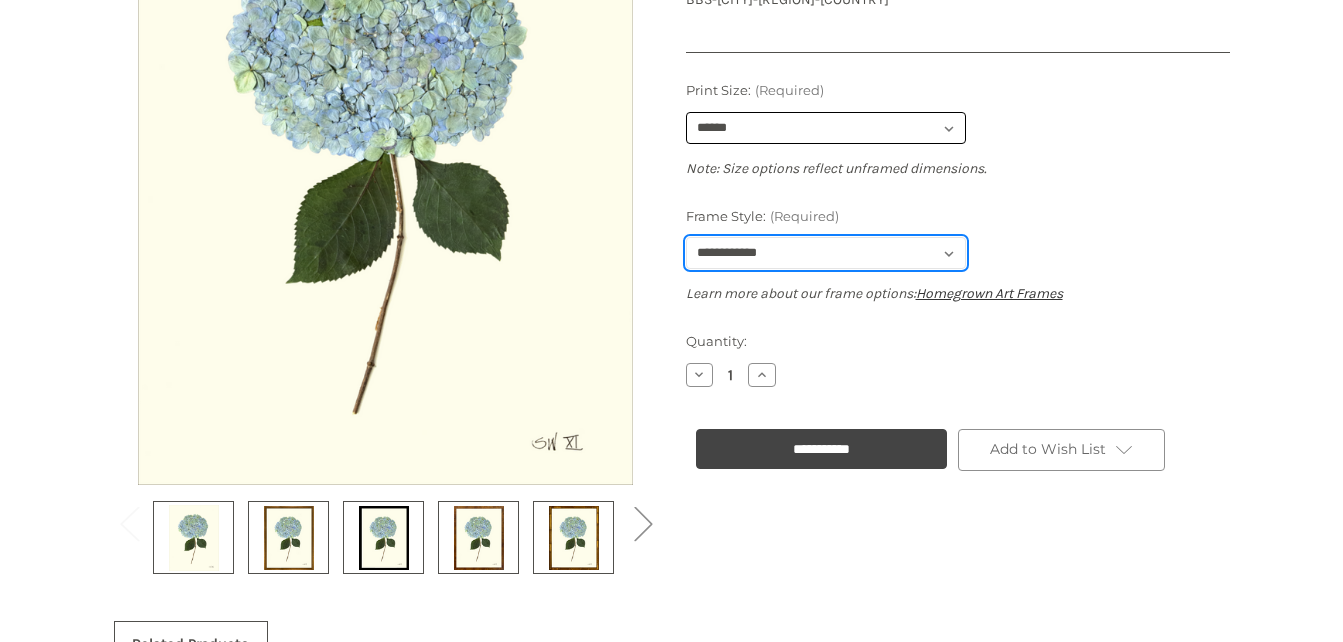 click on "**********" at bounding box center [826, 253] 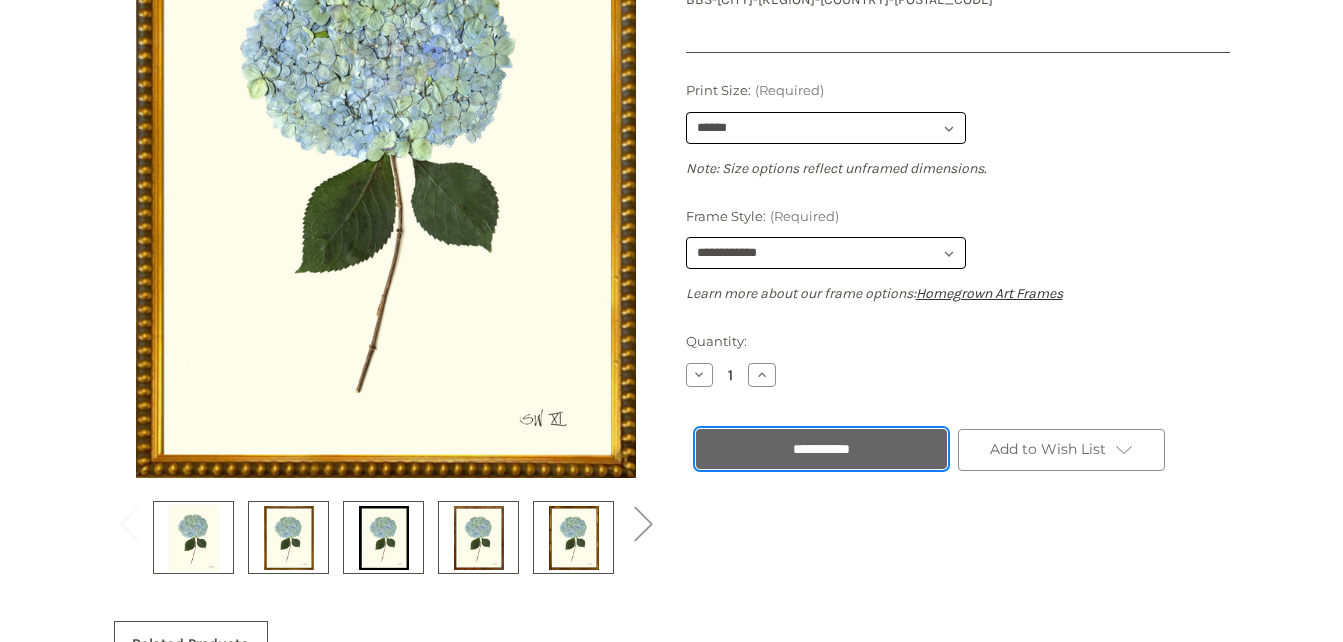 click on "**********" at bounding box center (821, 449) 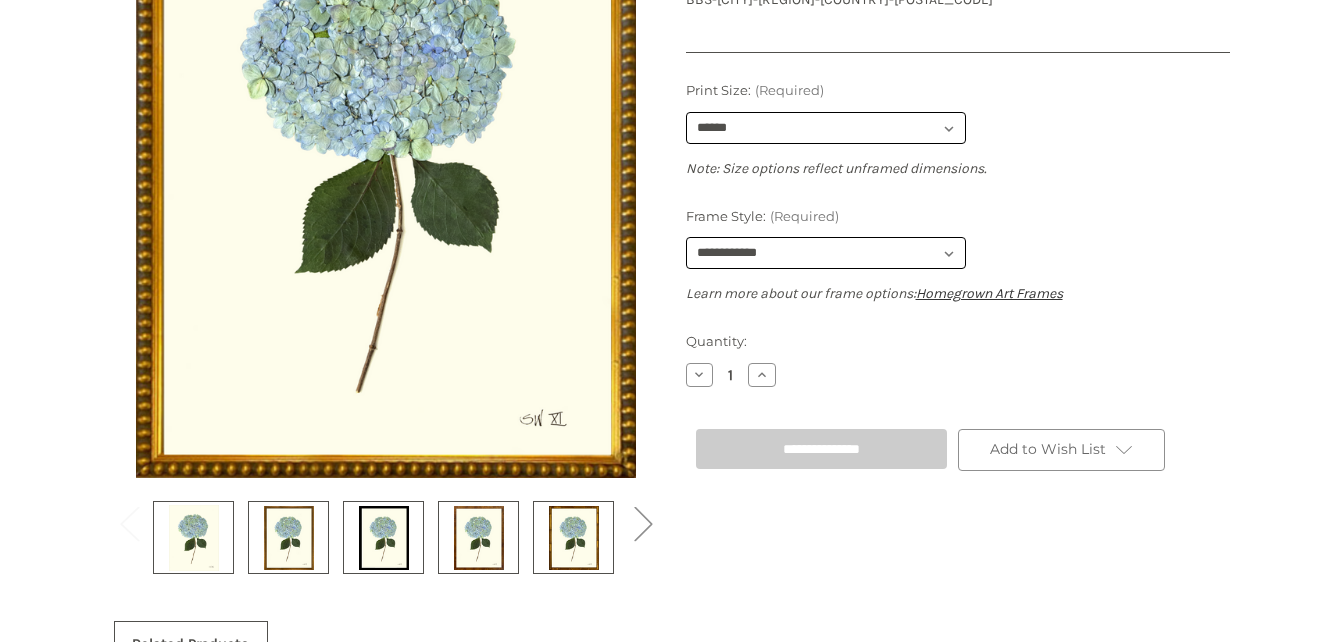 scroll, scrollTop: 384, scrollLeft: 0, axis: vertical 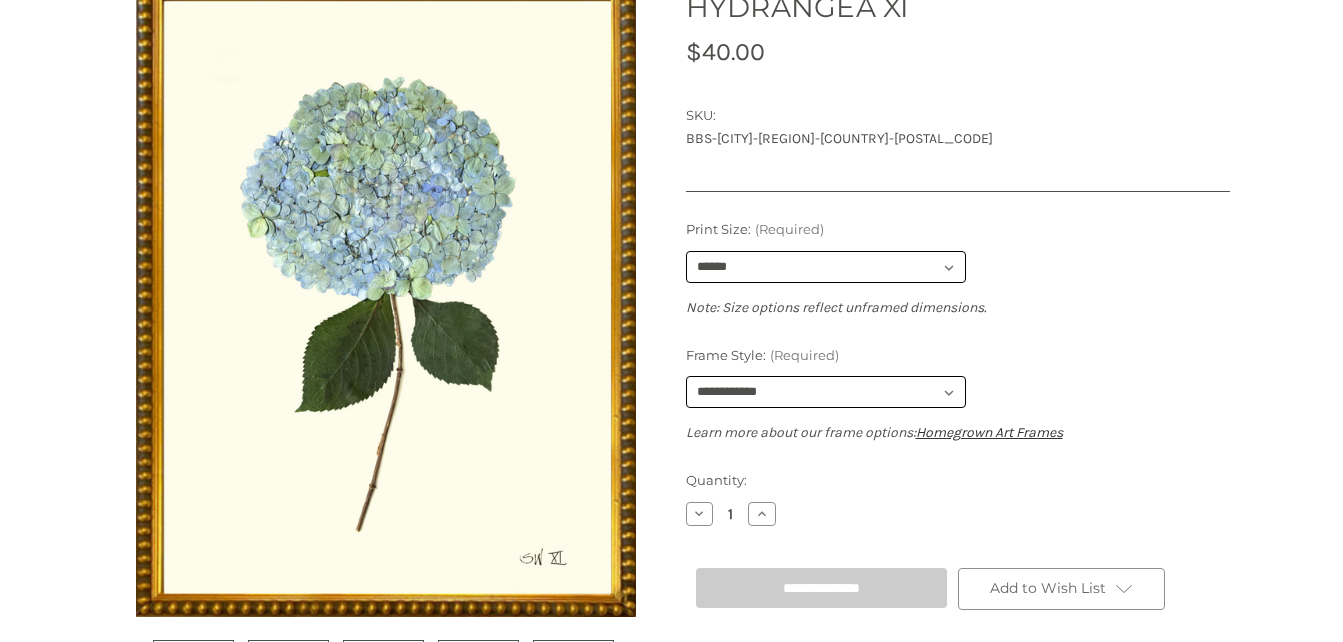 type on "**********" 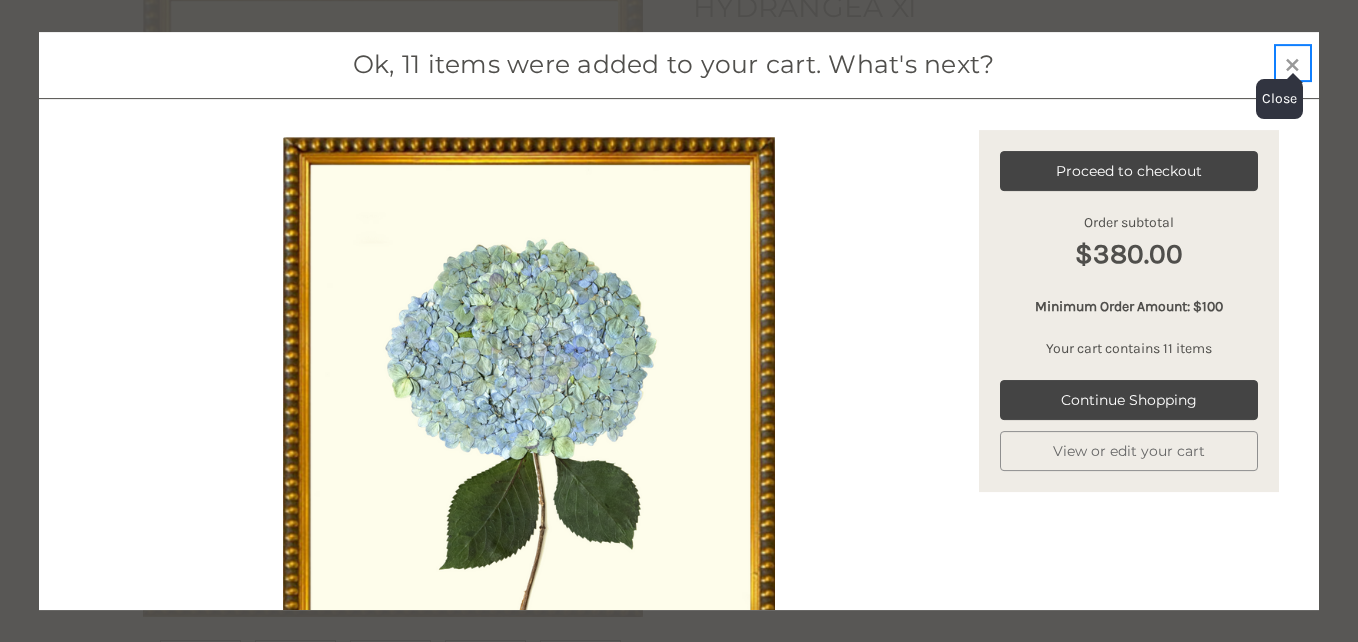 click on "Close
×" at bounding box center [1293, 63] 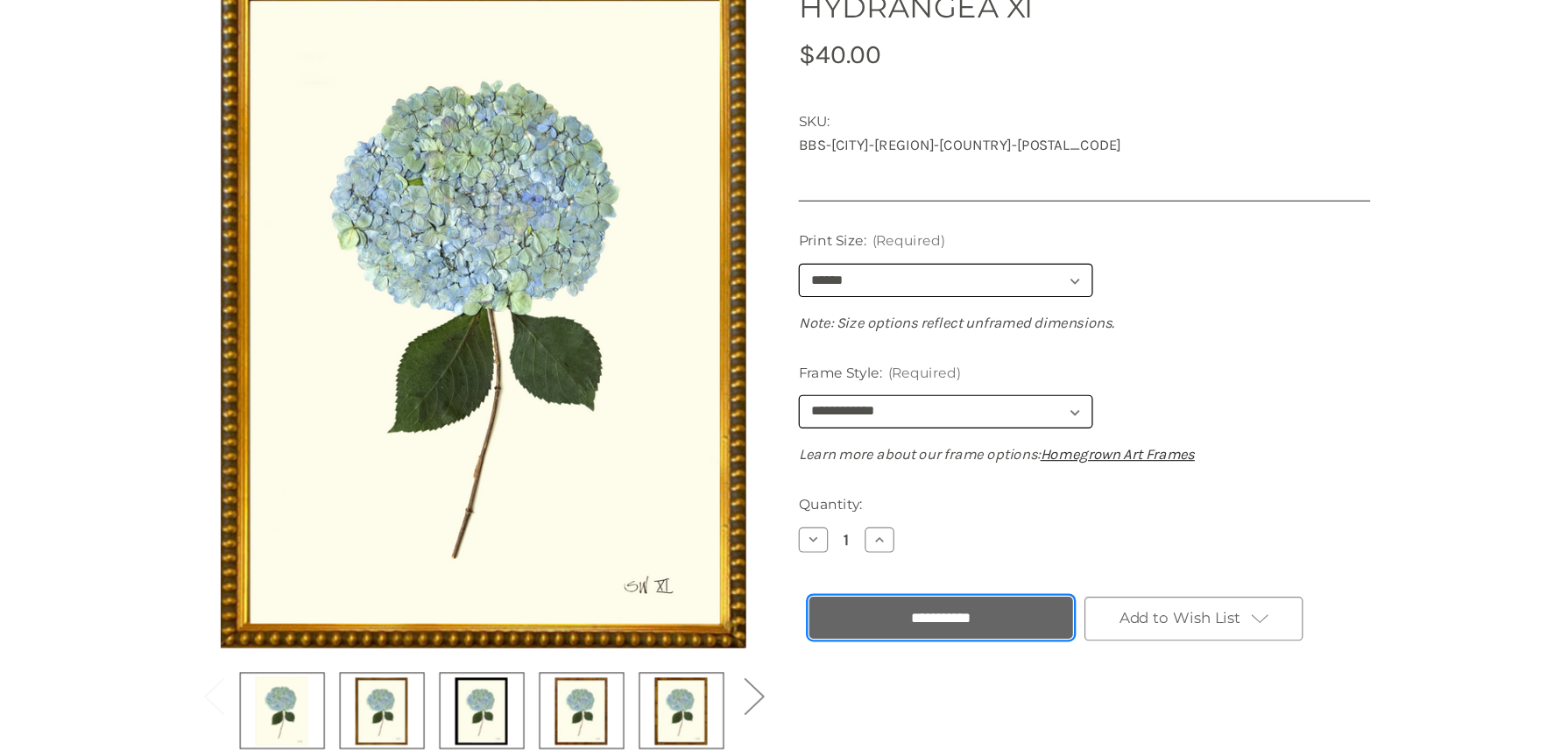 scroll, scrollTop: 337, scrollLeft: 0, axis: vertical 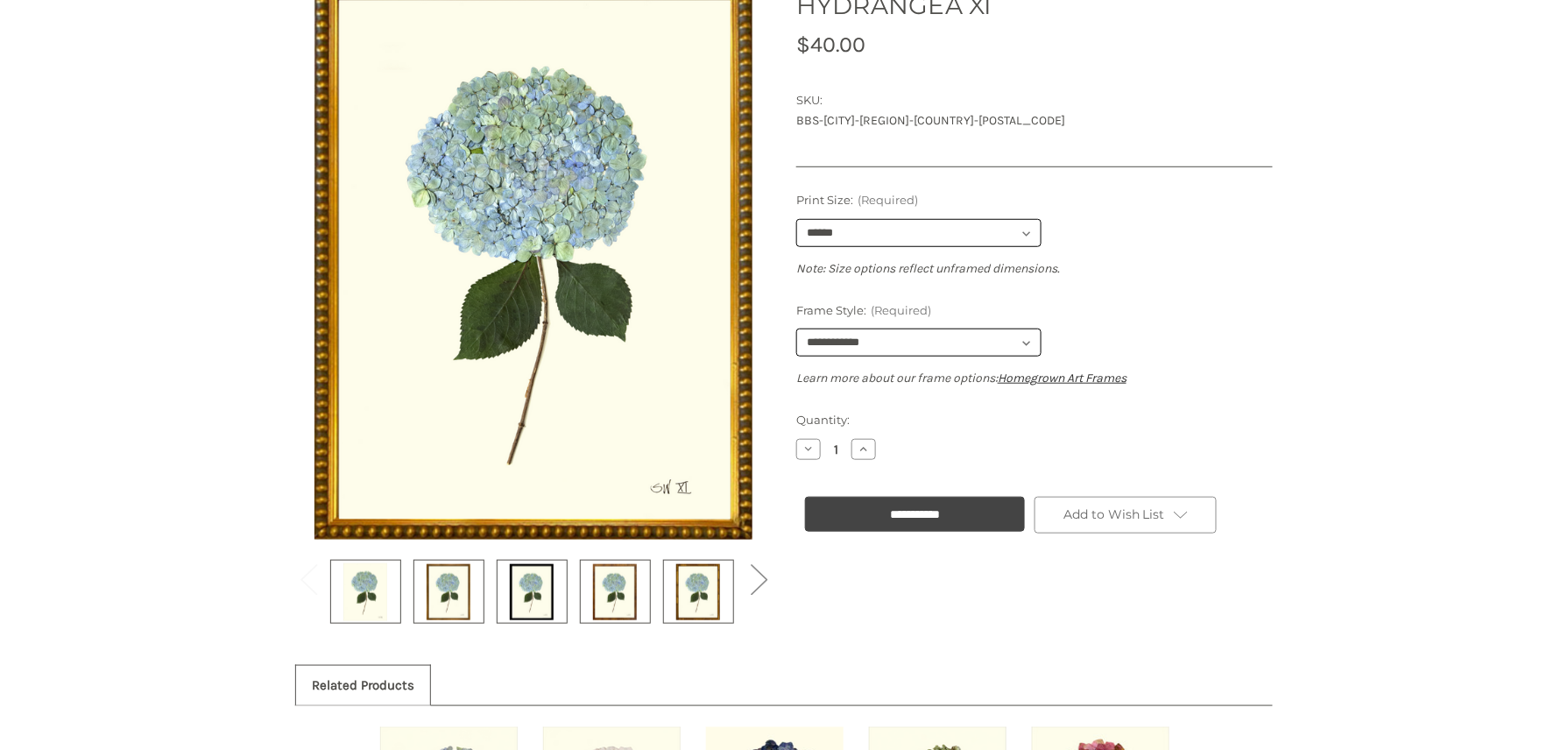 drag, startPoint x: 1132, startPoint y: 1, endPoint x: 950, endPoint y: 635, distance: 659.6059 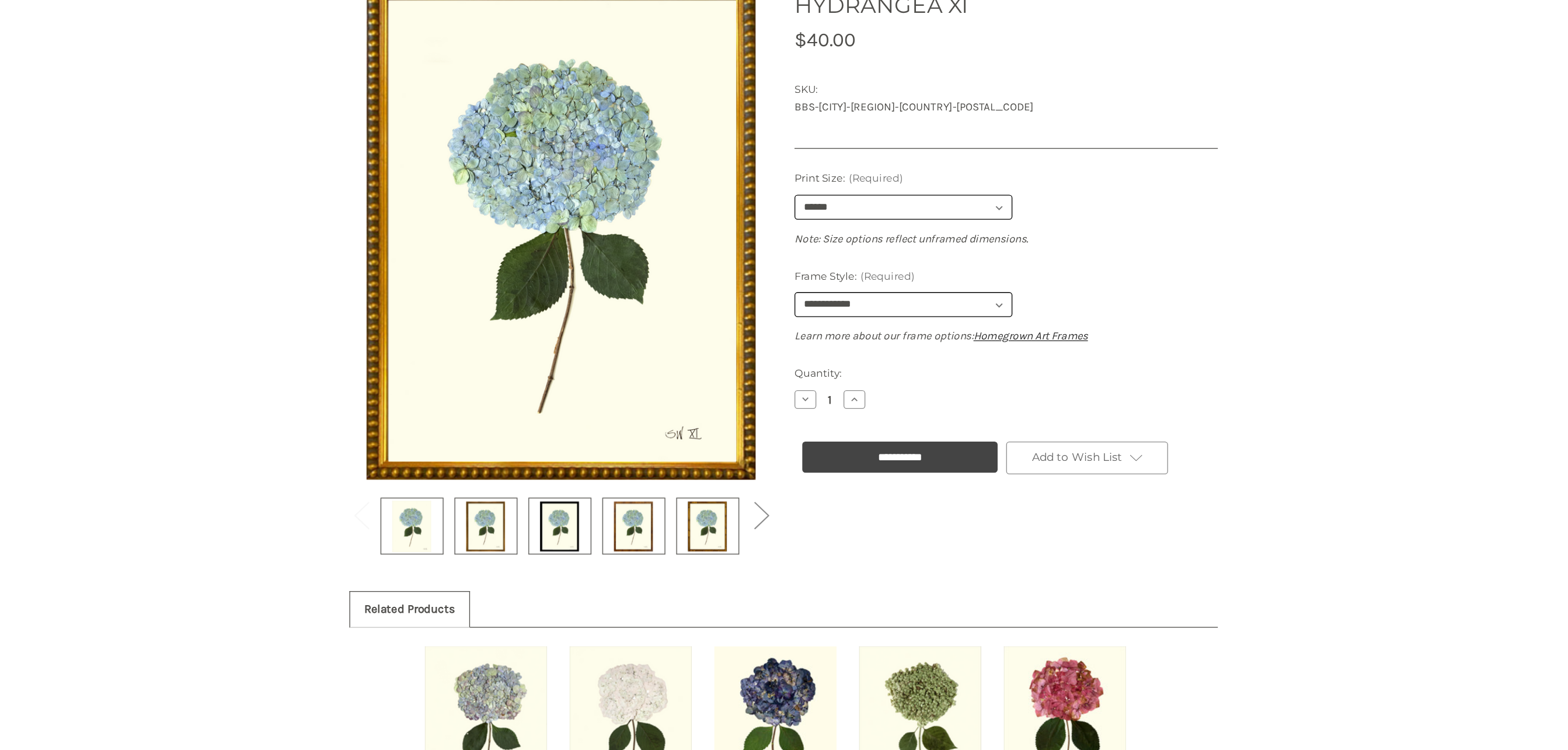 scroll, scrollTop: 225, scrollLeft: 0, axis: vertical 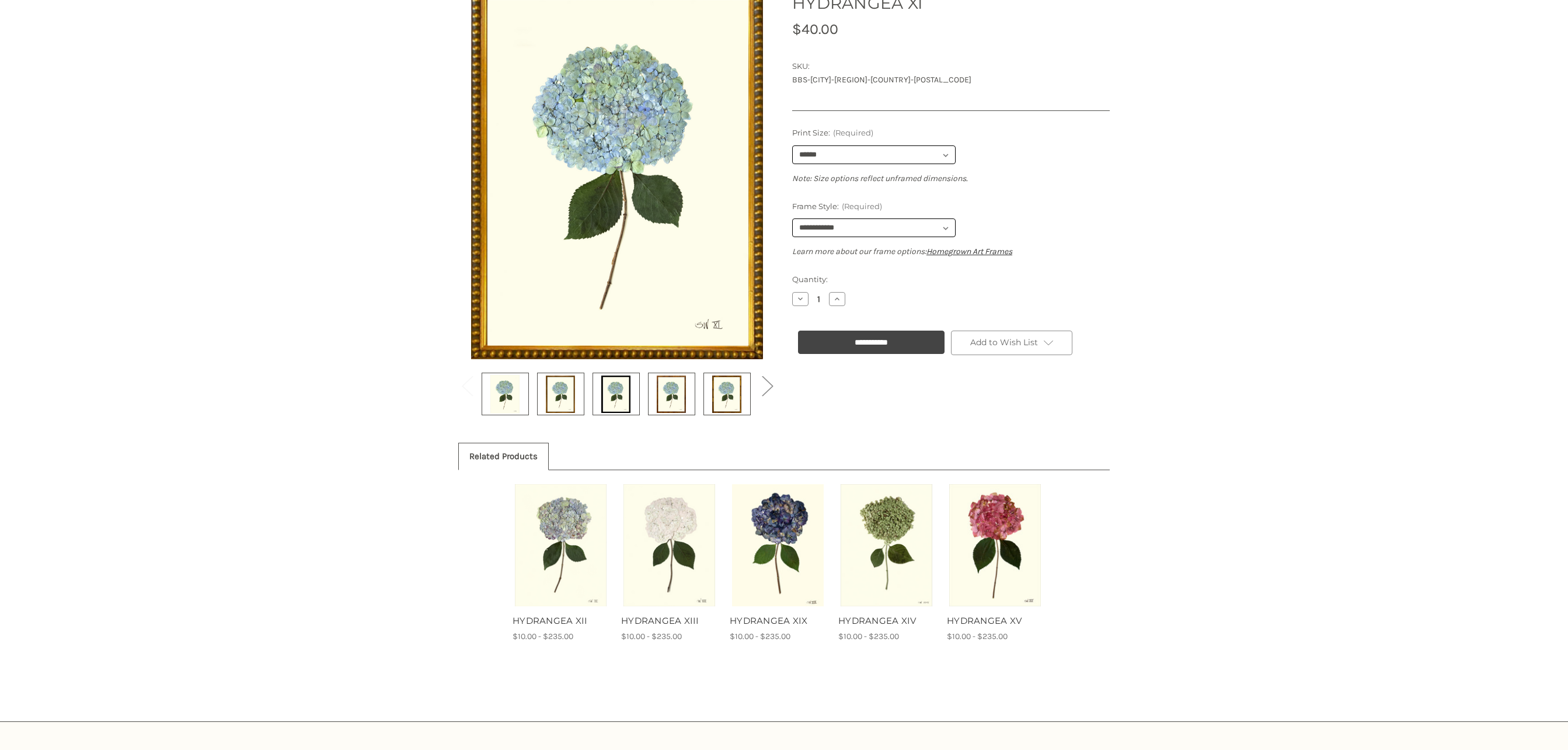 drag, startPoint x: 953, startPoint y: 21, endPoint x: 1128, endPoint y: 134, distance: 208.3123 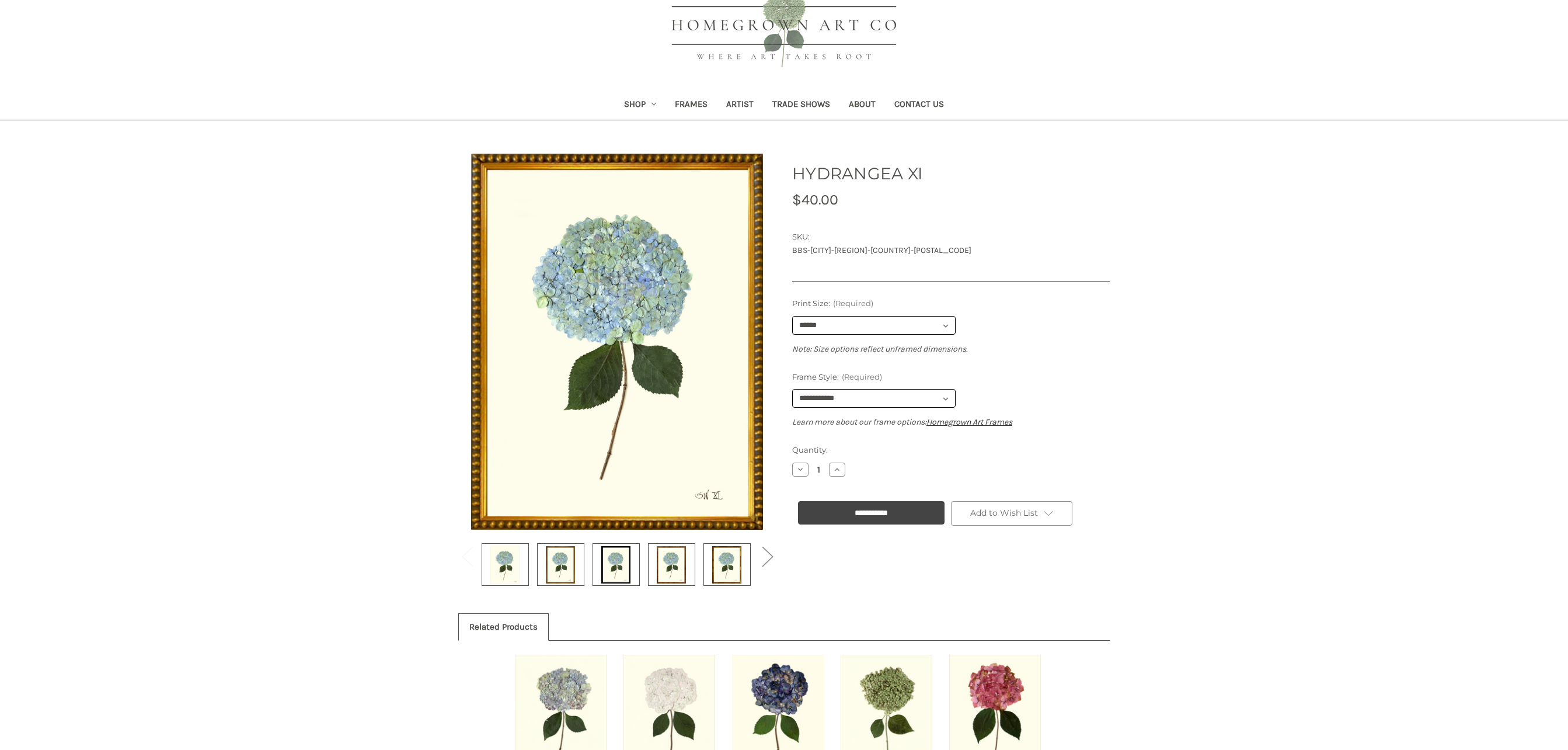 scroll, scrollTop: 54, scrollLeft: 0, axis: vertical 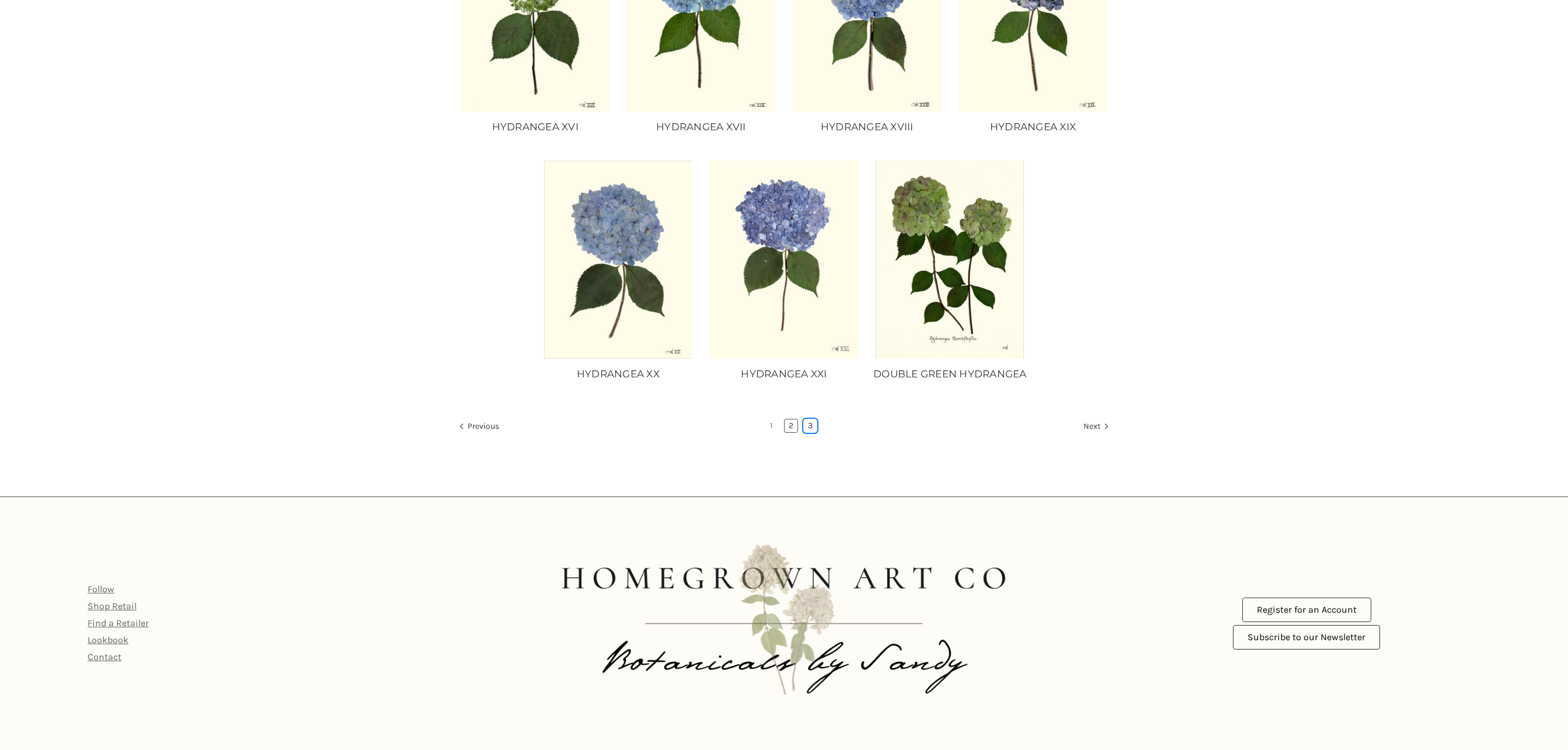 click on "3" at bounding box center (810, 426) 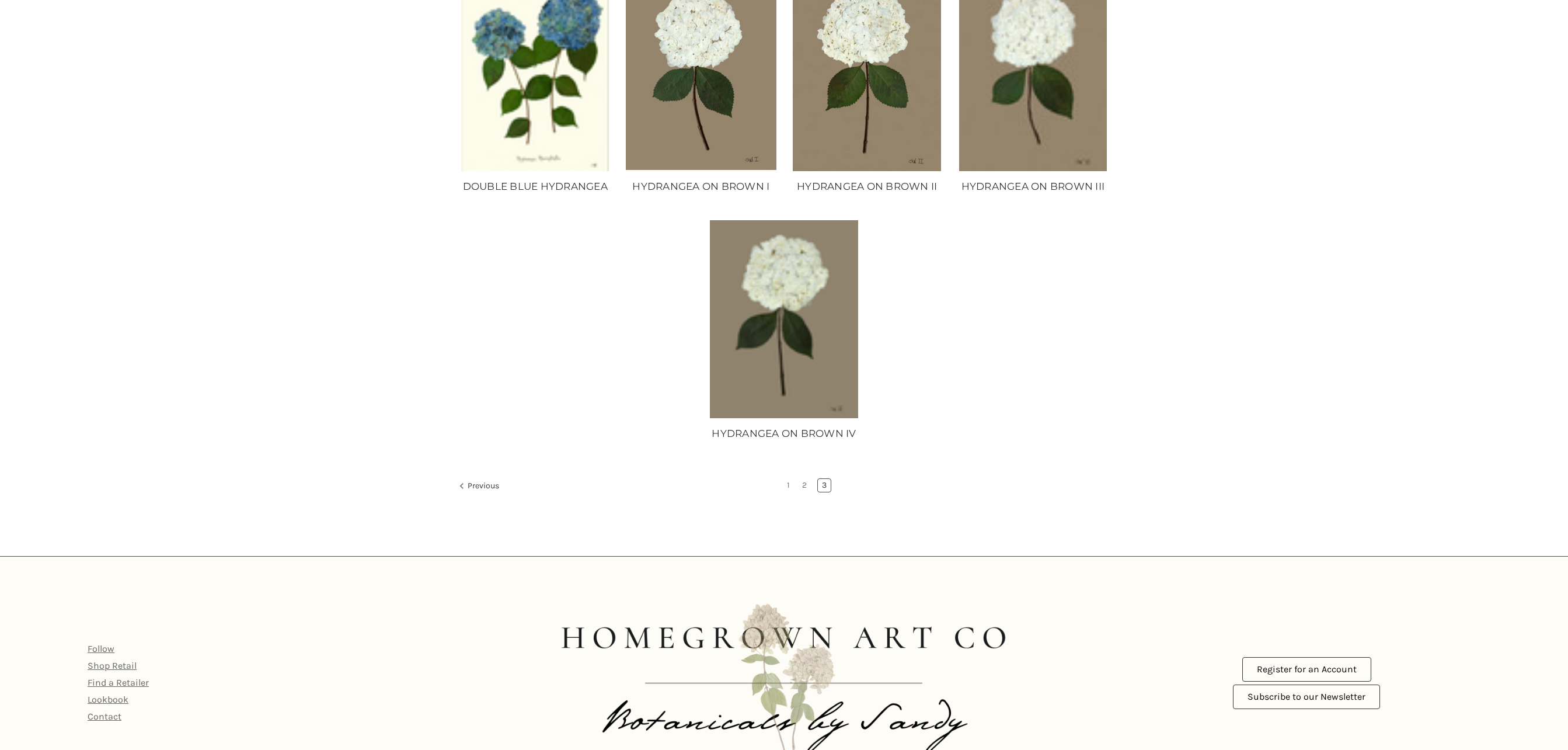 scroll, scrollTop: 286, scrollLeft: 0, axis: vertical 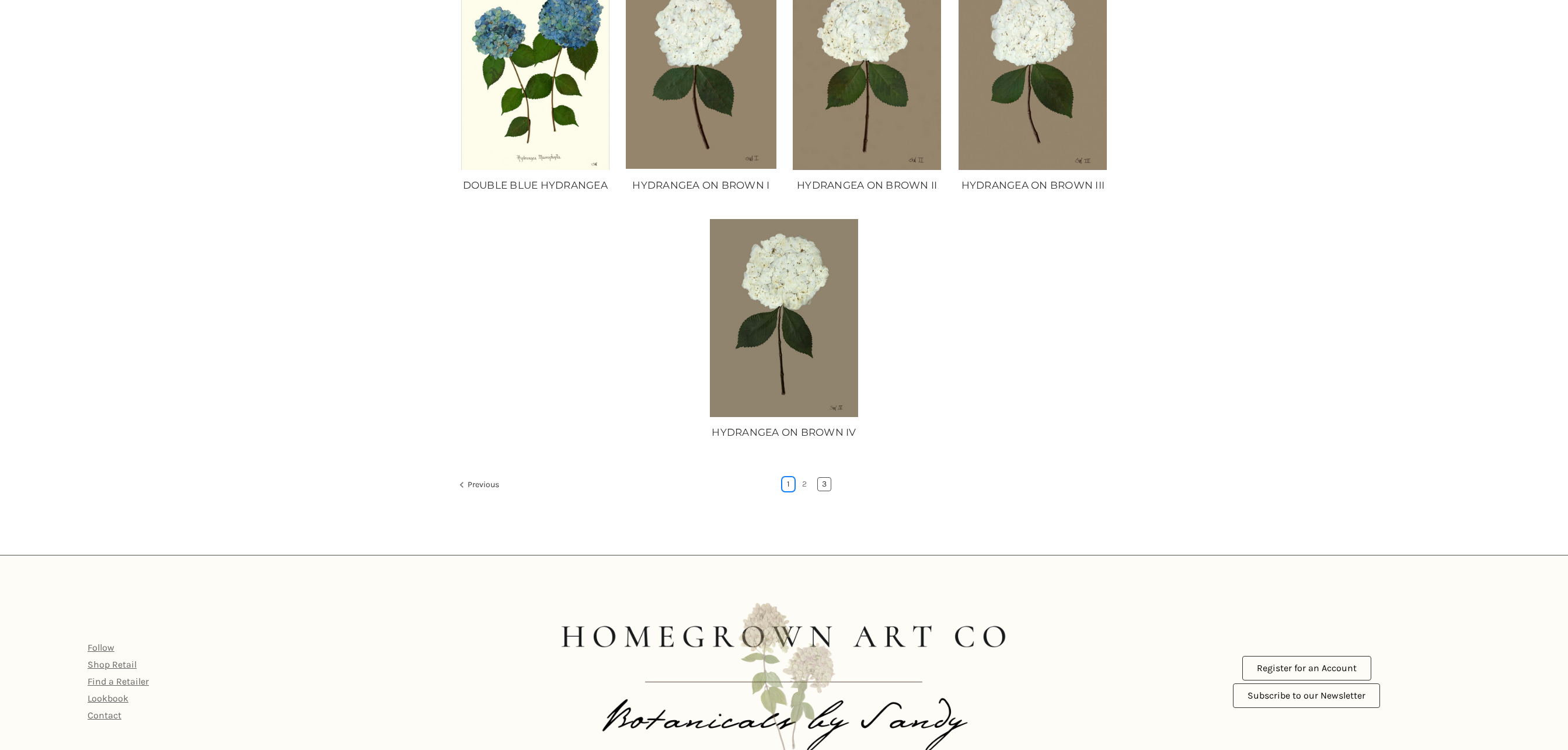 click on "1" at bounding box center (788, 484) 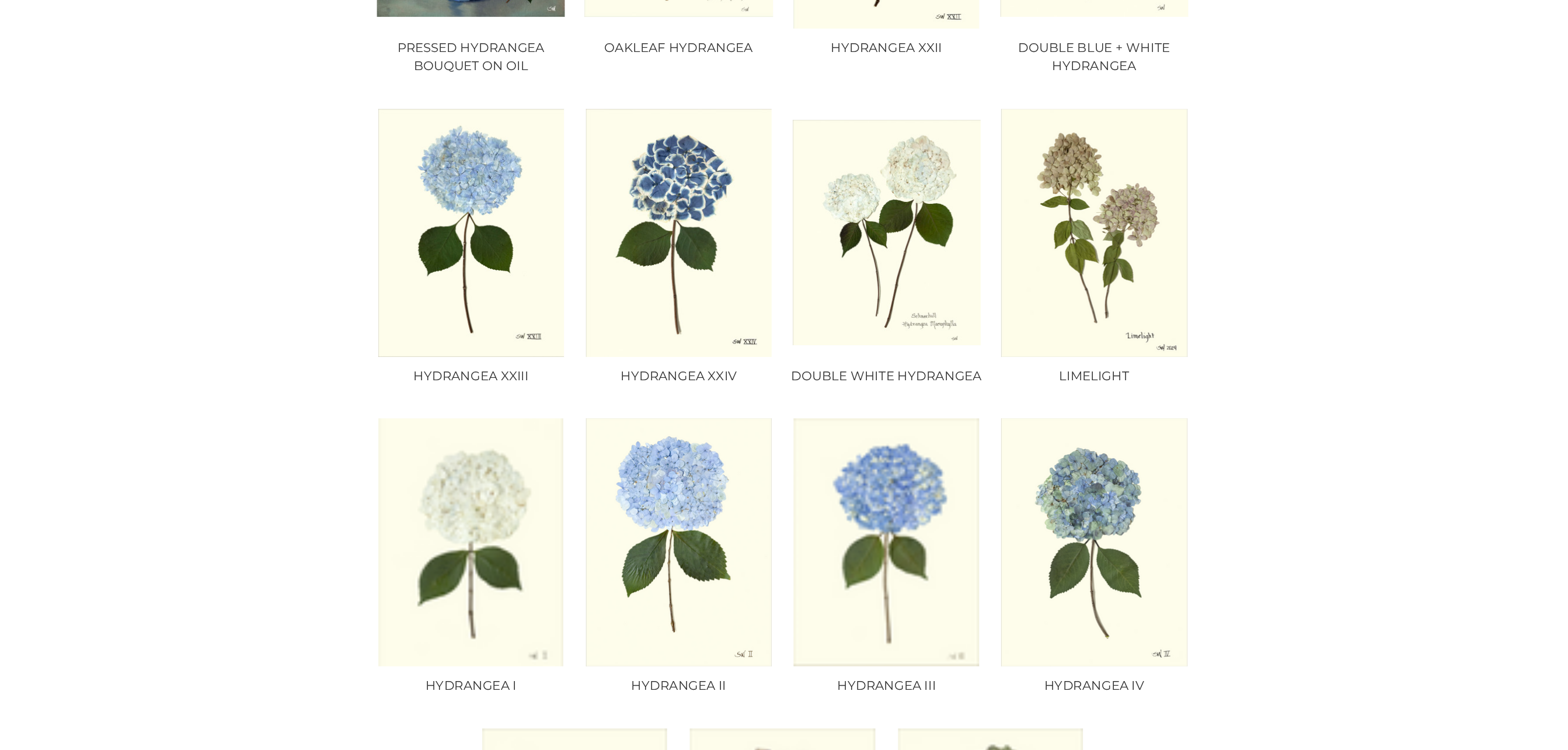 scroll, scrollTop: 425, scrollLeft: 0, axis: vertical 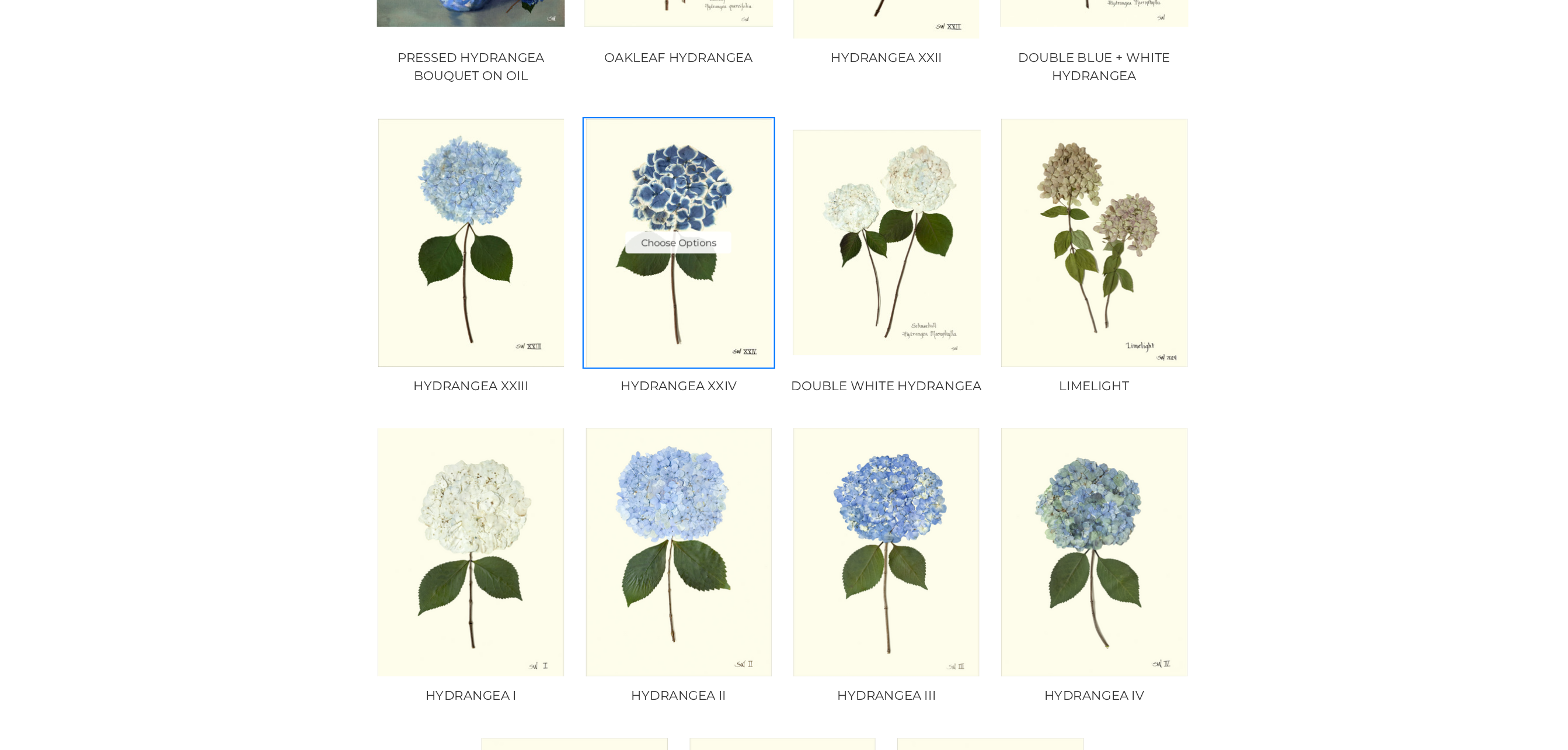 click at bounding box center [701, 194] 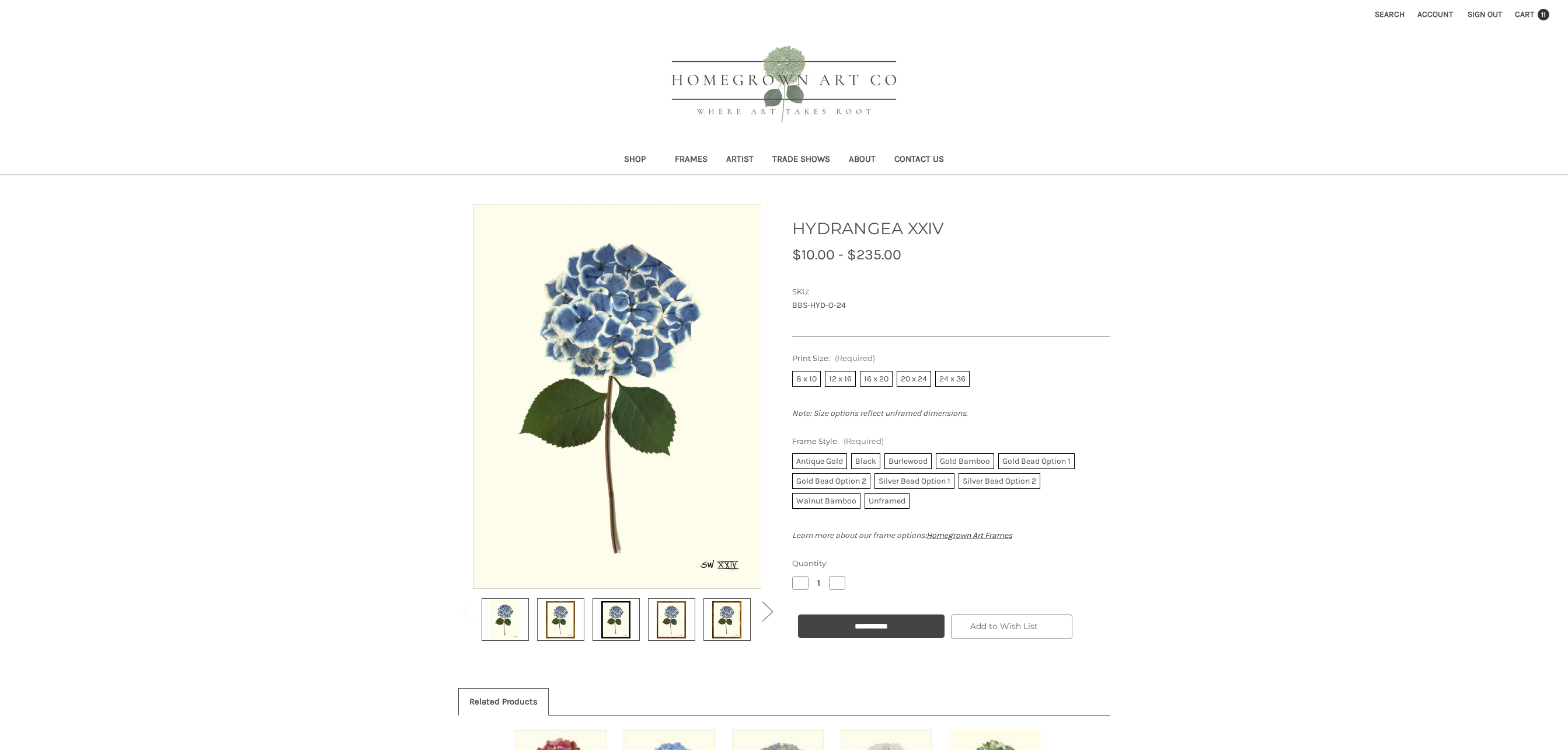scroll, scrollTop: 0, scrollLeft: 0, axis: both 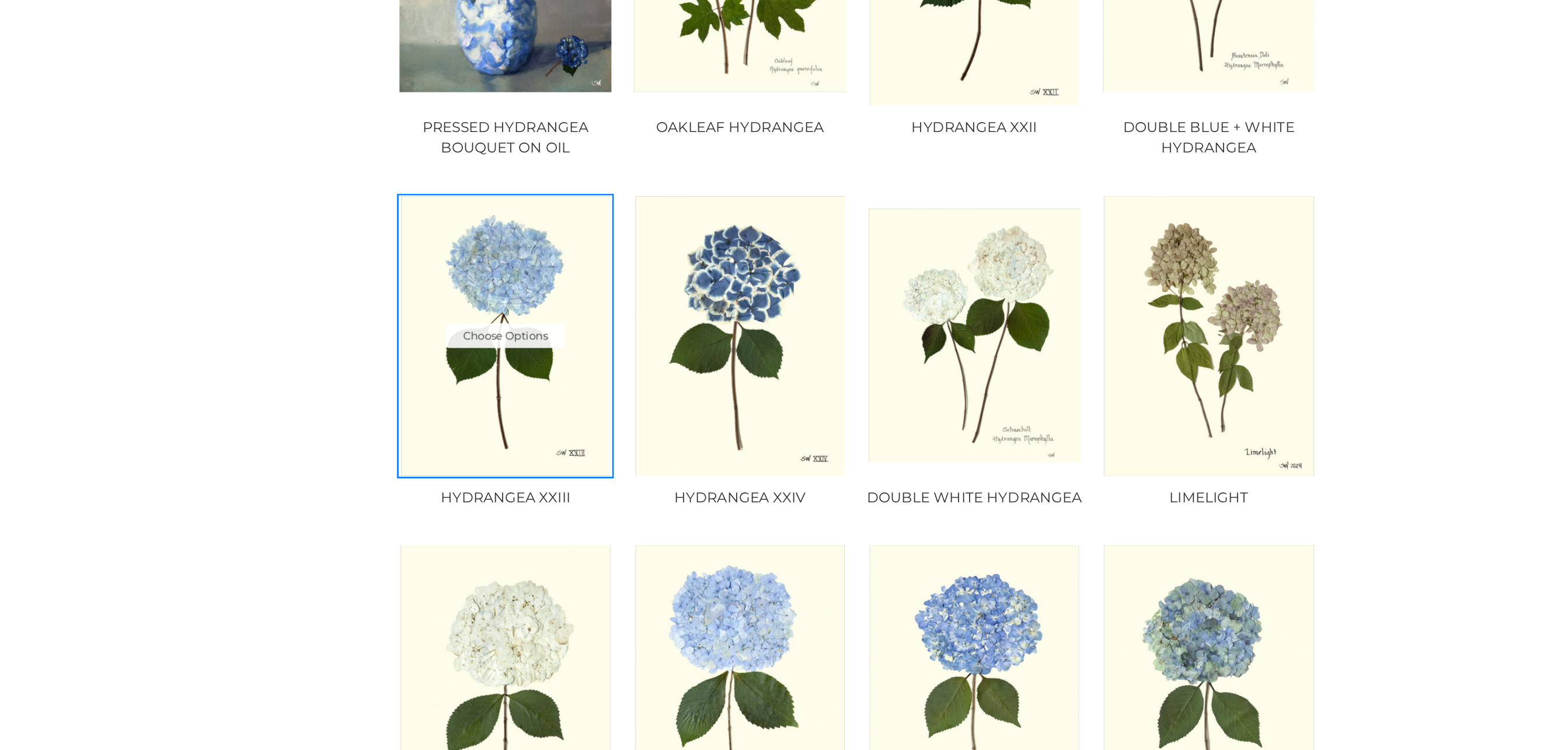click at bounding box center [535, 457] 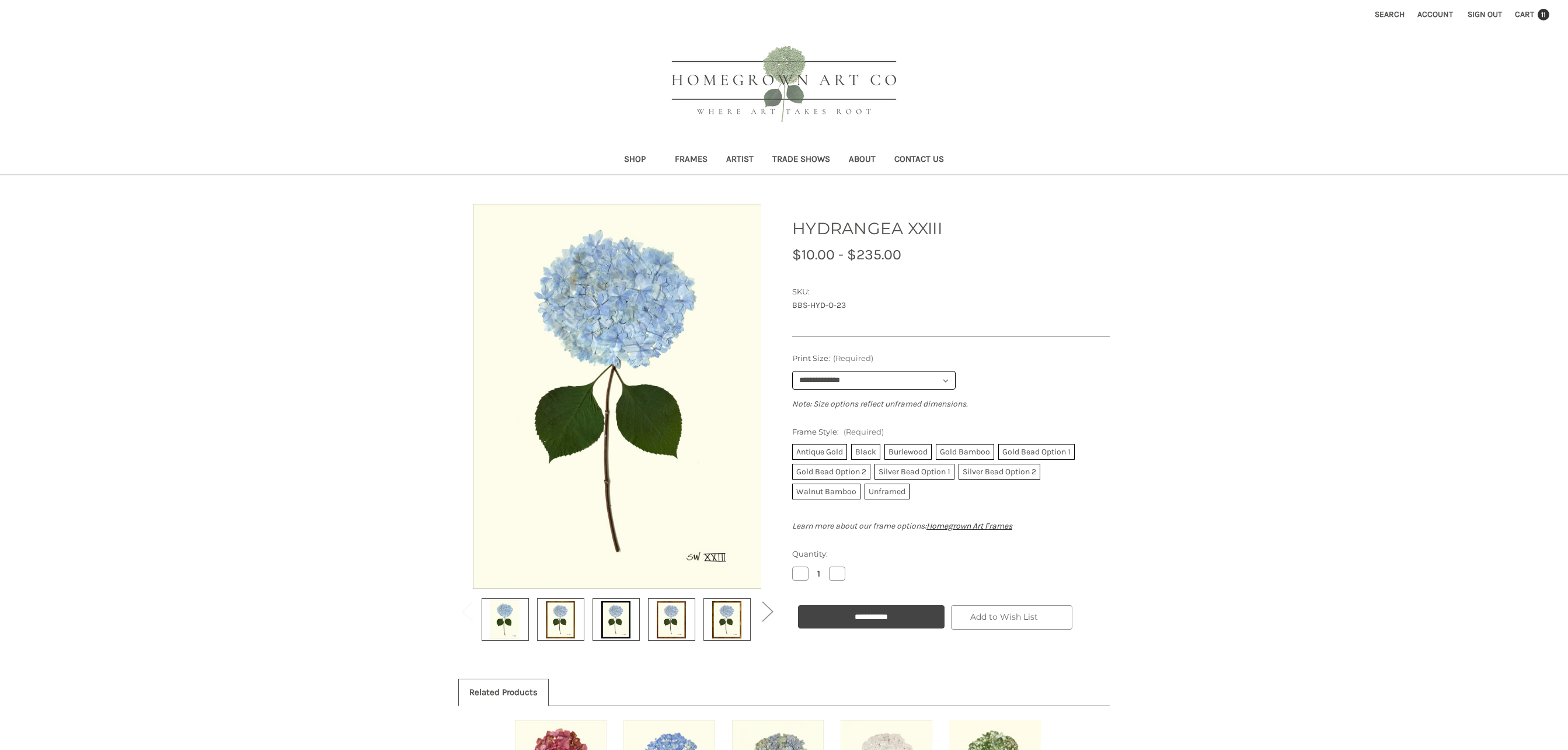 scroll, scrollTop: 0, scrollLeft: 0, axis: both 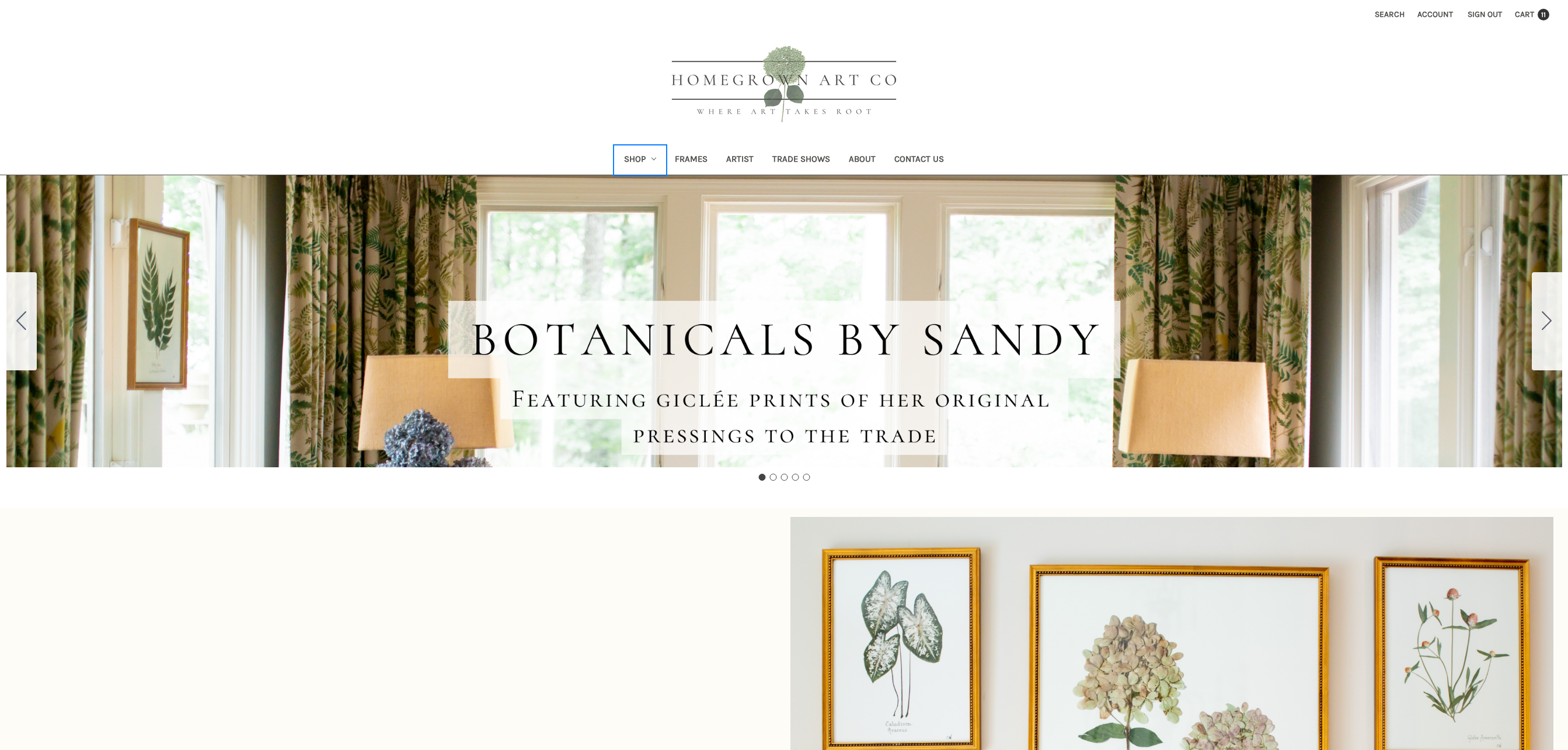 click on "Shop" at bounding box center (640, 160) 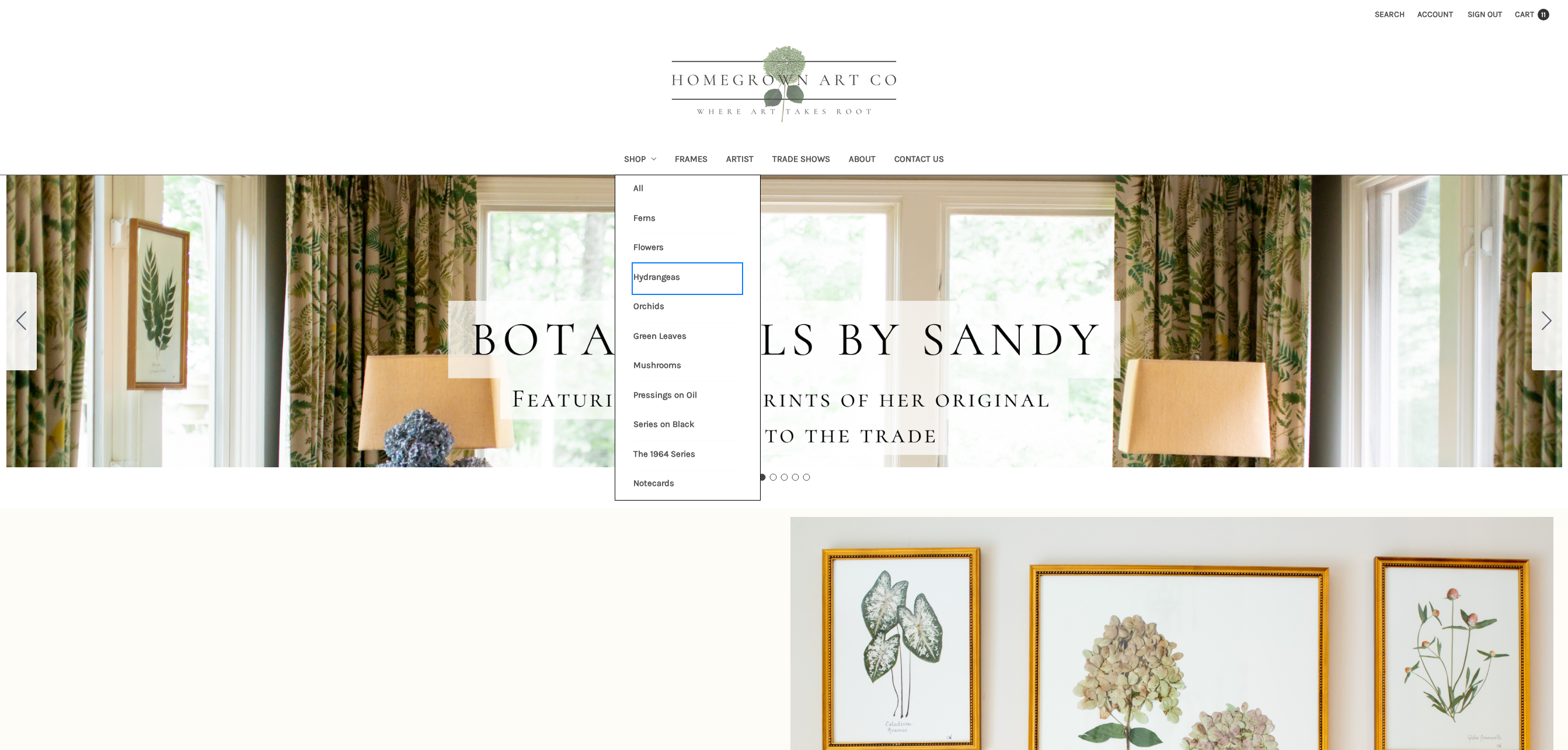 click on "Hydrangeas" at bounding box center (687, 279) 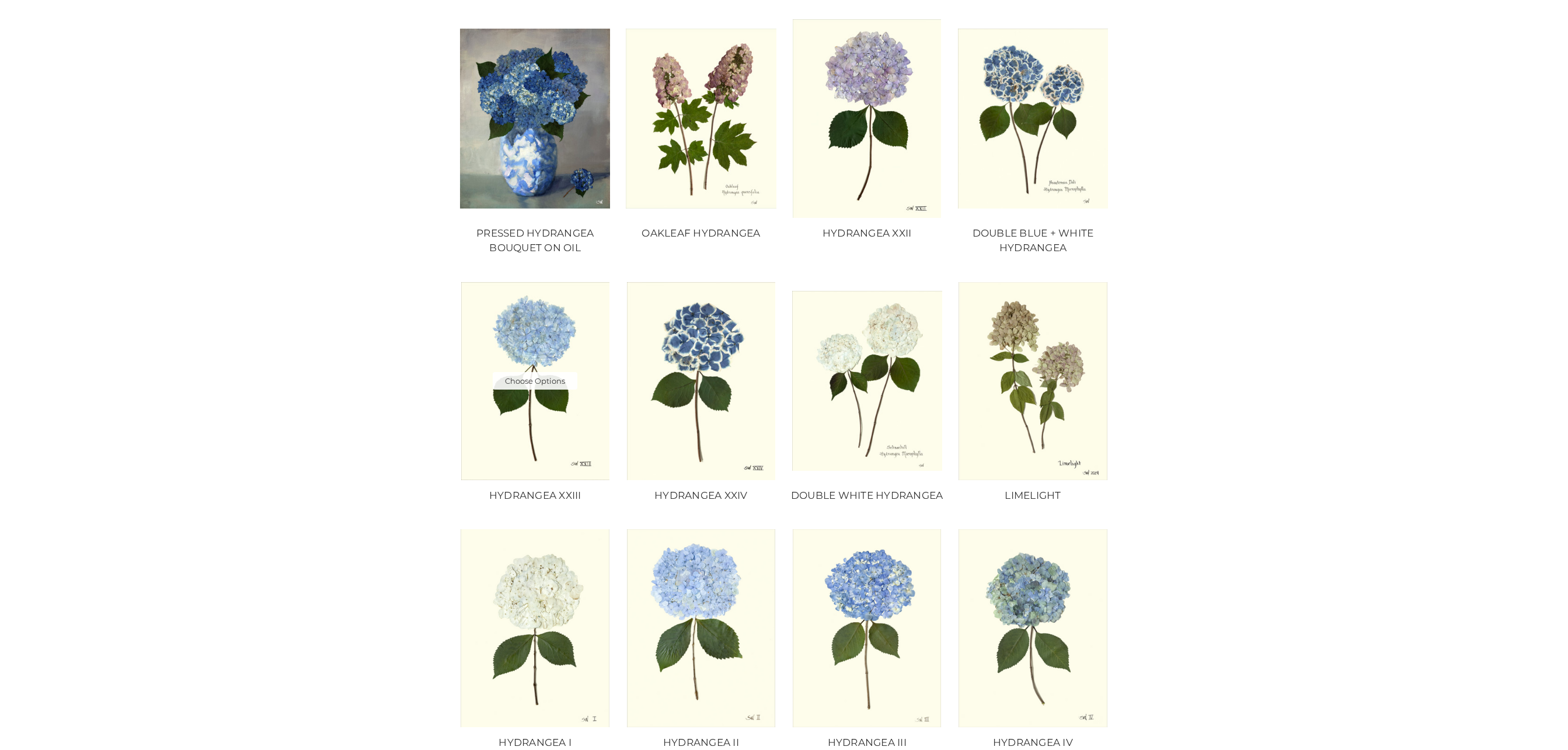scroll, scrollTop: 257, scrollLeft: 0, axis: vertical 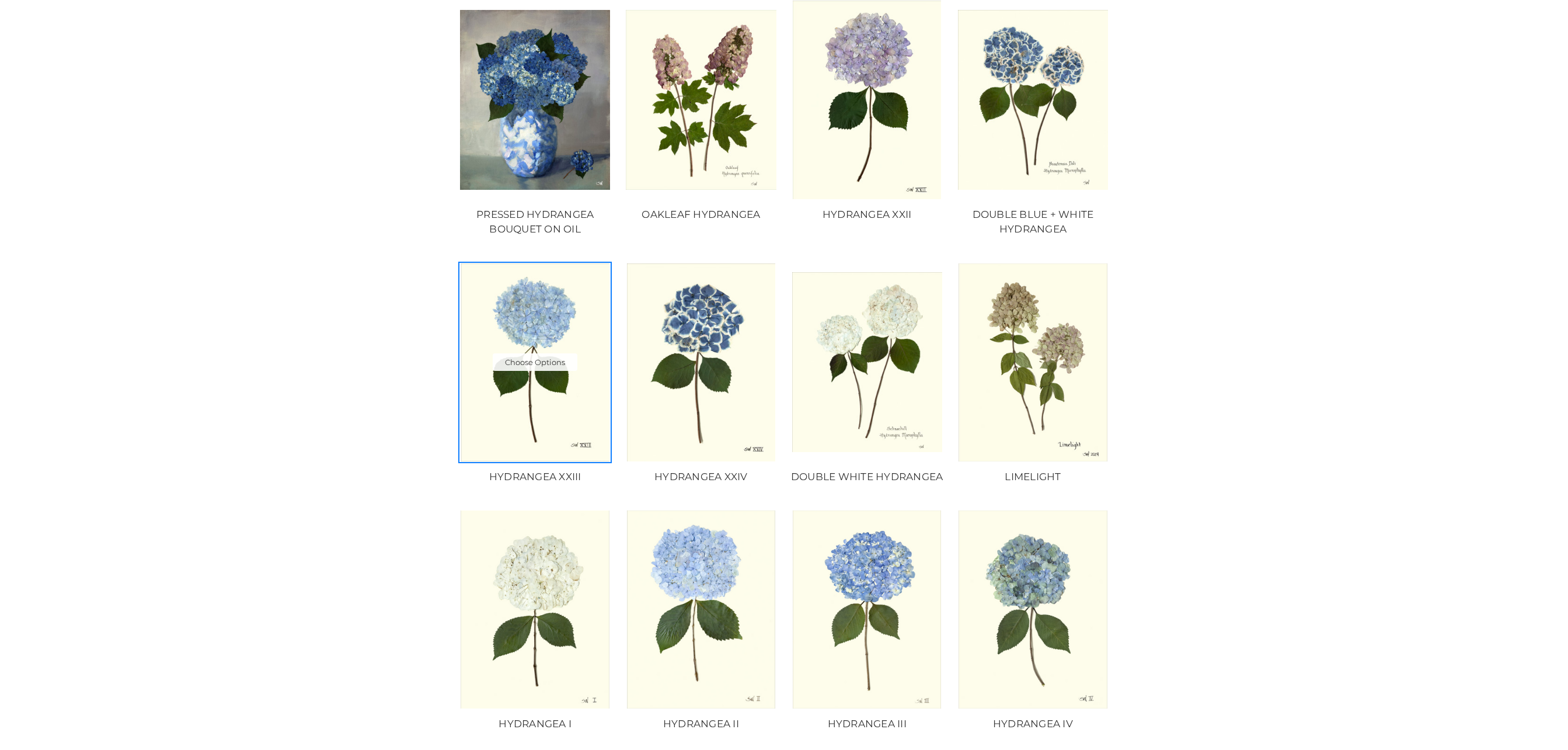 click at bounding box center [535, 362] 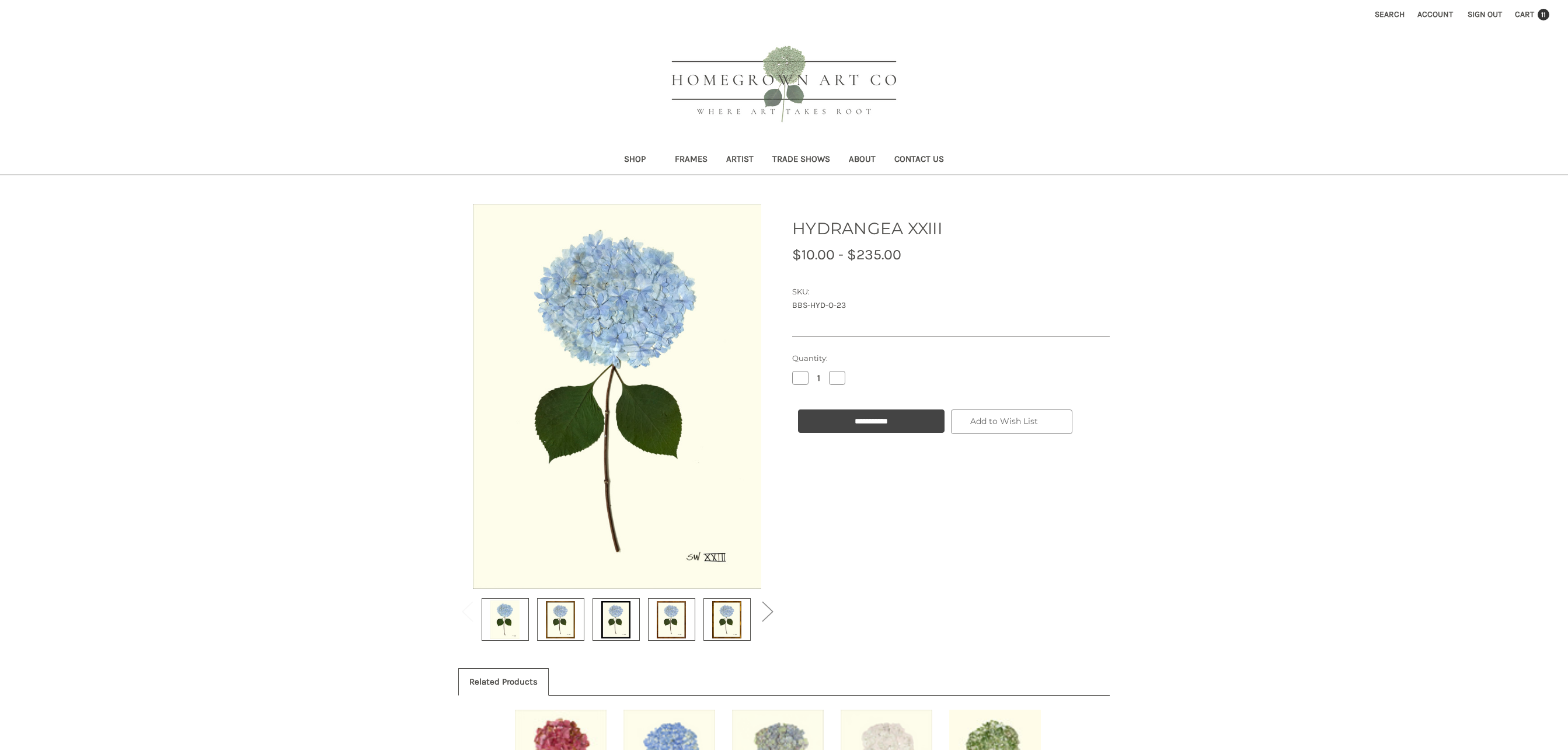 scroll, scrollTop: 0, scrollLeft: 0, axis: both 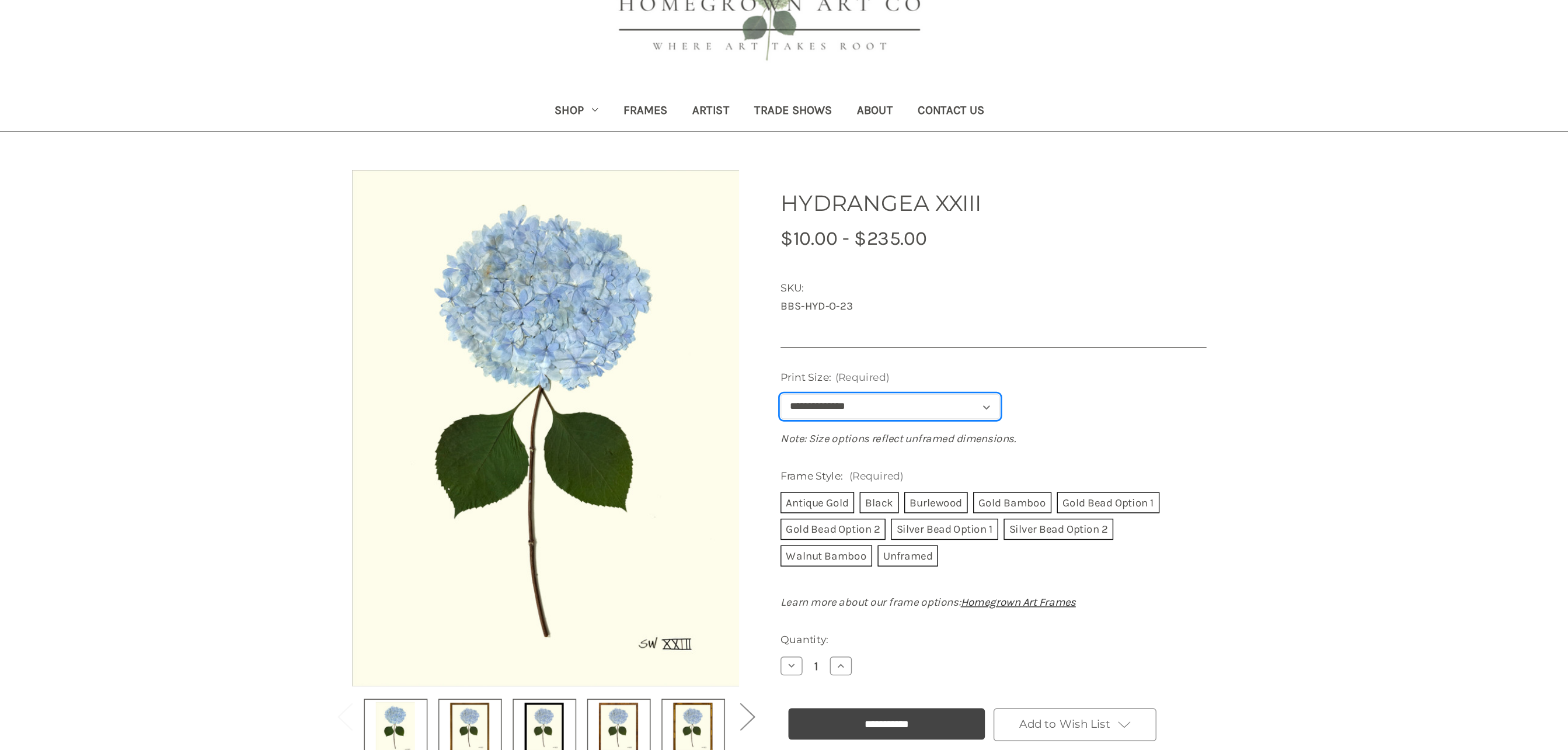 click on "**********" at bounding box center (874, 380) 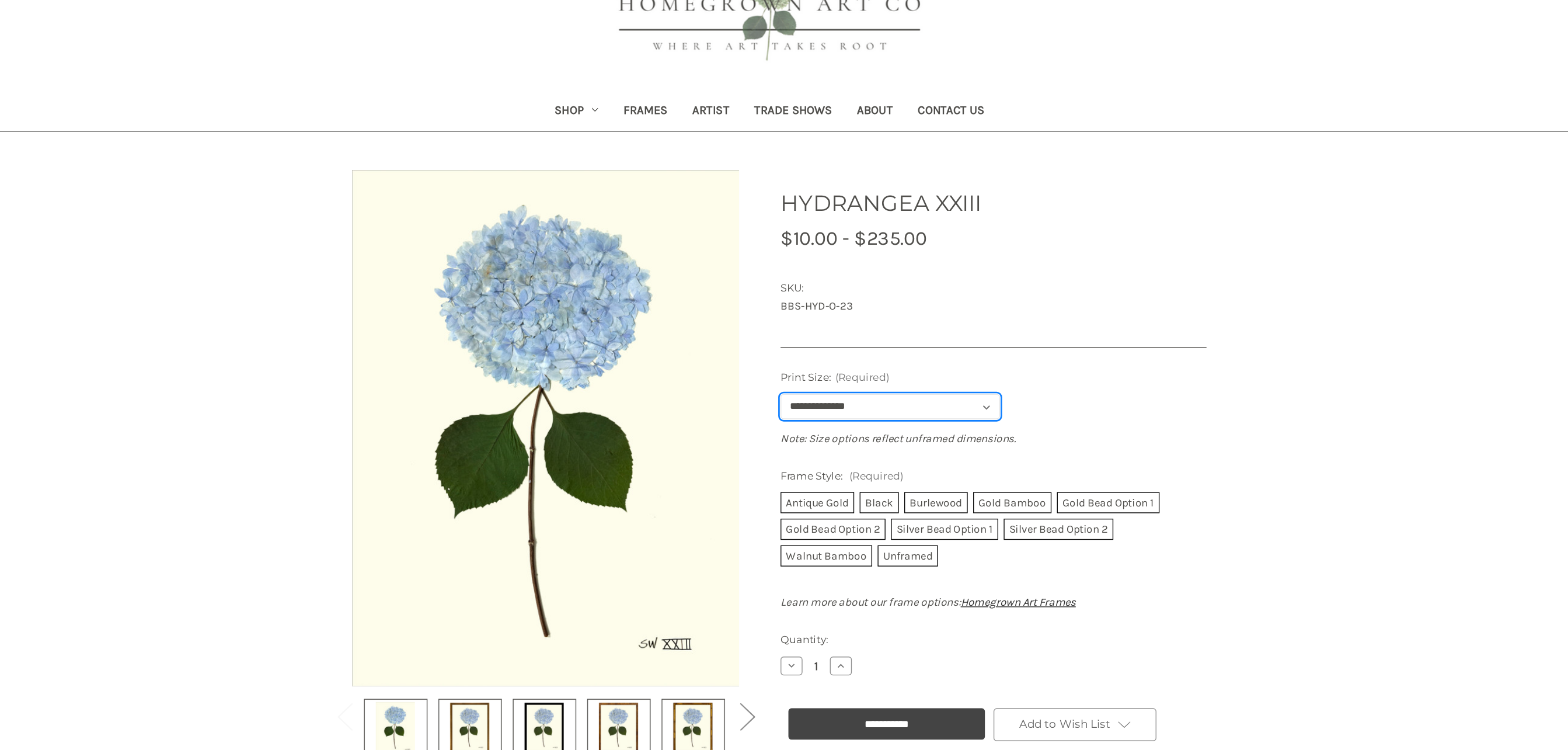 select on "****" 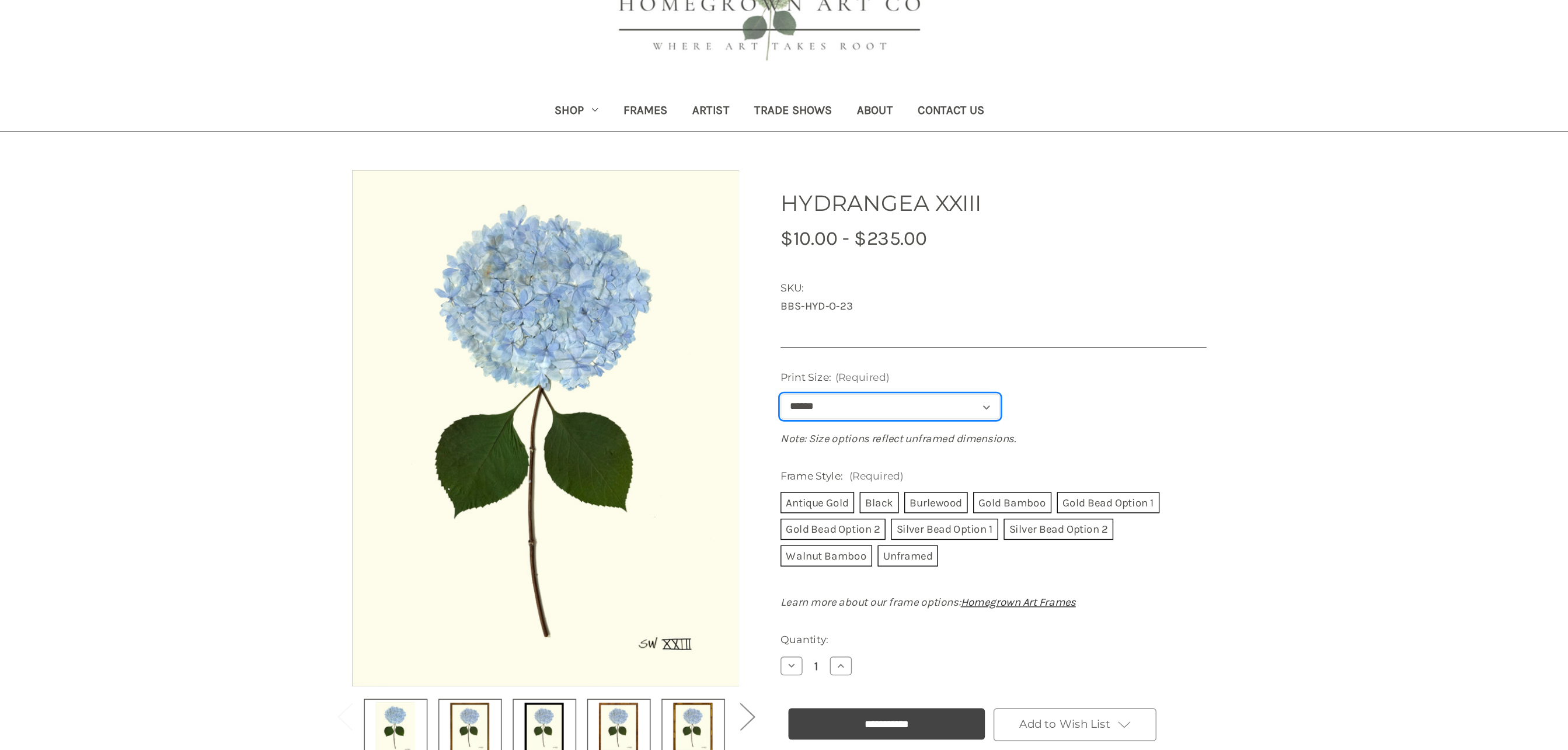 click on "**********" at bounding box center (874, 380) 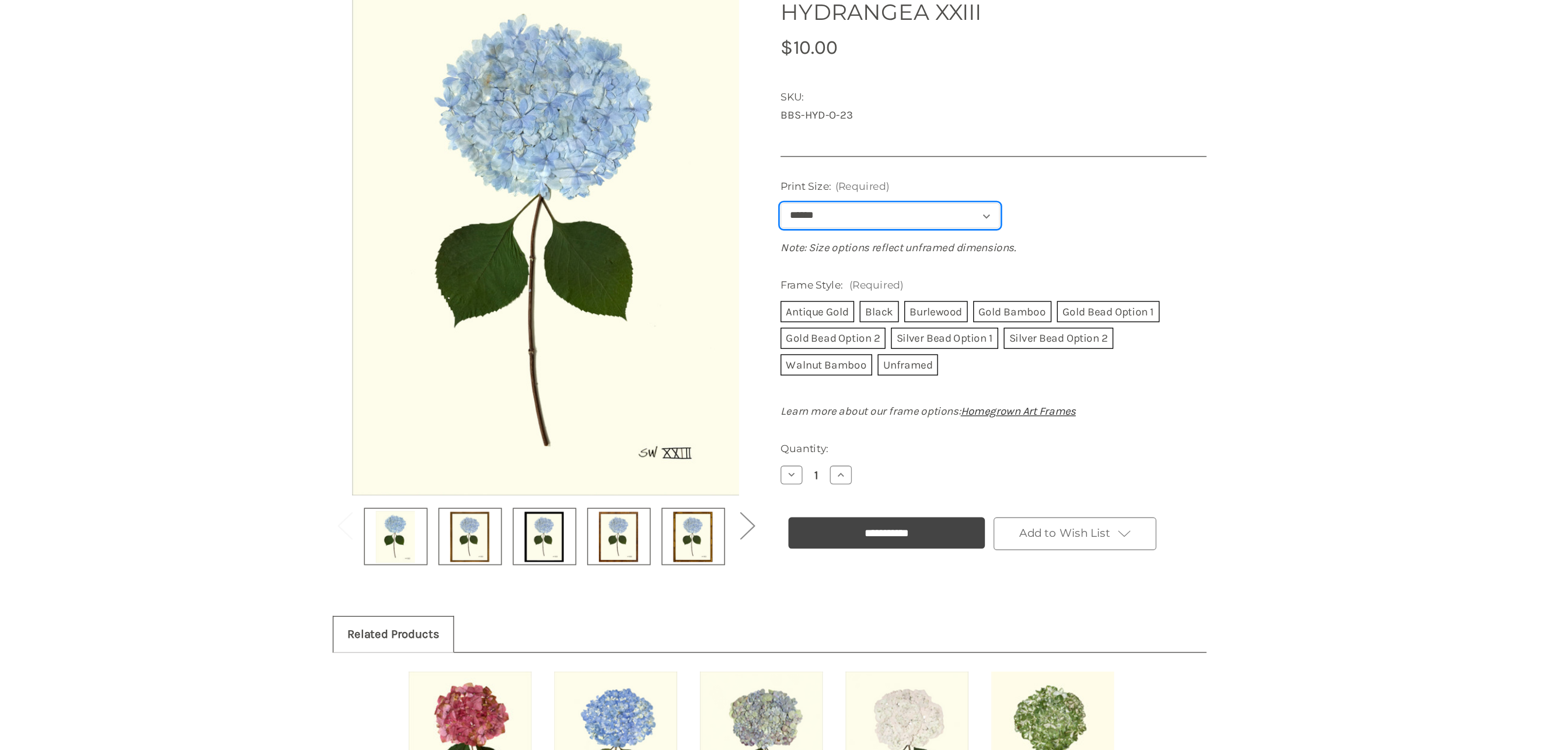 scroll, scrollTop: 40, scrollLeft: 0, axis: vertical 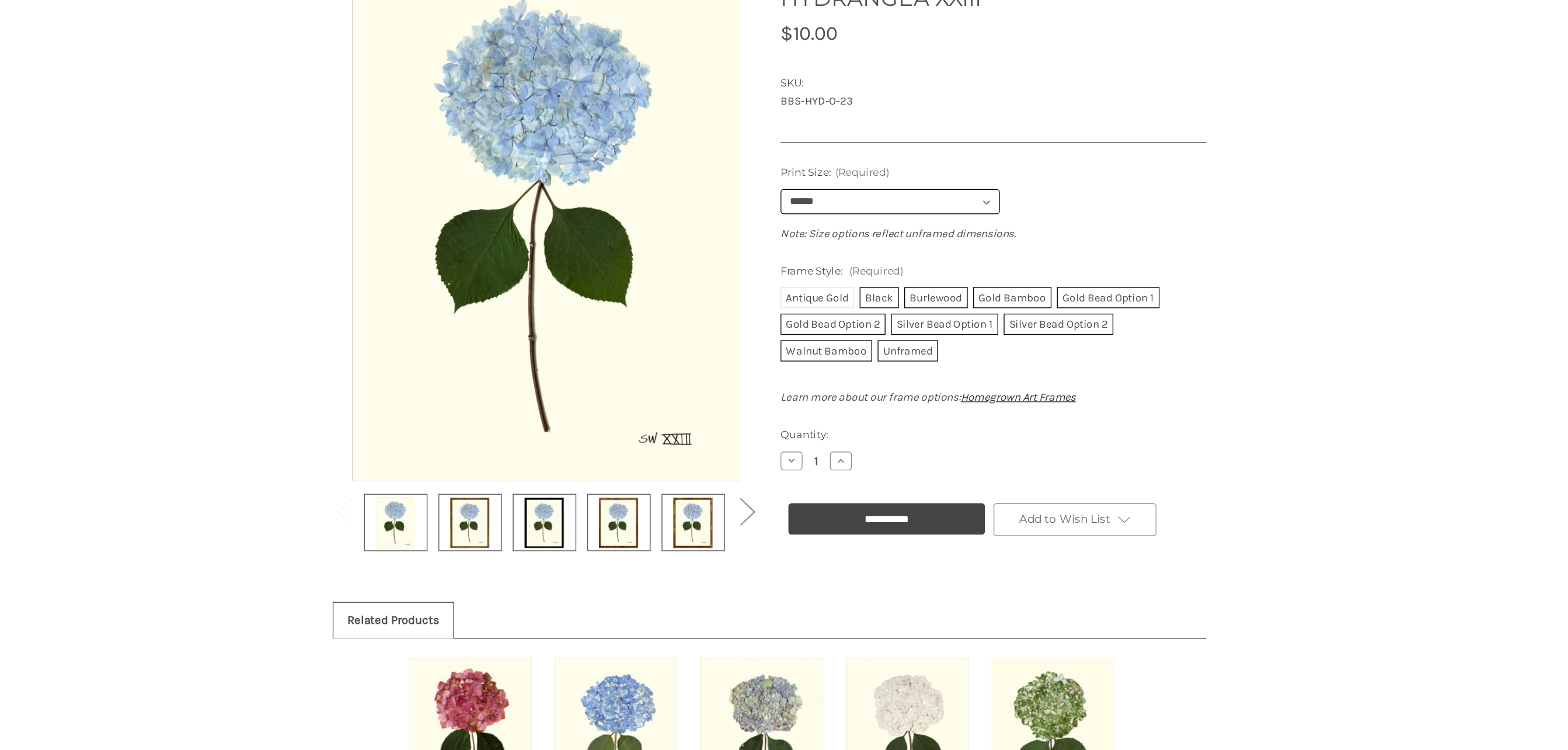 click on "Antique Gold" at bounding box center [820, 412] 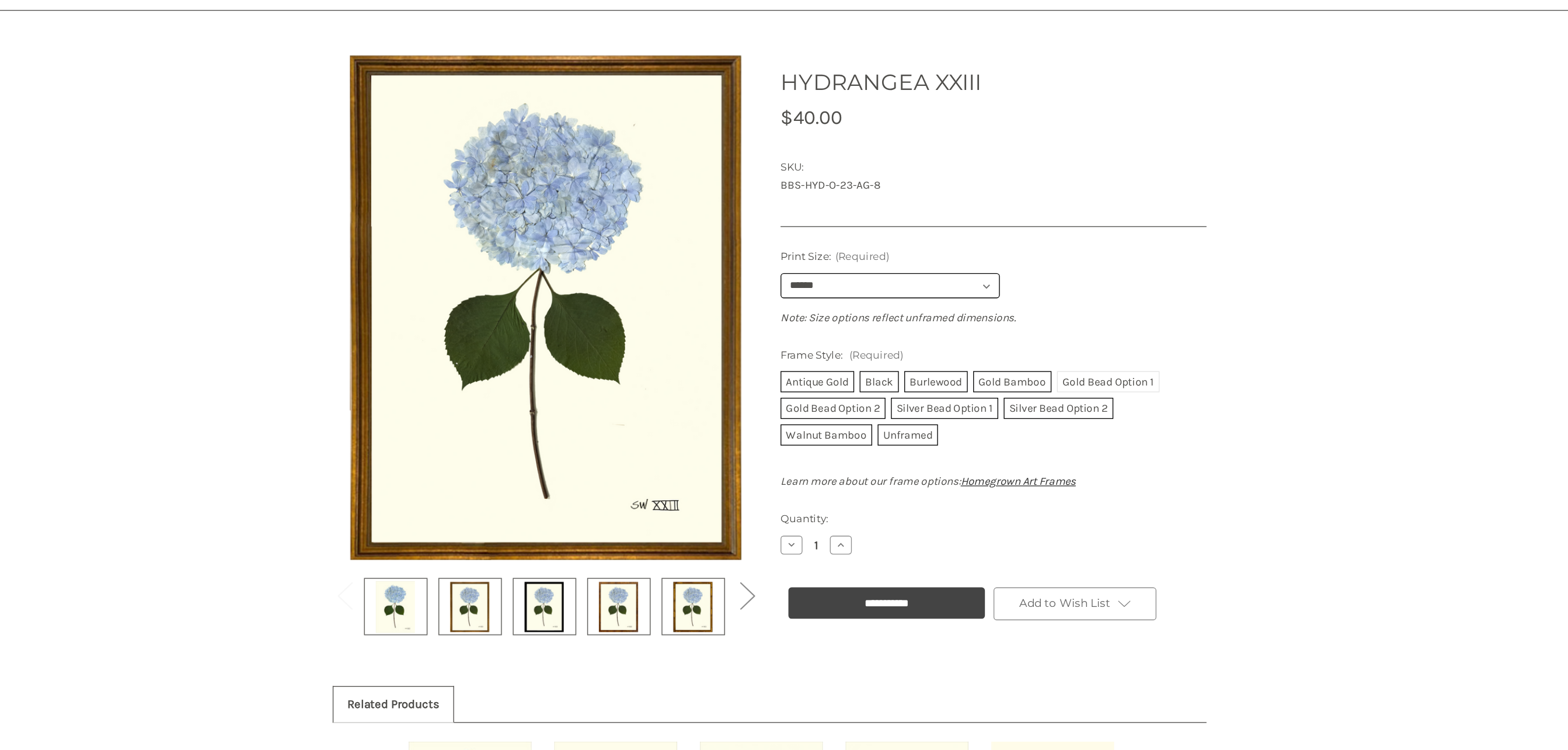 click on "Gold Bead Option 1" at bounding box center (1036, 412) 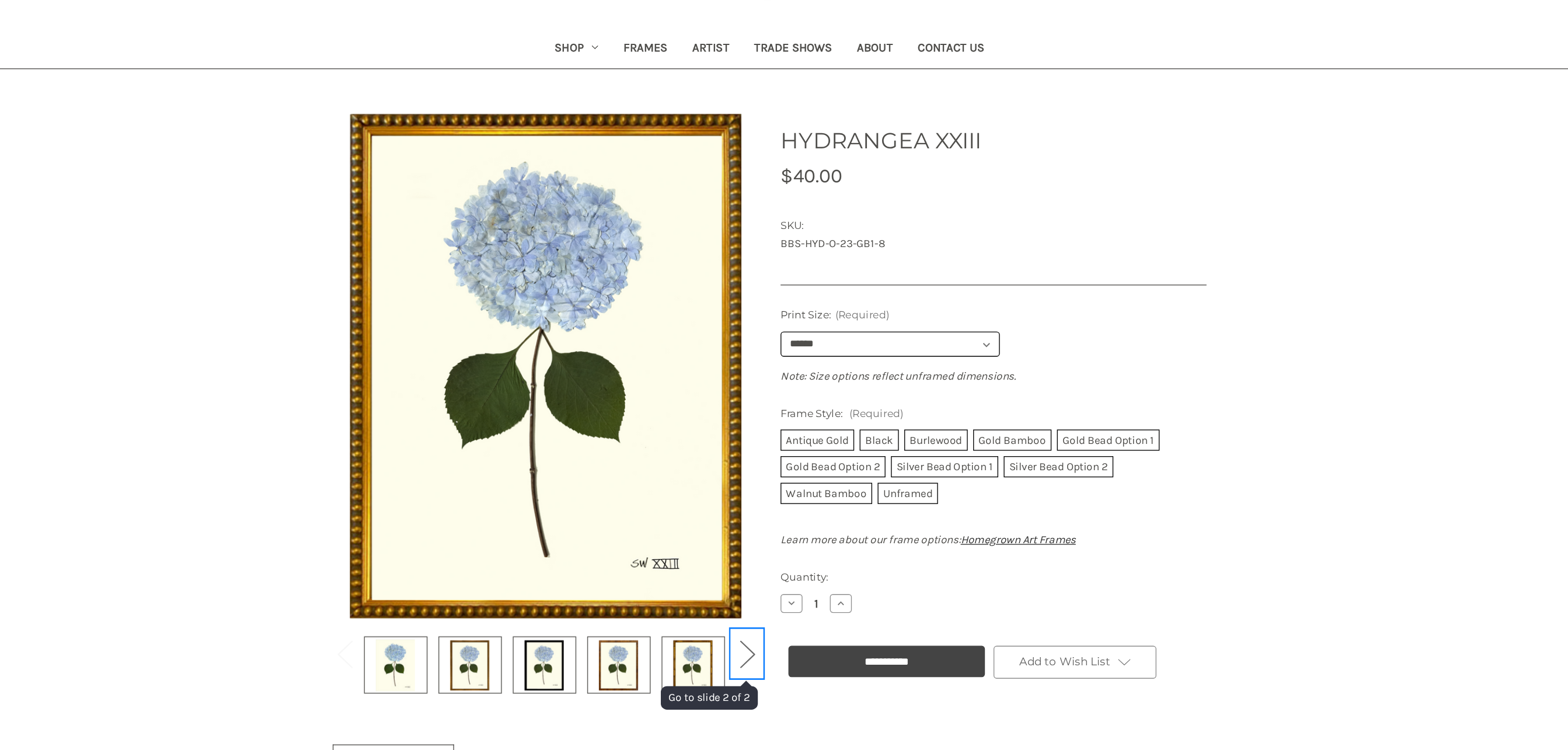 click on "Next" at bounding box center (767, 571) 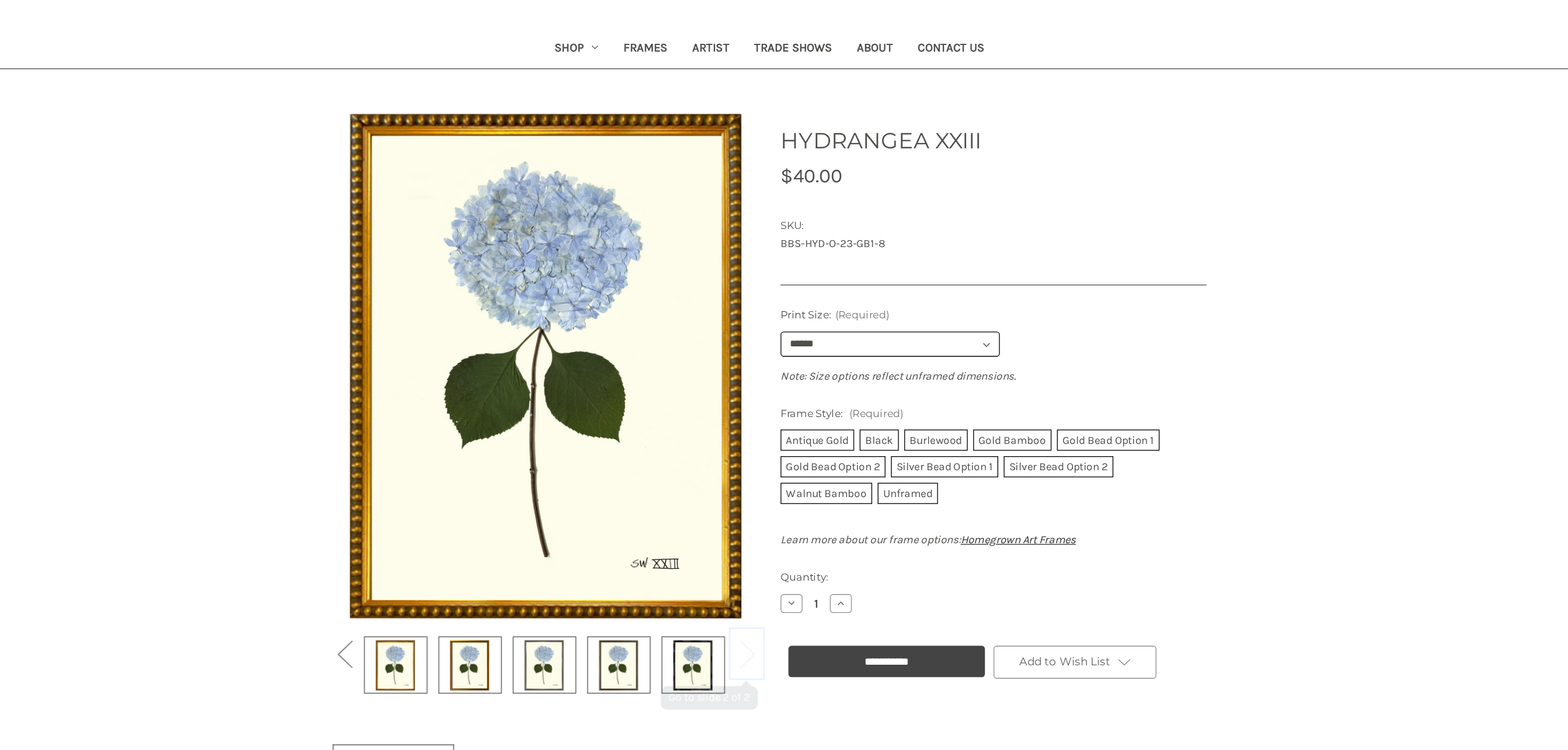 click on "Next" at bounding box center [767, 571] 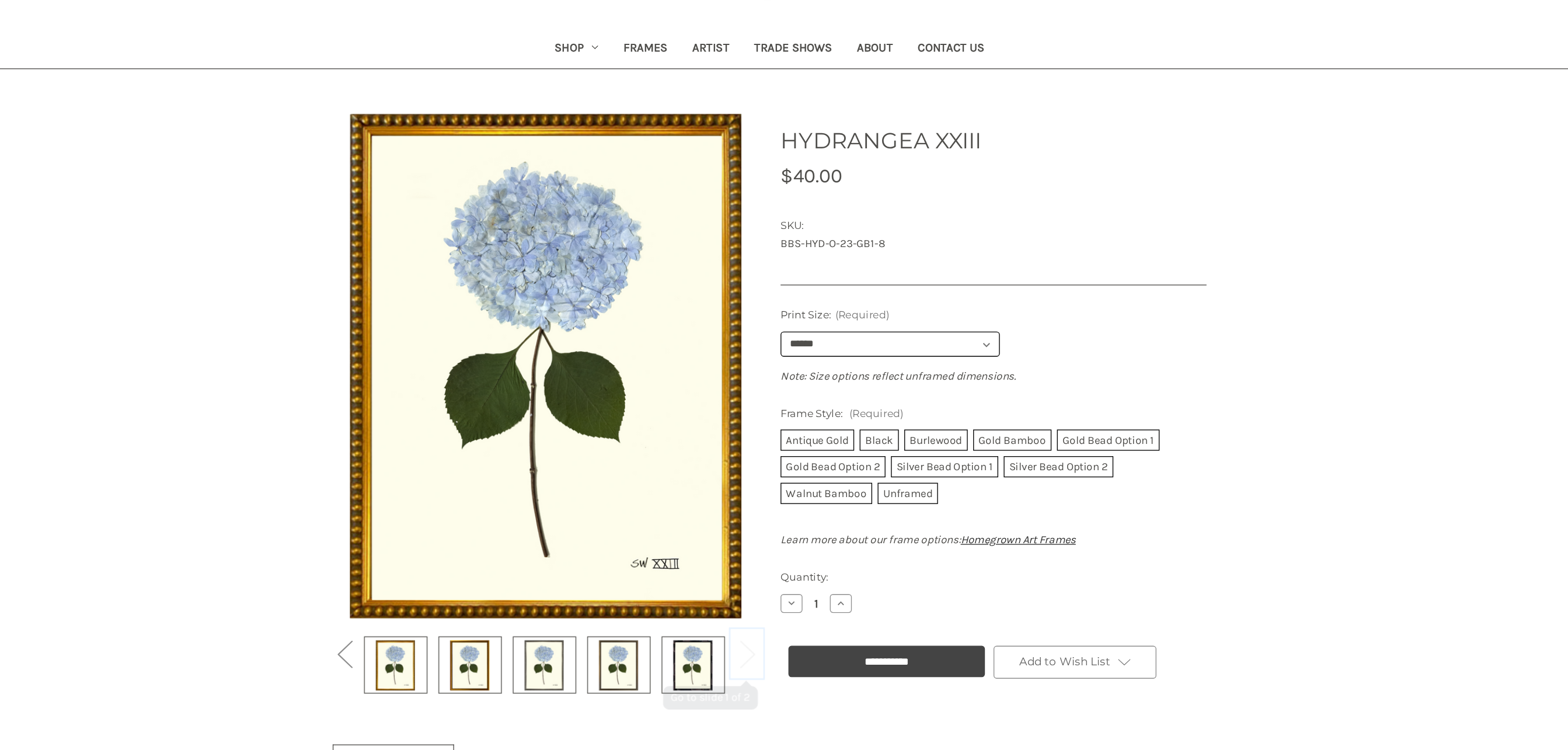click on "Next" at bounding box center [767, 571] 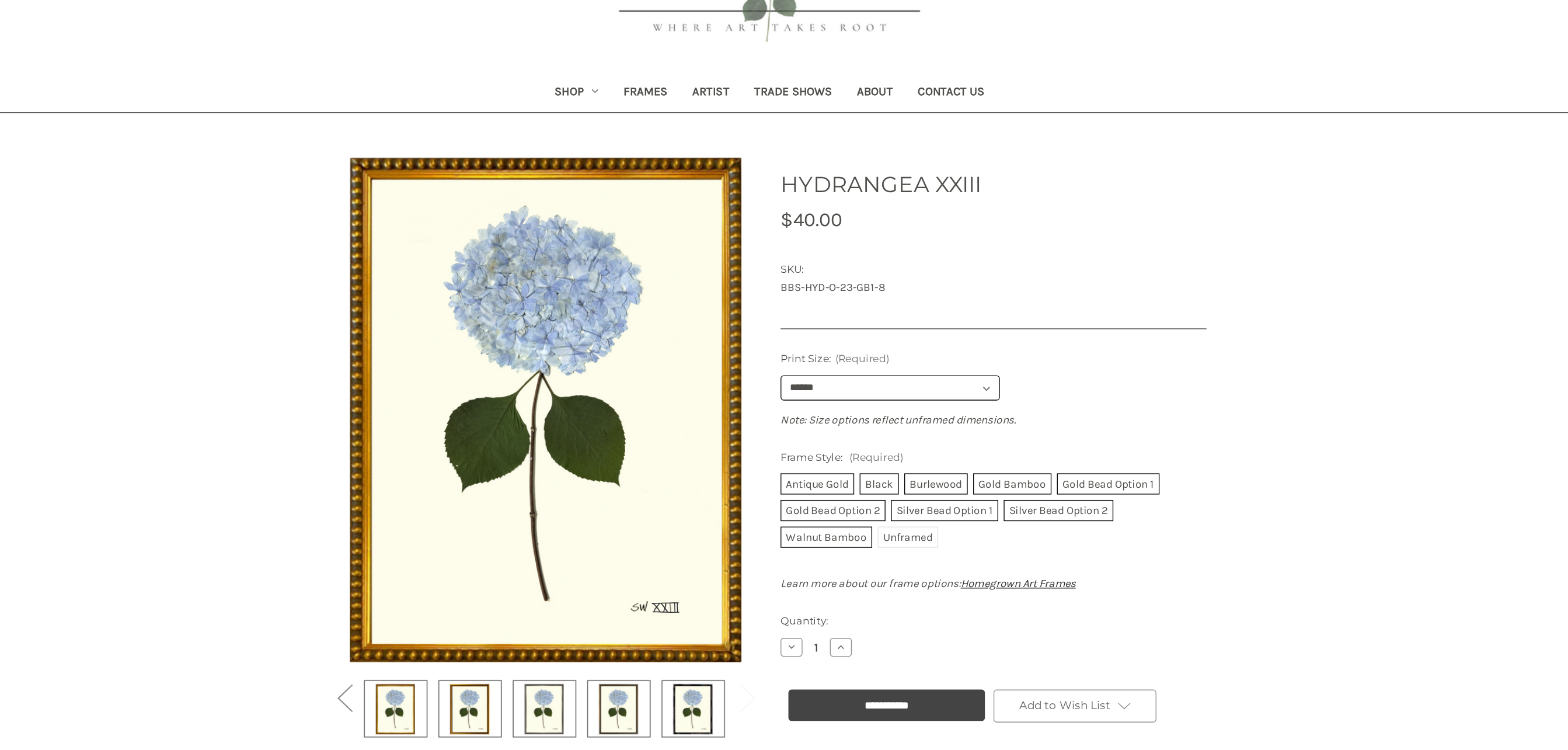 click on "Unframed" at bounding box center [887, 452] 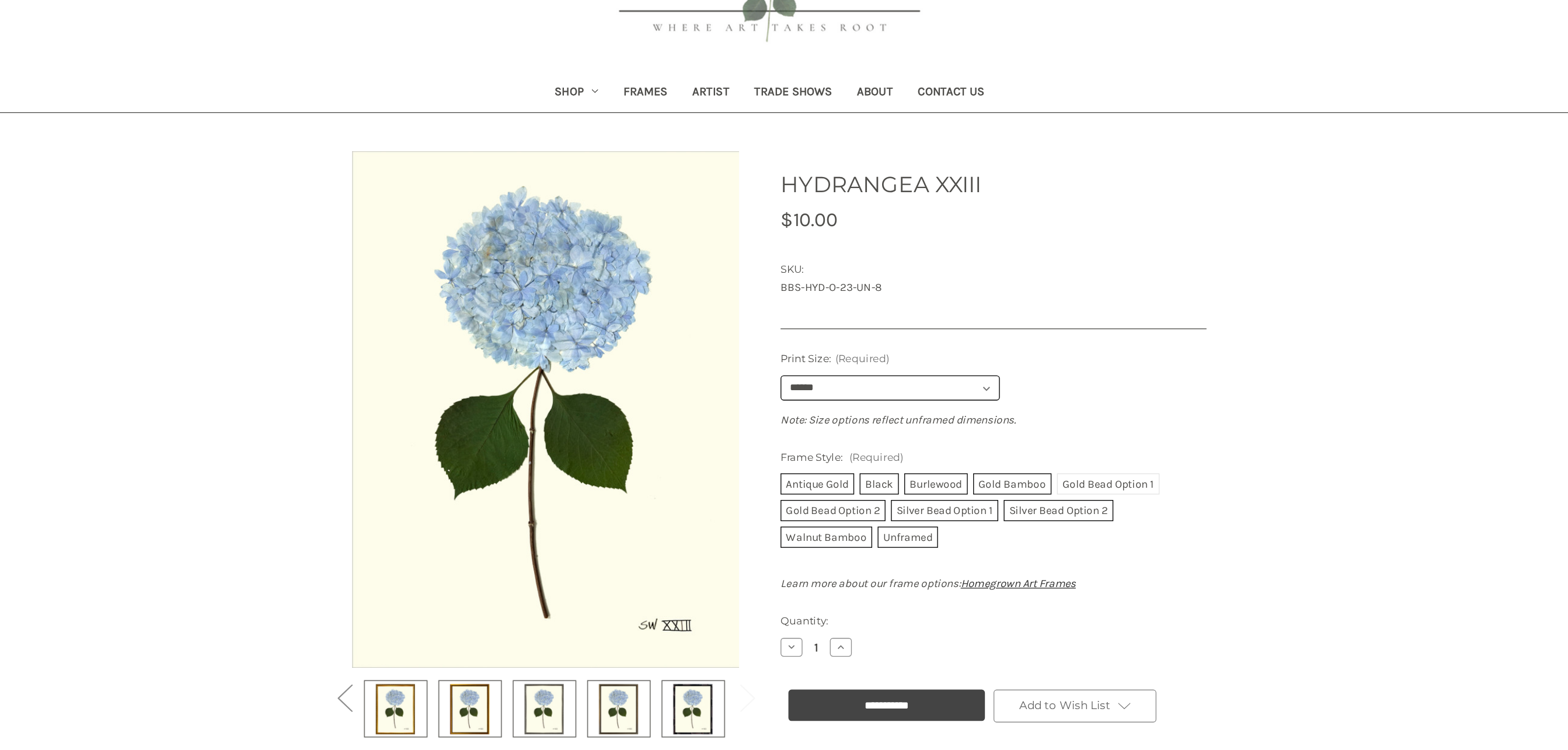 click on "Gold Bead Option 1" at bounding box center [1036, 412] 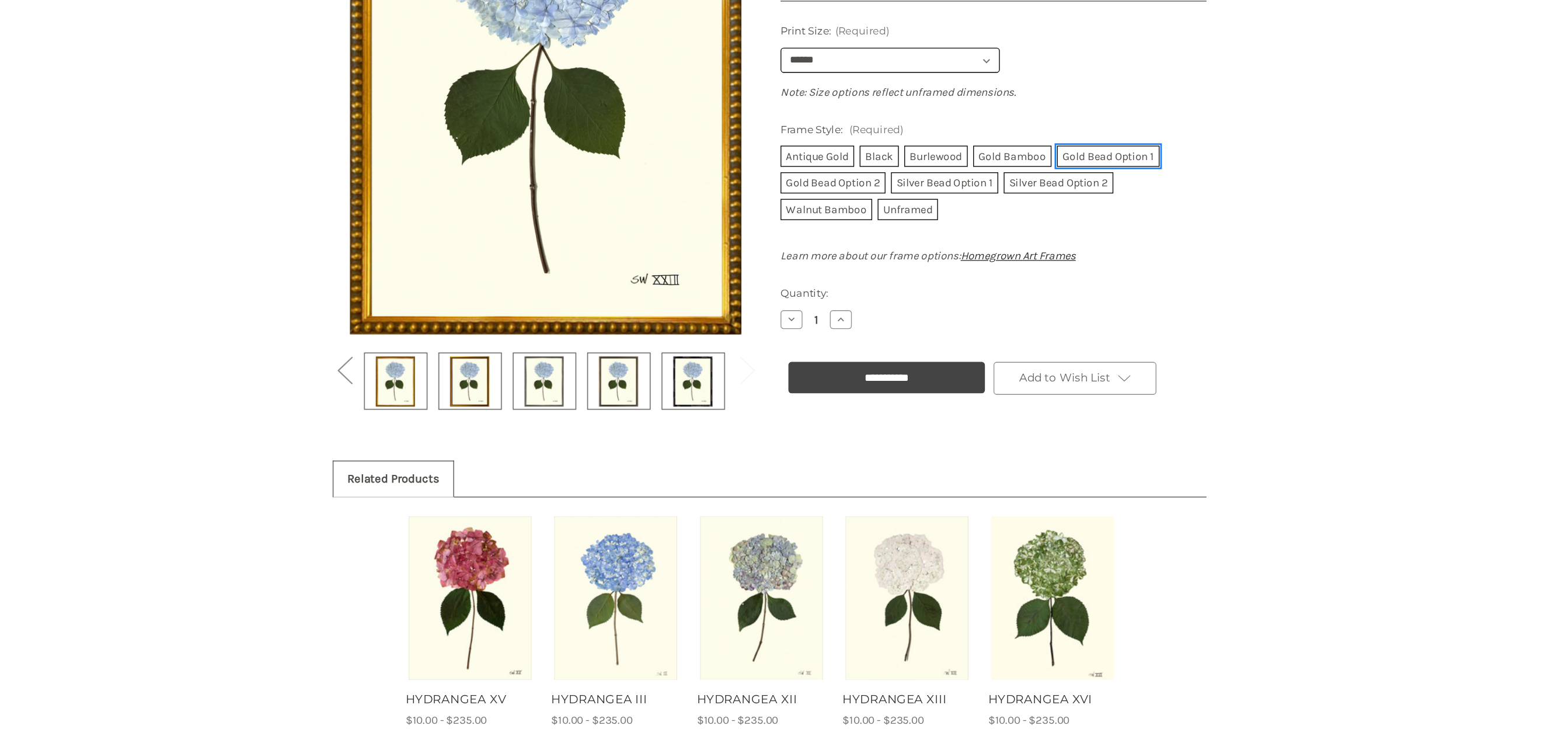 scroll, scrollTop: 150, scrollLeft: 0, axis: vertical 